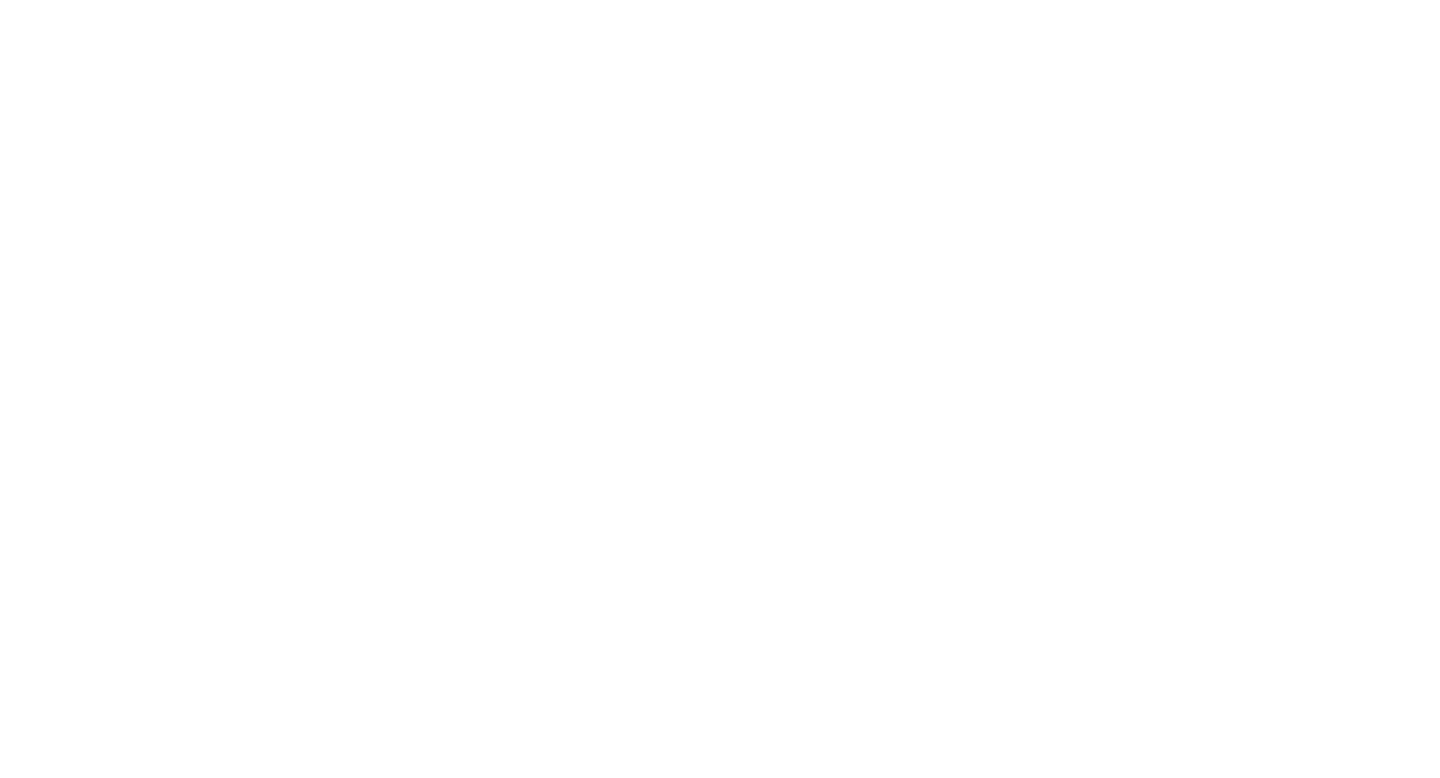 scroll, scrollTop: 0, scrollLeft: 0, axis: both 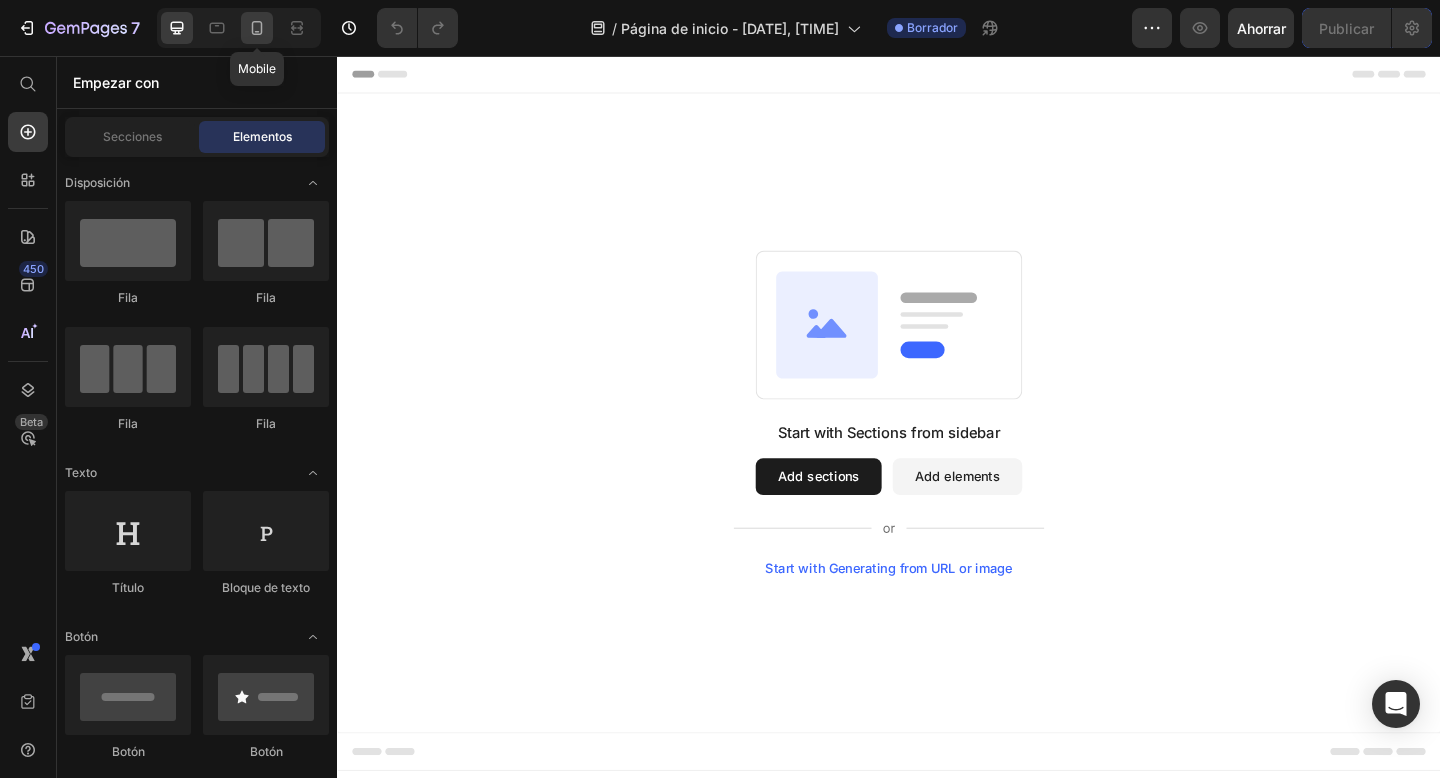 click 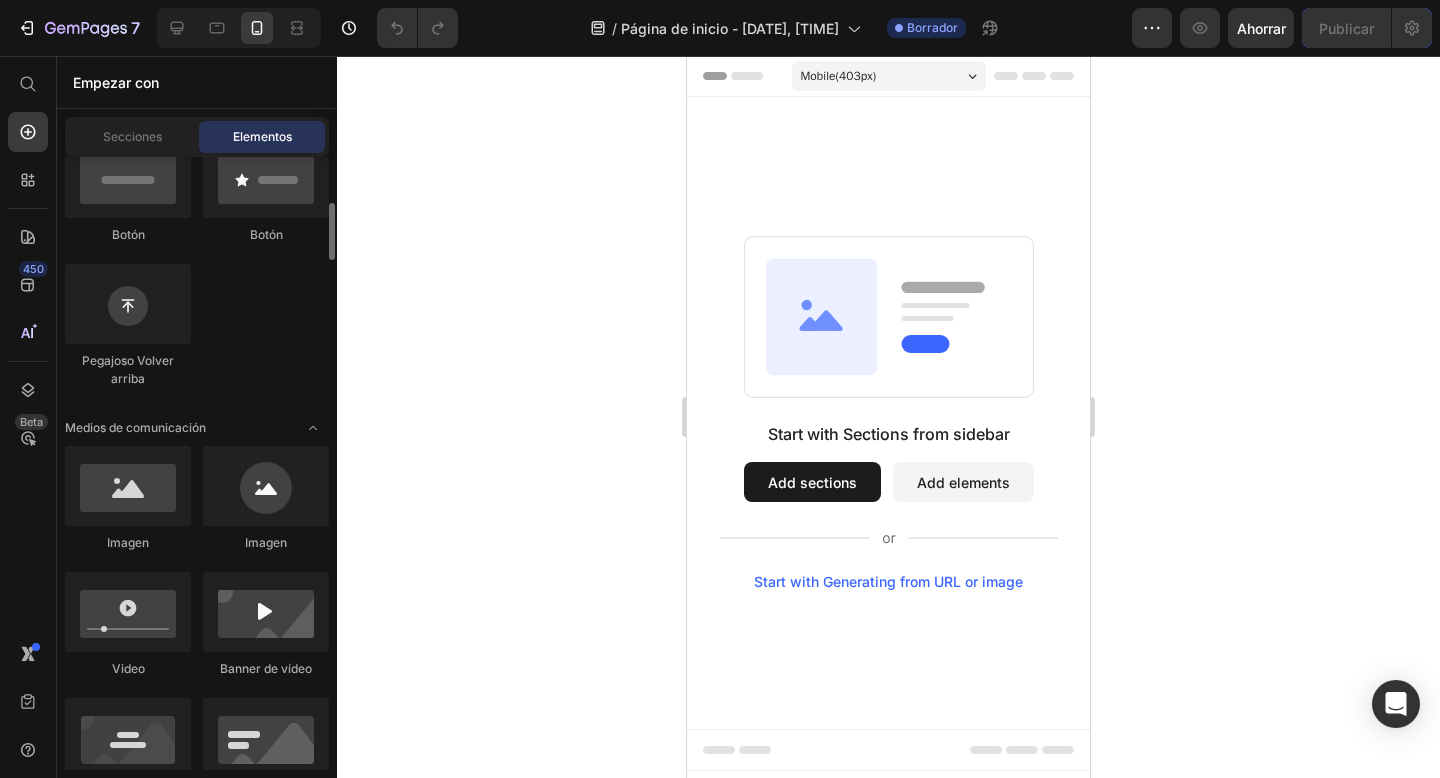 scroll, scrollTop: 523, scrollLeft: 0, axis: vertical 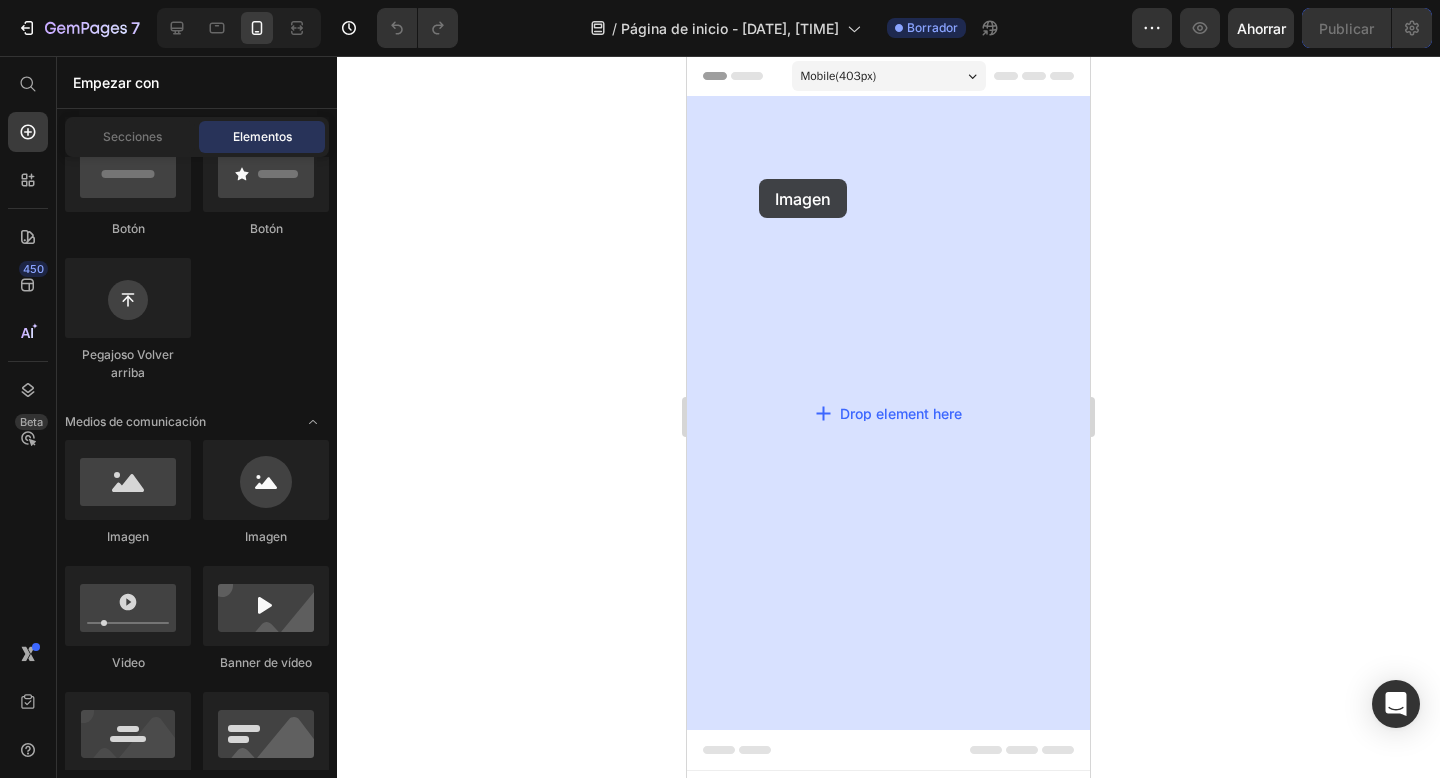 drag, startPoint x: 826, startPoint y: 524, endPoint x: 804, endPoint y: 222, distance: 302.80026 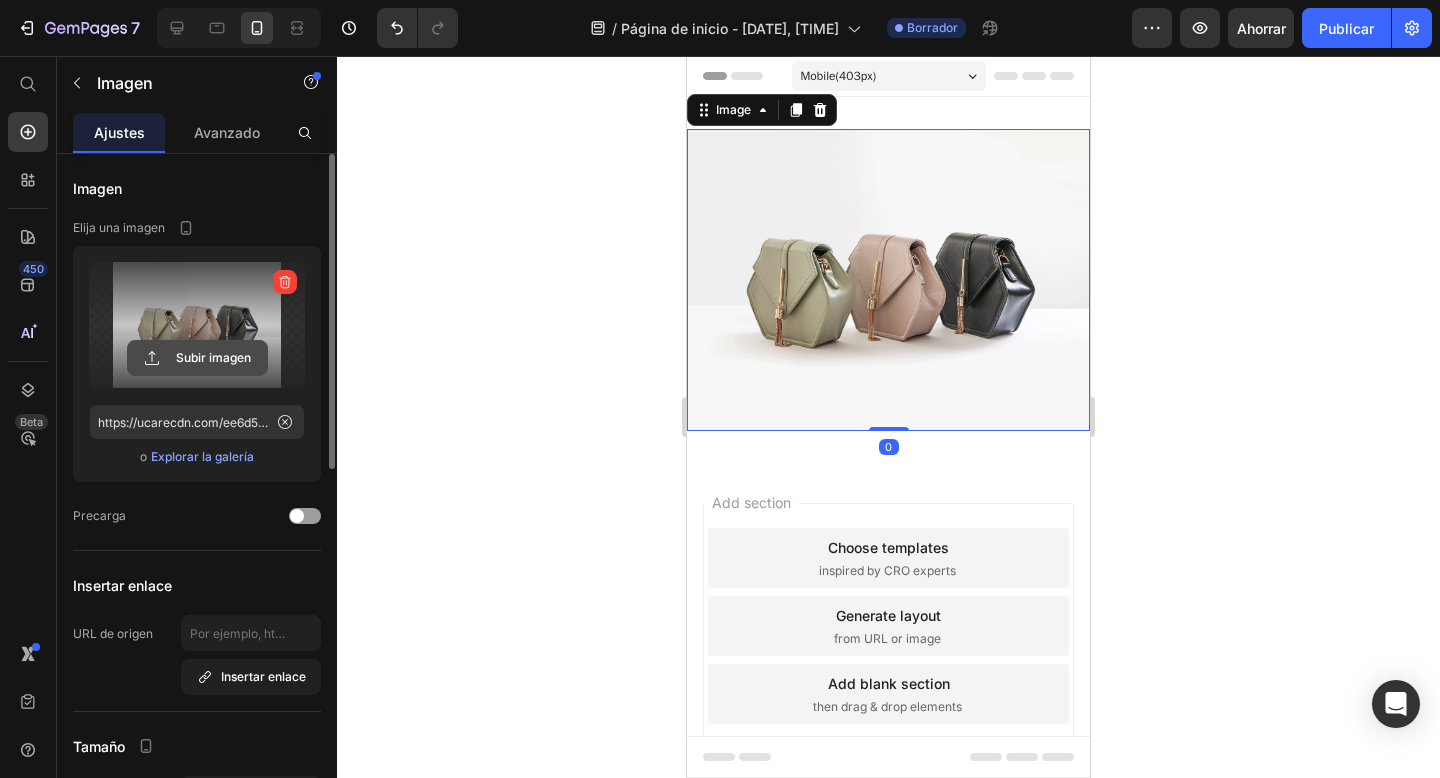 click 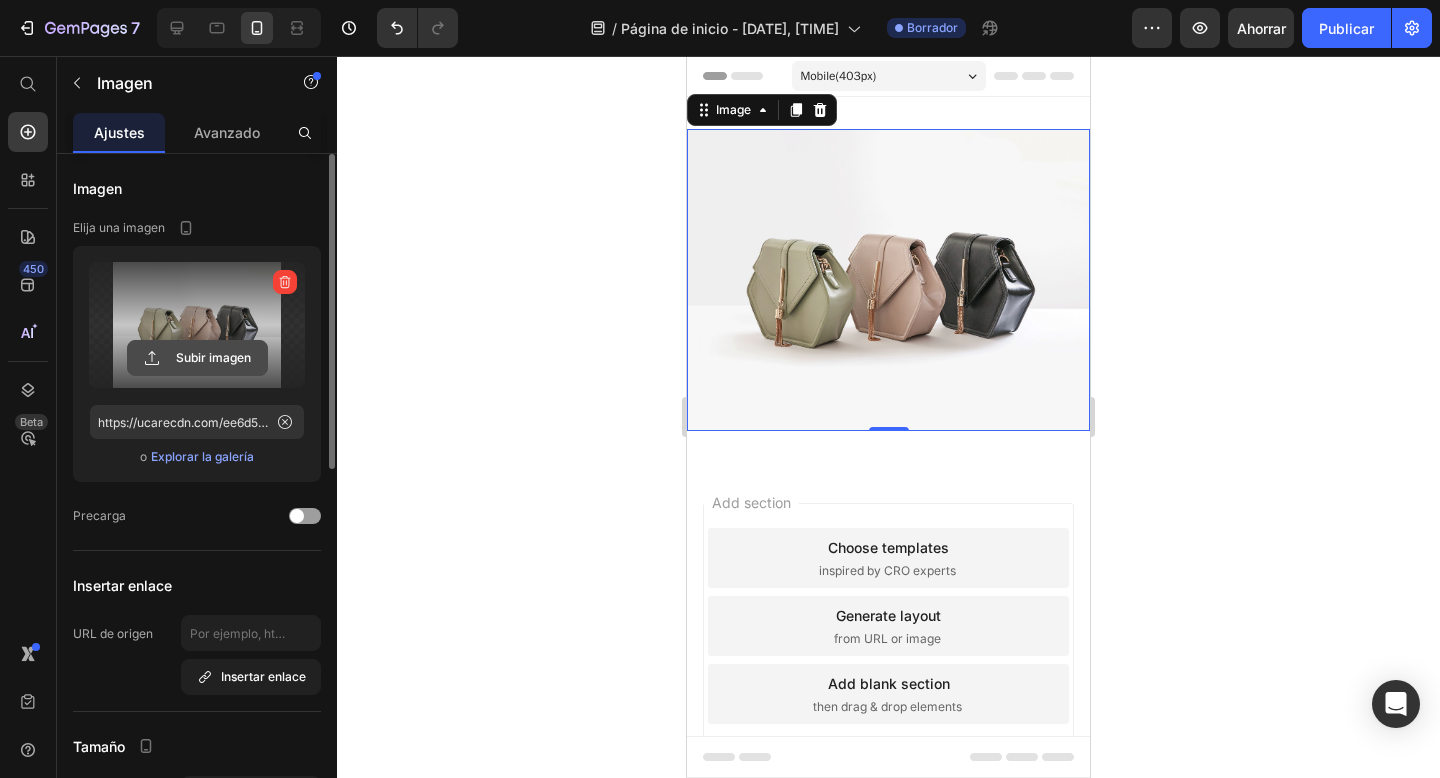 click 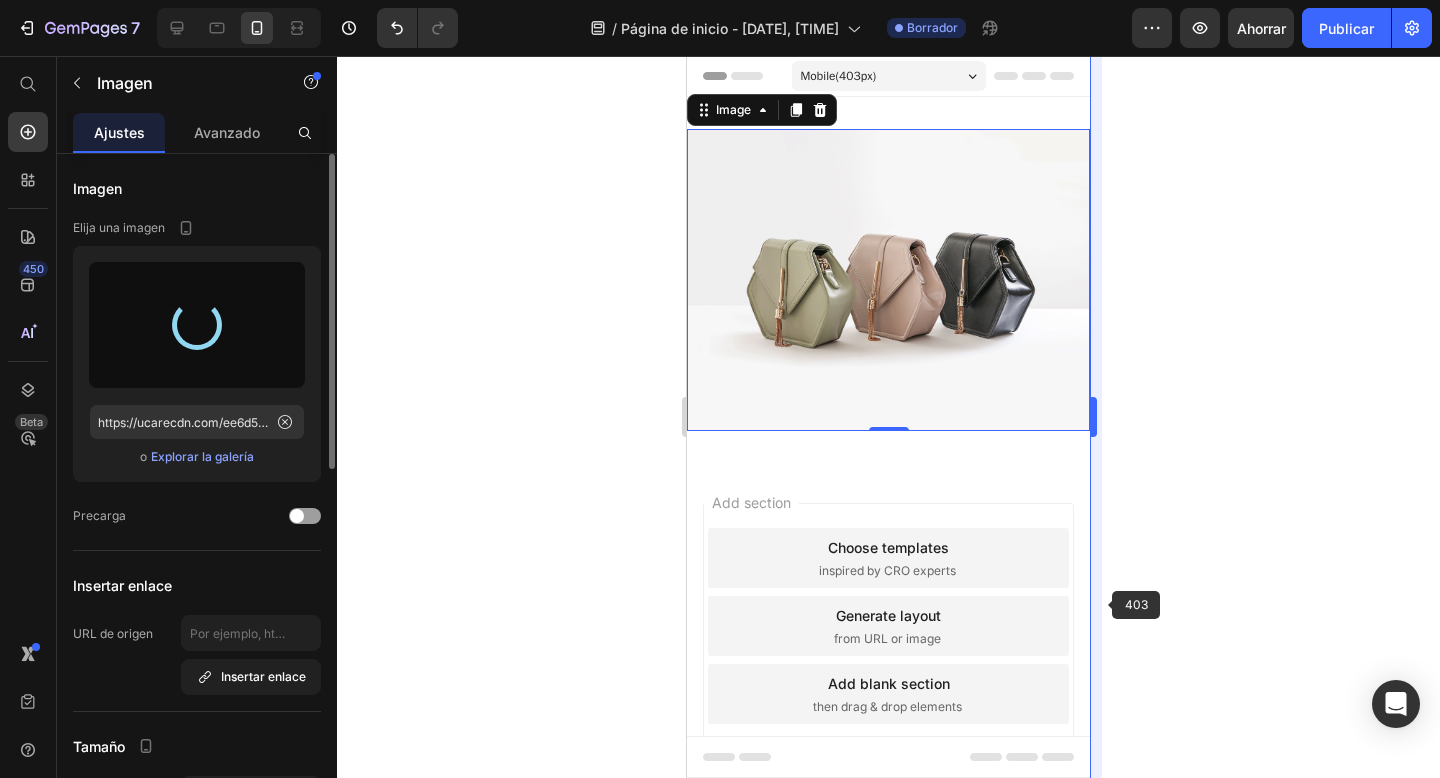 type on "https://cdn.shopify.com/s/files/1/0735/8598/3774/files/gempages_474026245059773383-a2793823-2de6-4a7d-b852-4ce8344f0ae5.jpg" 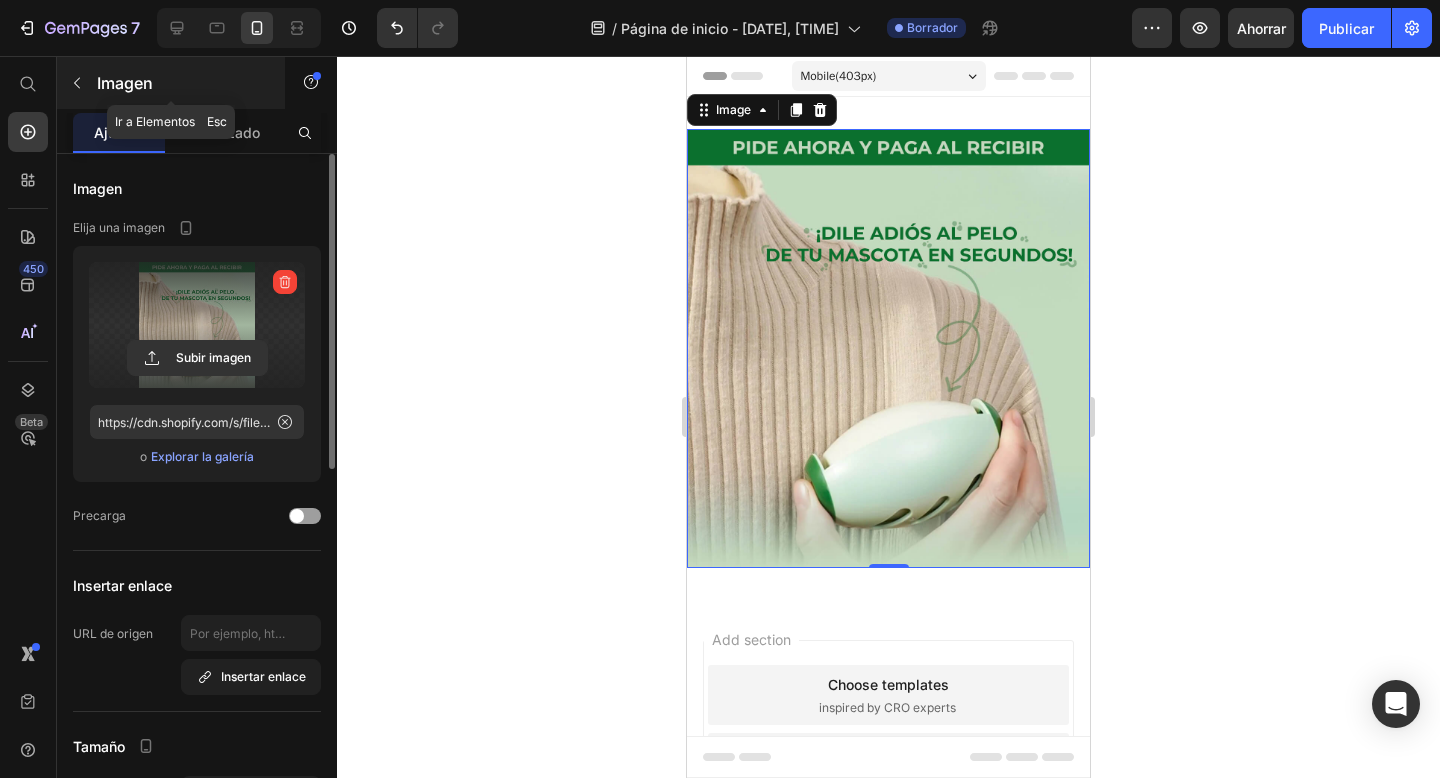 drag, startPoint x: 138, startPoint y: 72, endPoint x: 148, endPoint y: 80, distance: 12.806249 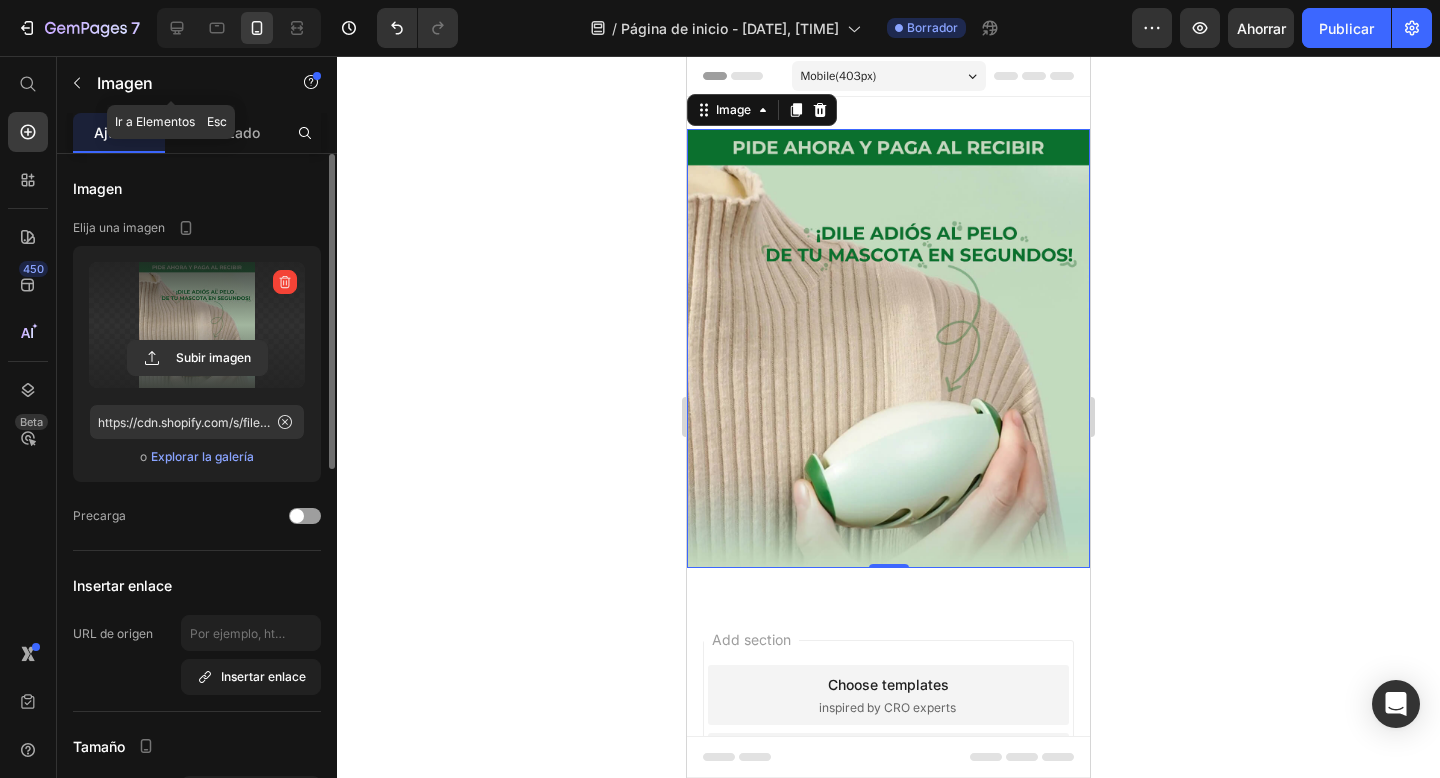 click on "Imagen" at bounding box center [182, 83] 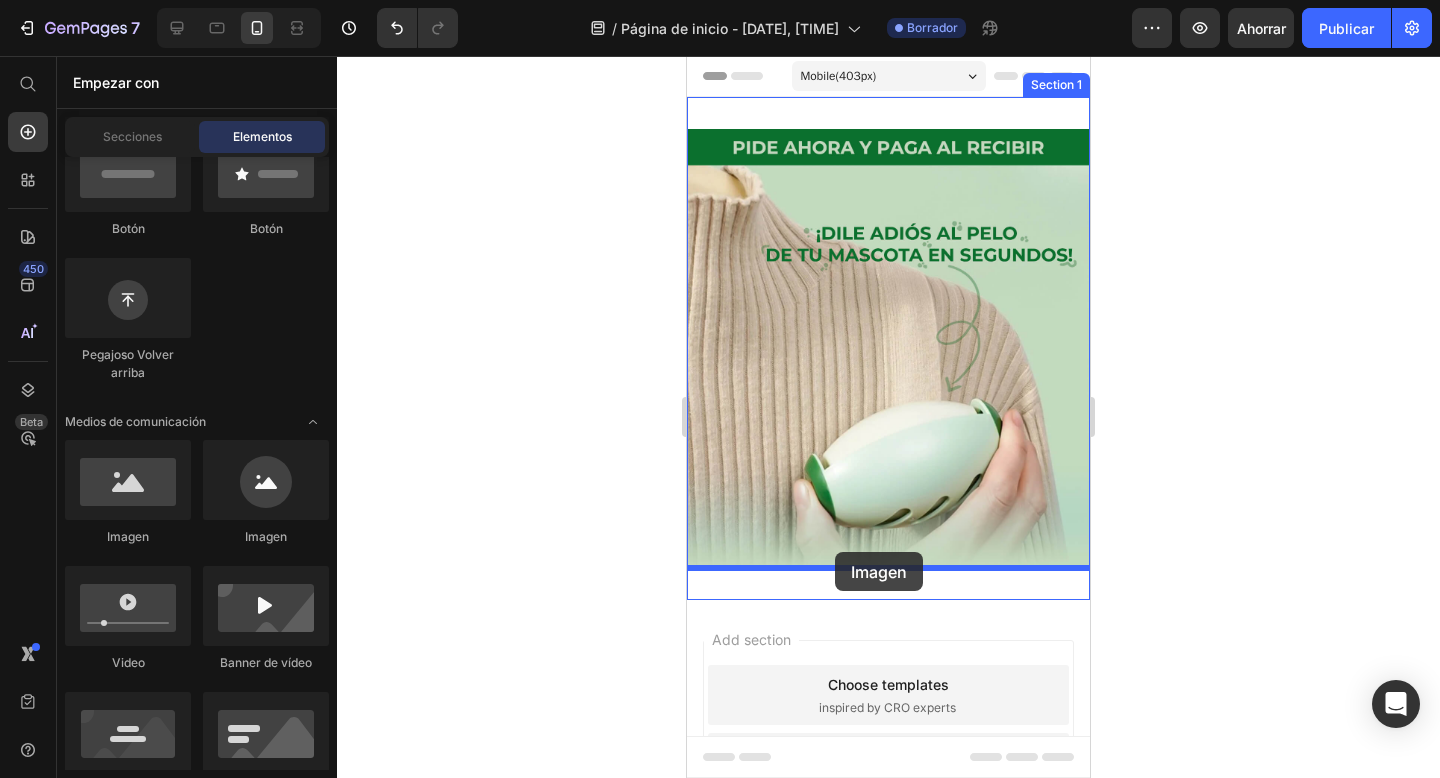 drag, startPoint x: 969, startPoint y: 565, endPoint x: 846, endPoint y: 563, distance: 123.01626 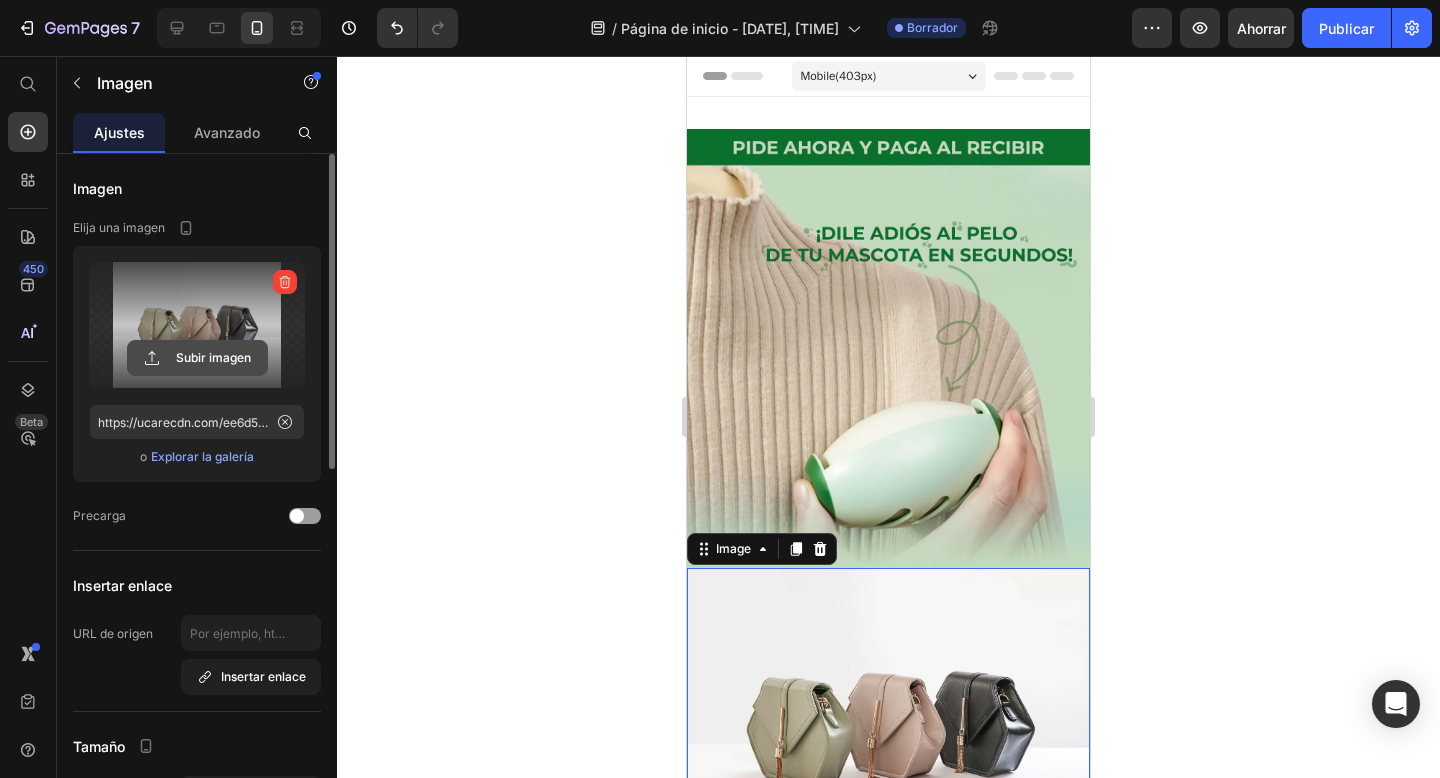 click 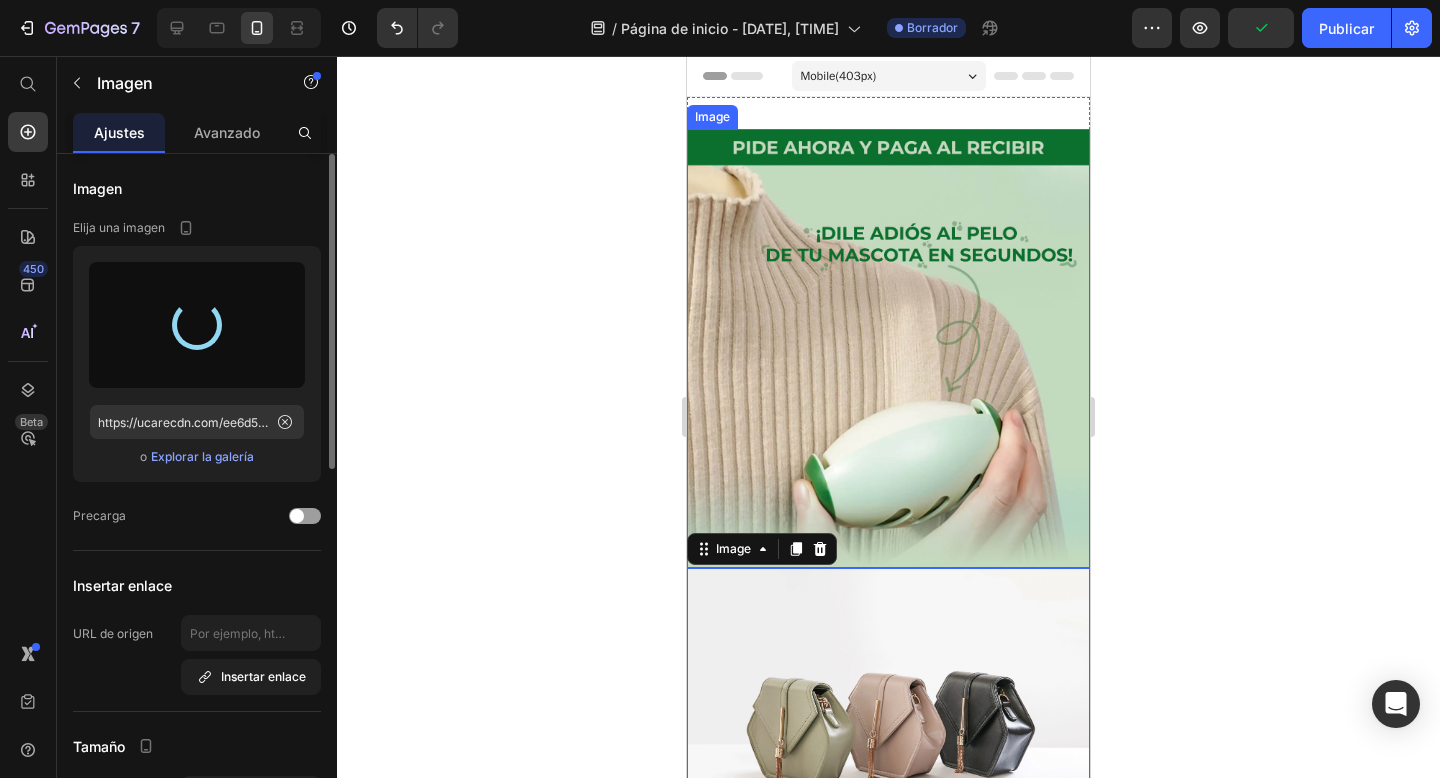 type on "https://cdn.shopify.com/s/files/1/0735/8598/3774/files/gempages_474026245059773383-9a0d68ba-b74e-4f0a-a9d7-98eebfd943b6.jpg" 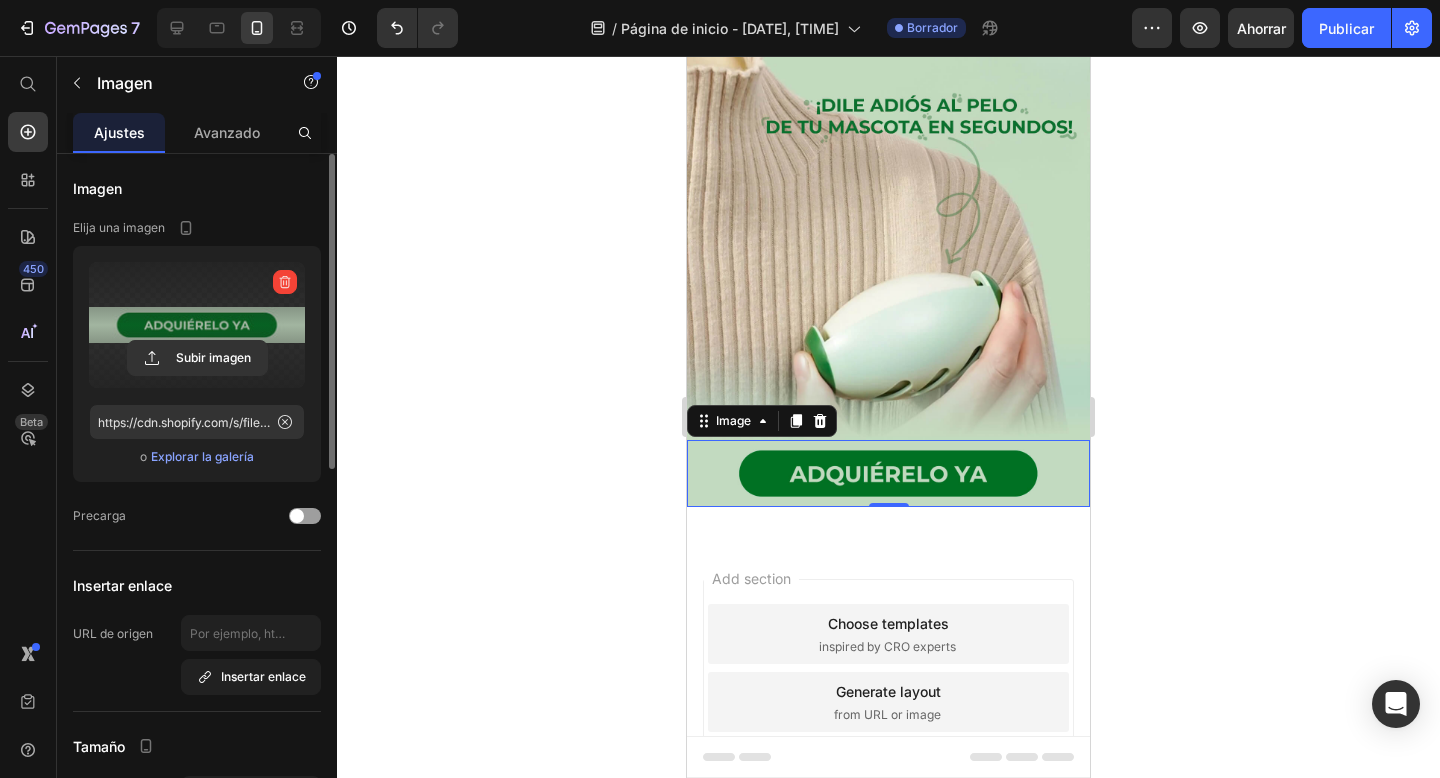 scroll, scrollTop: 155, scrollLeft: 0, axis: vertical 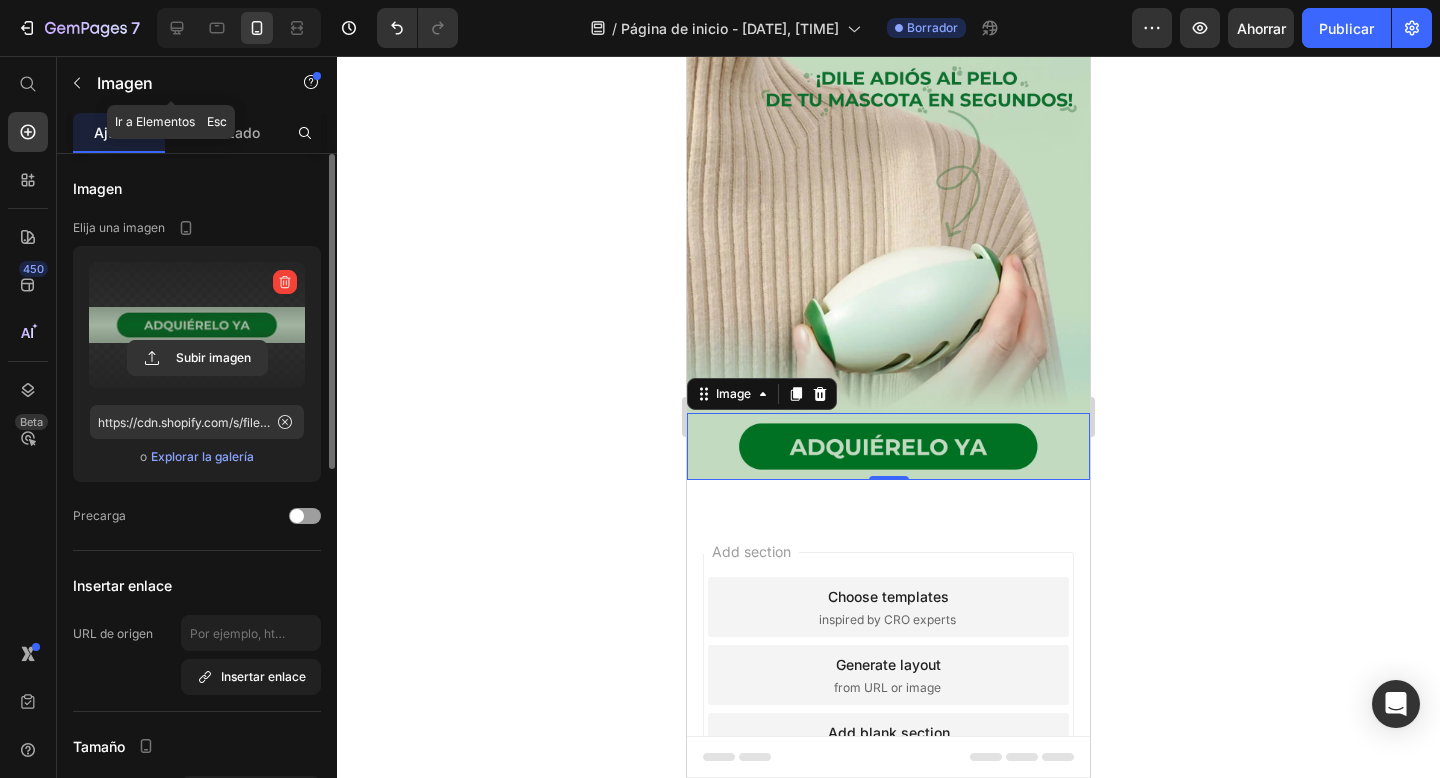 click on "Imagen" at bounding box center [125, 83] 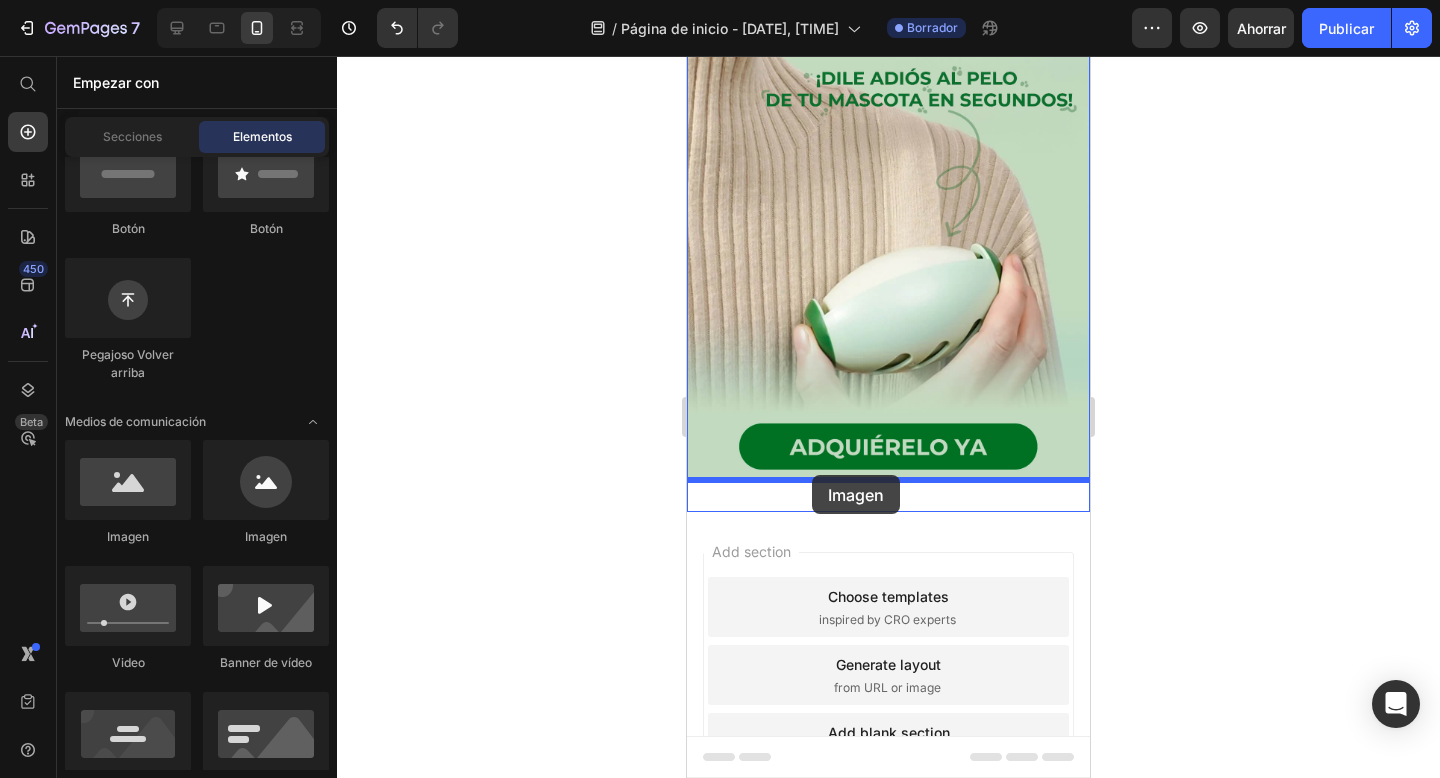 drag, startPoint x: 832, startPoint y: 535, endPoint x: 832, endPoint y: 488, distance: 47 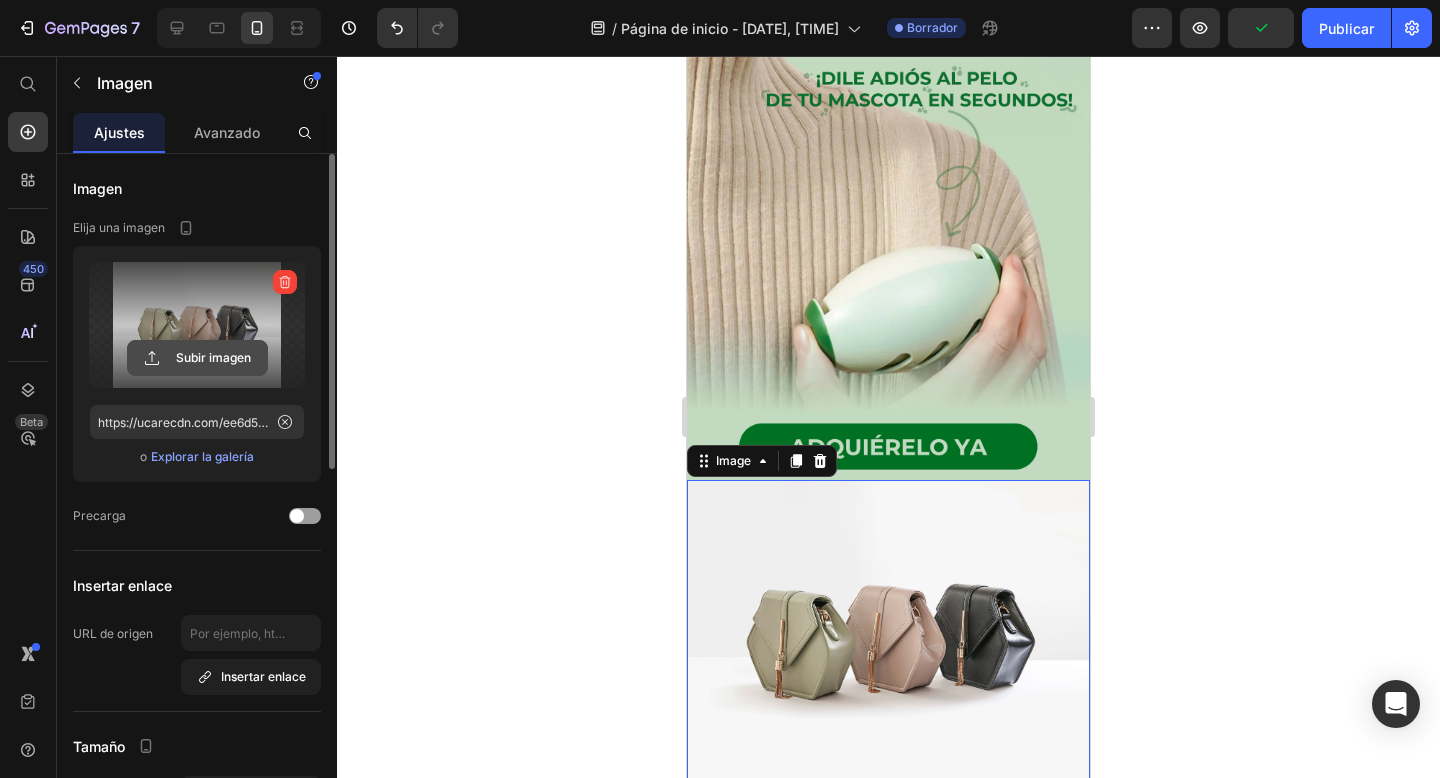 click 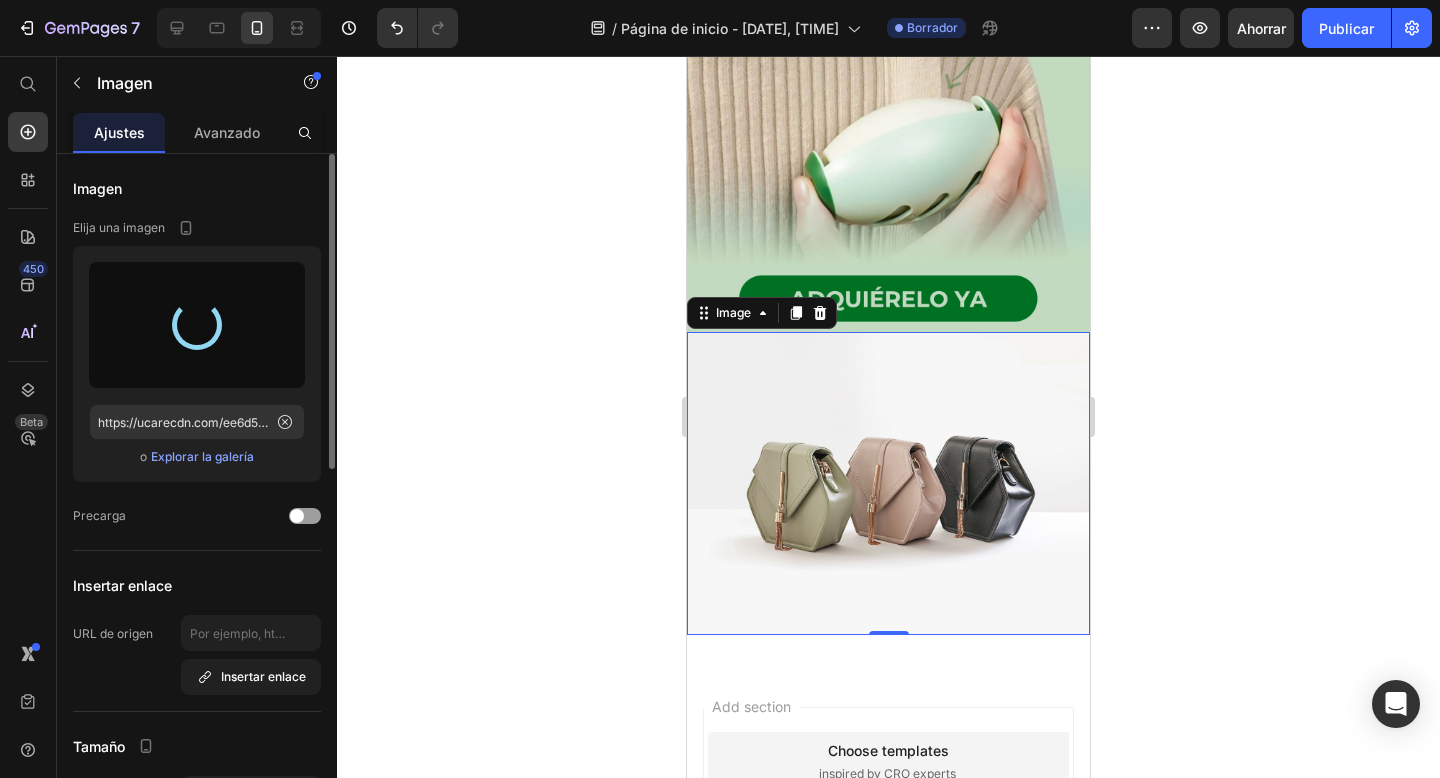 type on "https://cdn.shopify.com/s/files/1/0735/8598/3774/files/gempages_474026245059773383-ece2b00c-9600-4bb5-8d76-3663c8d18bdc.jpg" 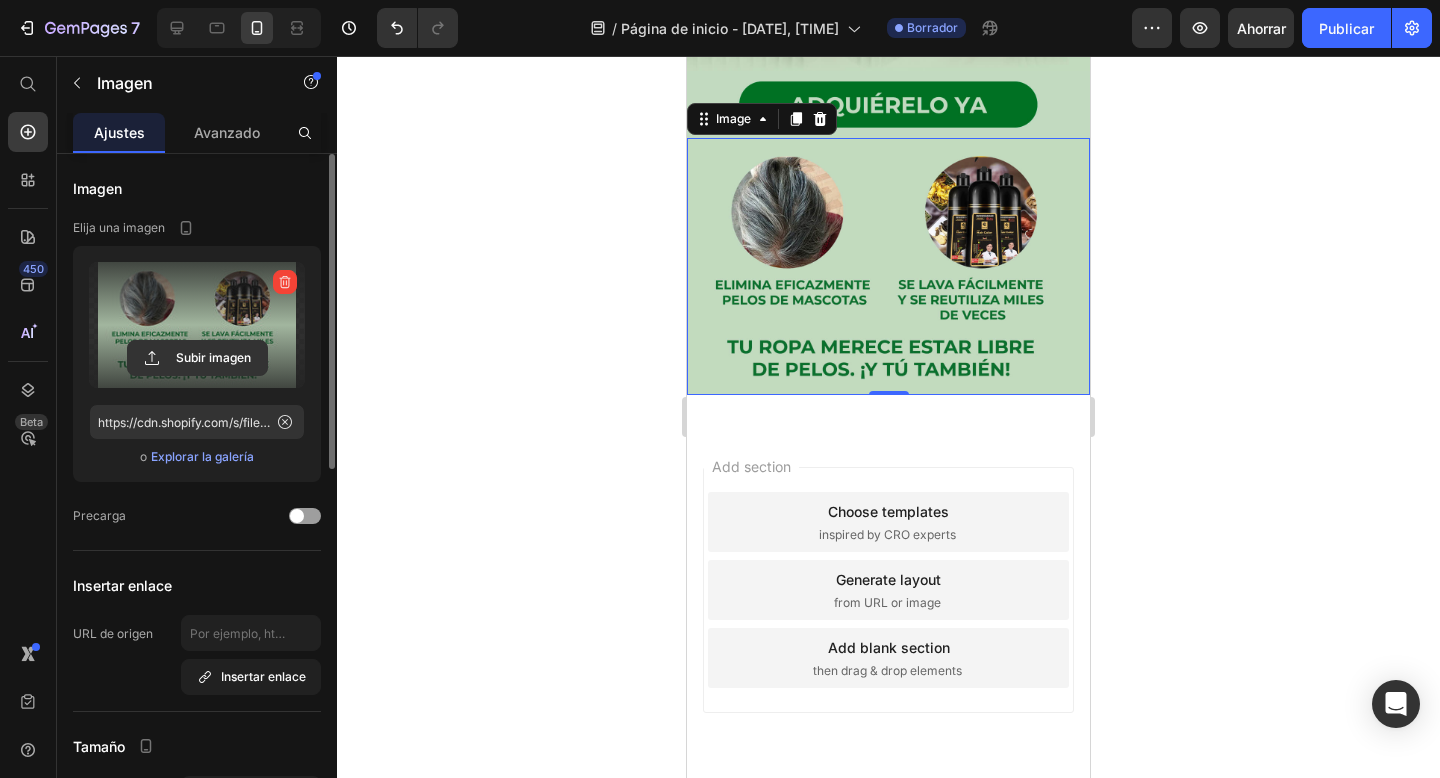 scroll, scrollTop: 503, scrollLeft: 0, axis: vertical 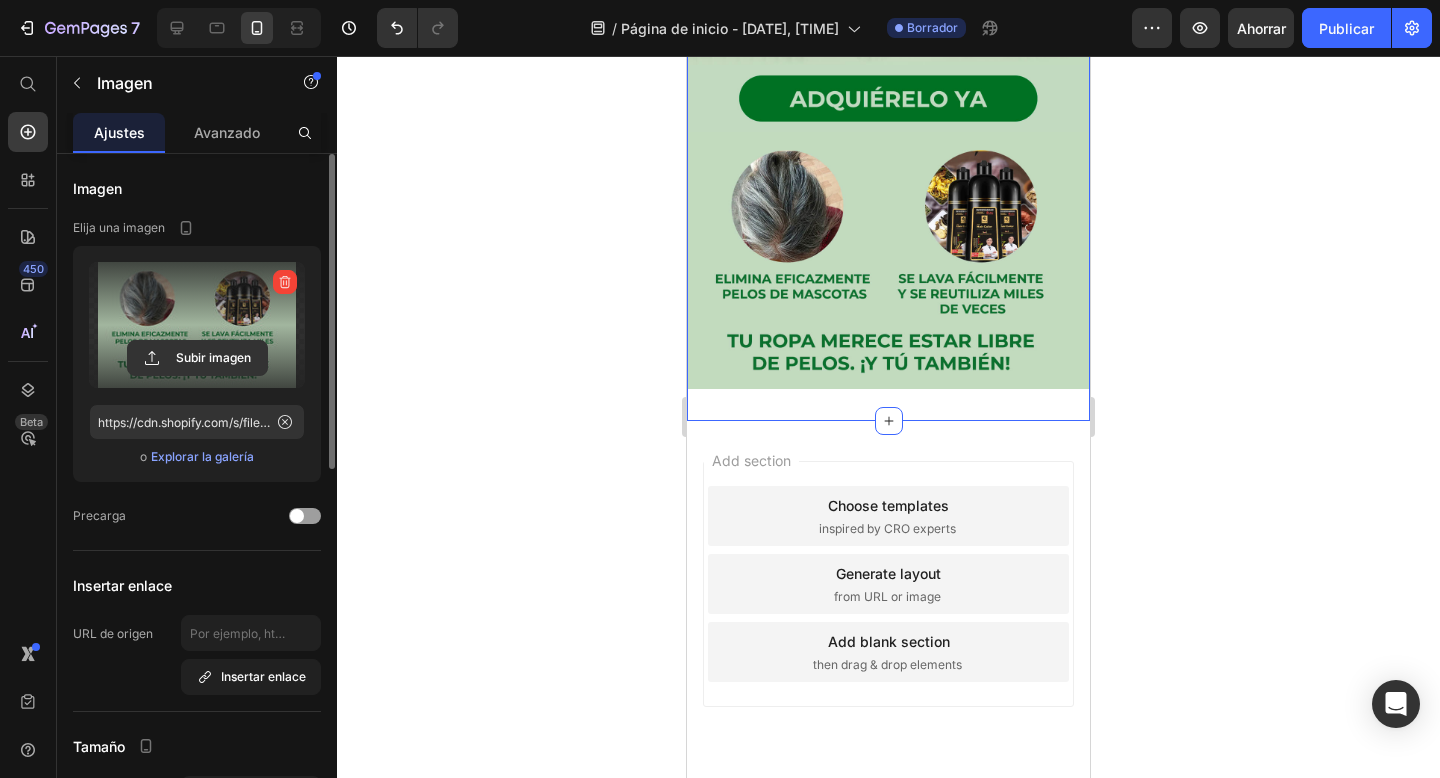 click on "Image Image Image Section 1   Create Theme Section AI Content Write with GemAI What would you like to describe here? Tone and Voice Persuasive Product Getting products... Show more Generate" at bounding box center [888, 7] 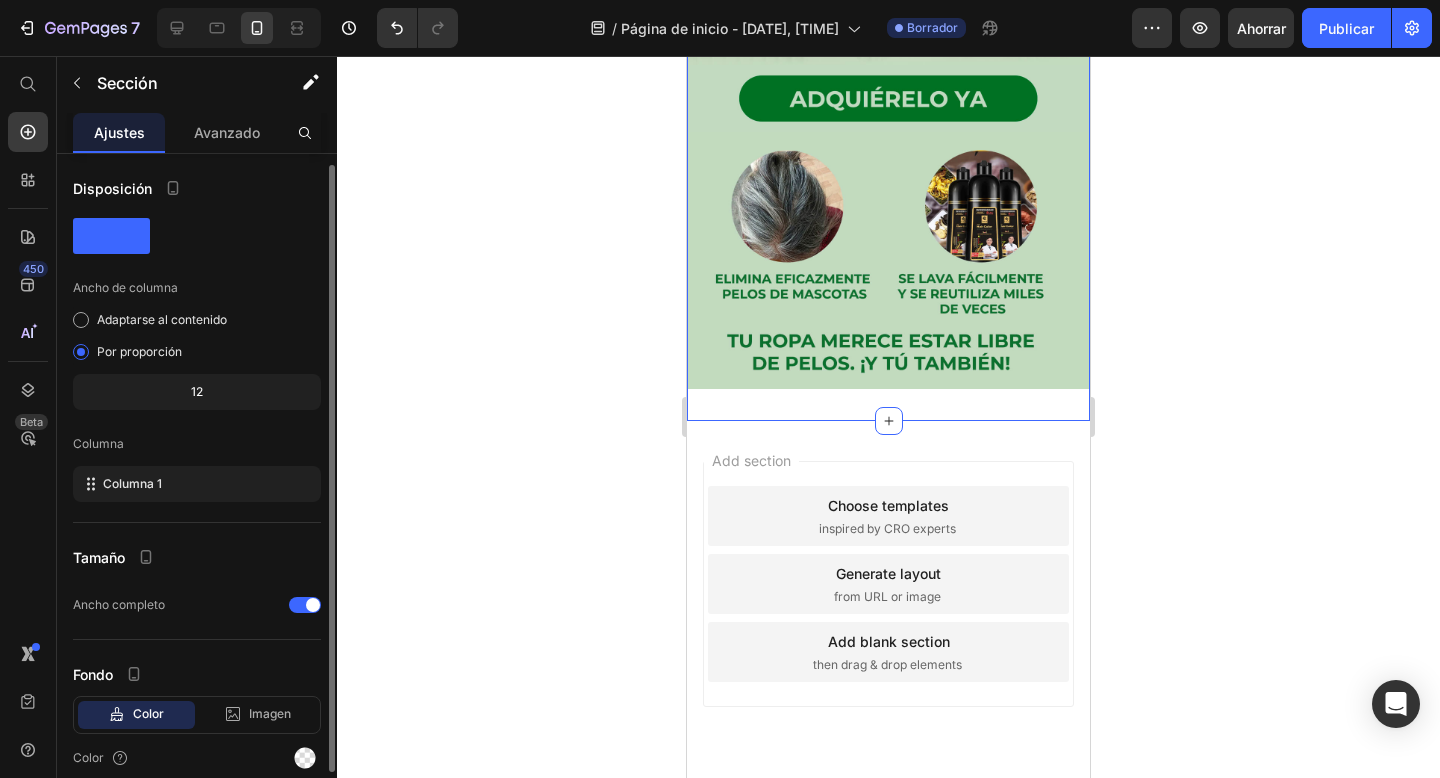 scroll, scrollTop: 72, scrollLeft: 0, axis: vertical 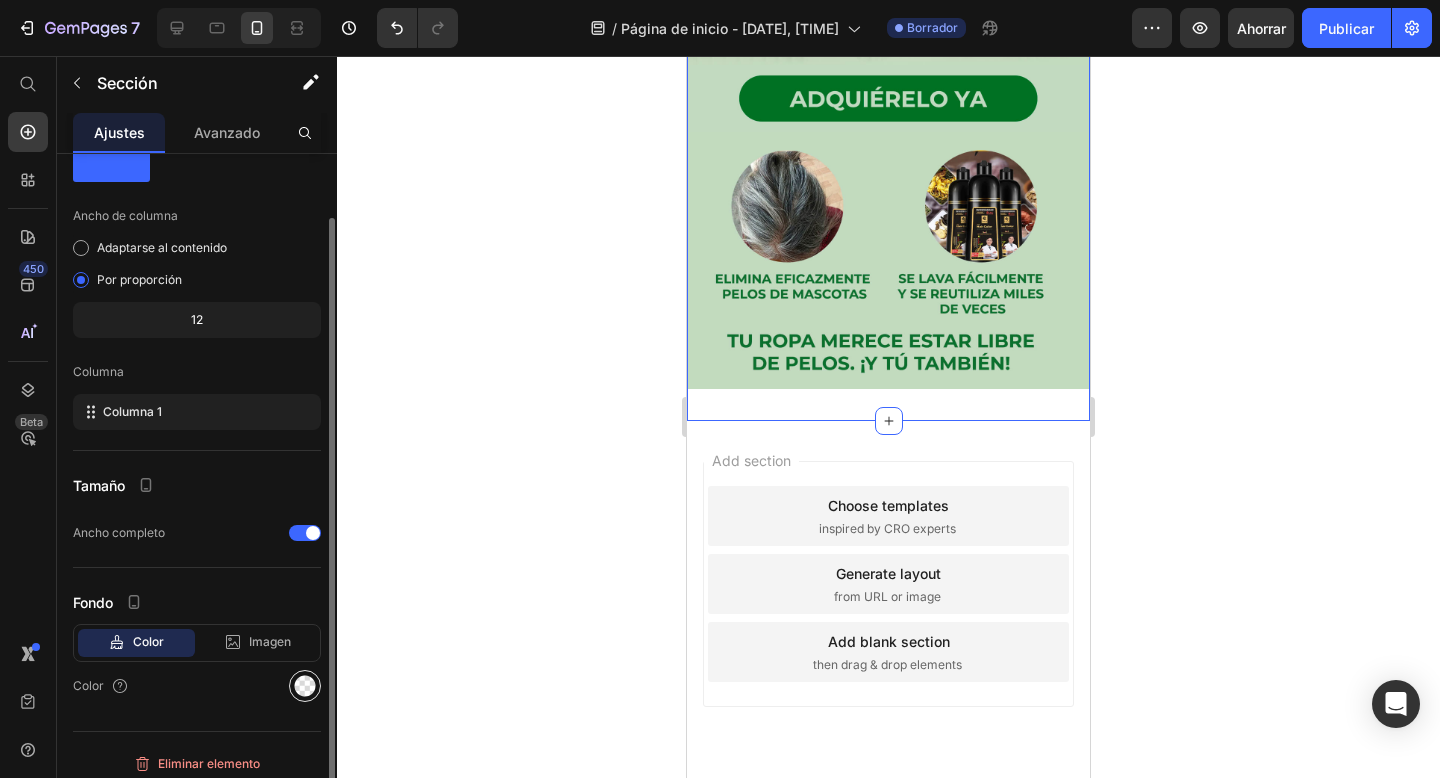 click at bounding box center (305, 686) 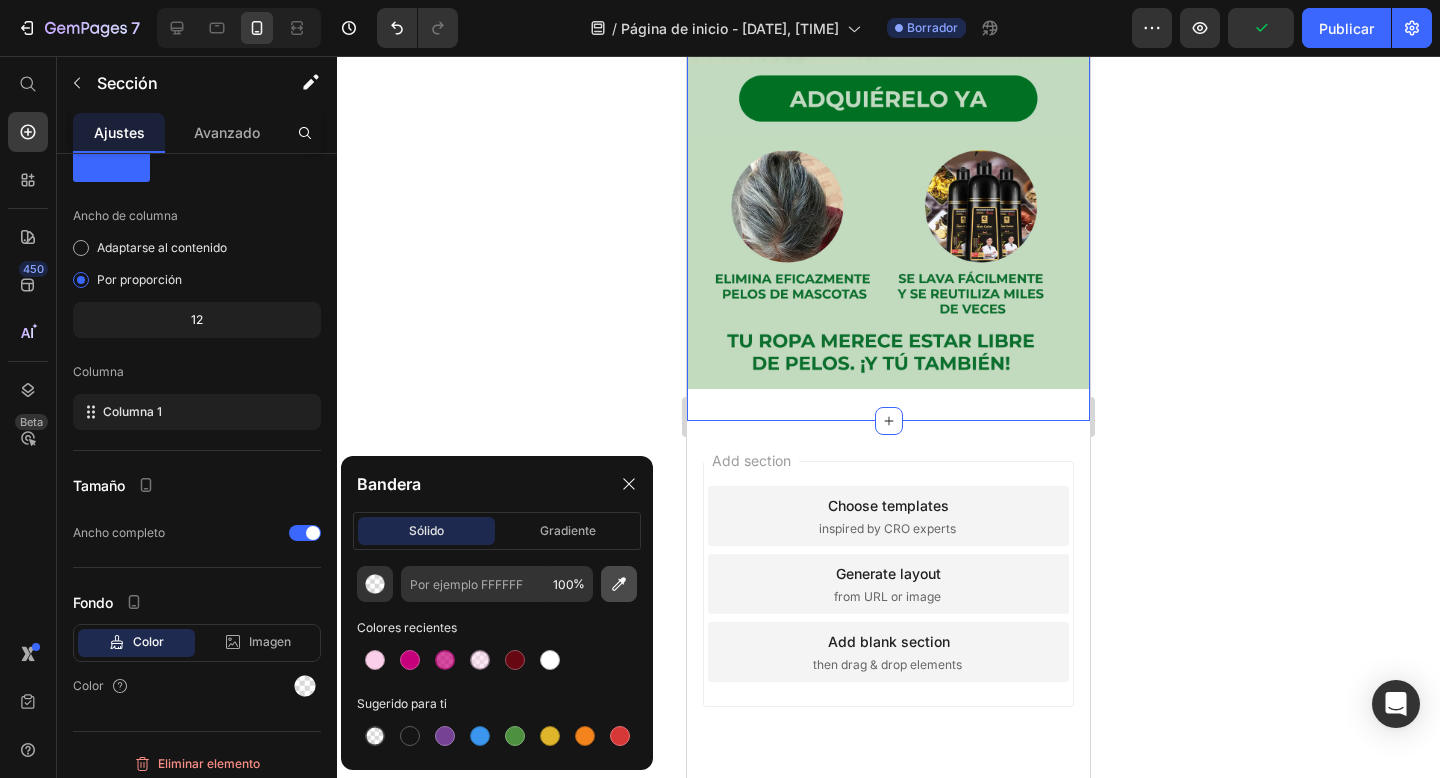 click 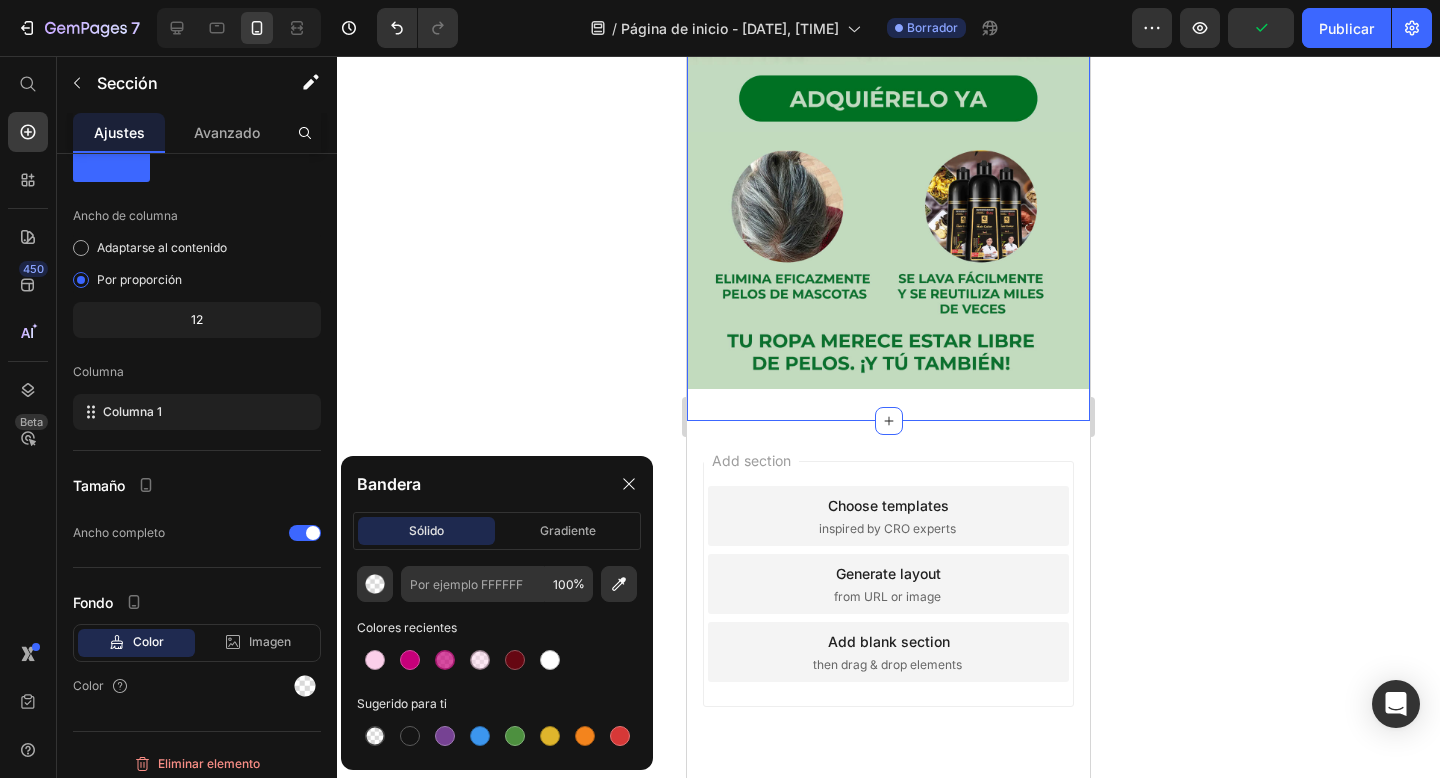 type on "C2DBBF" 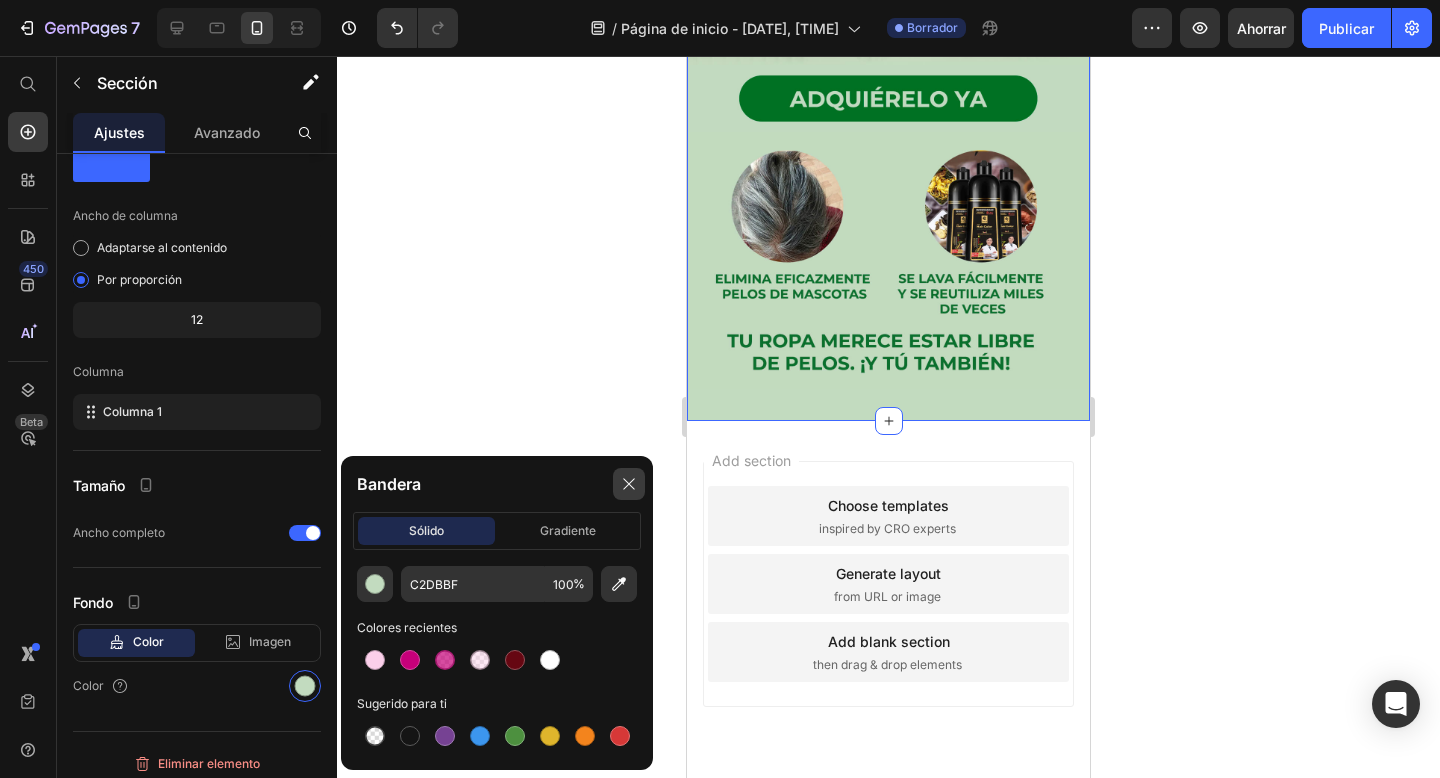 click 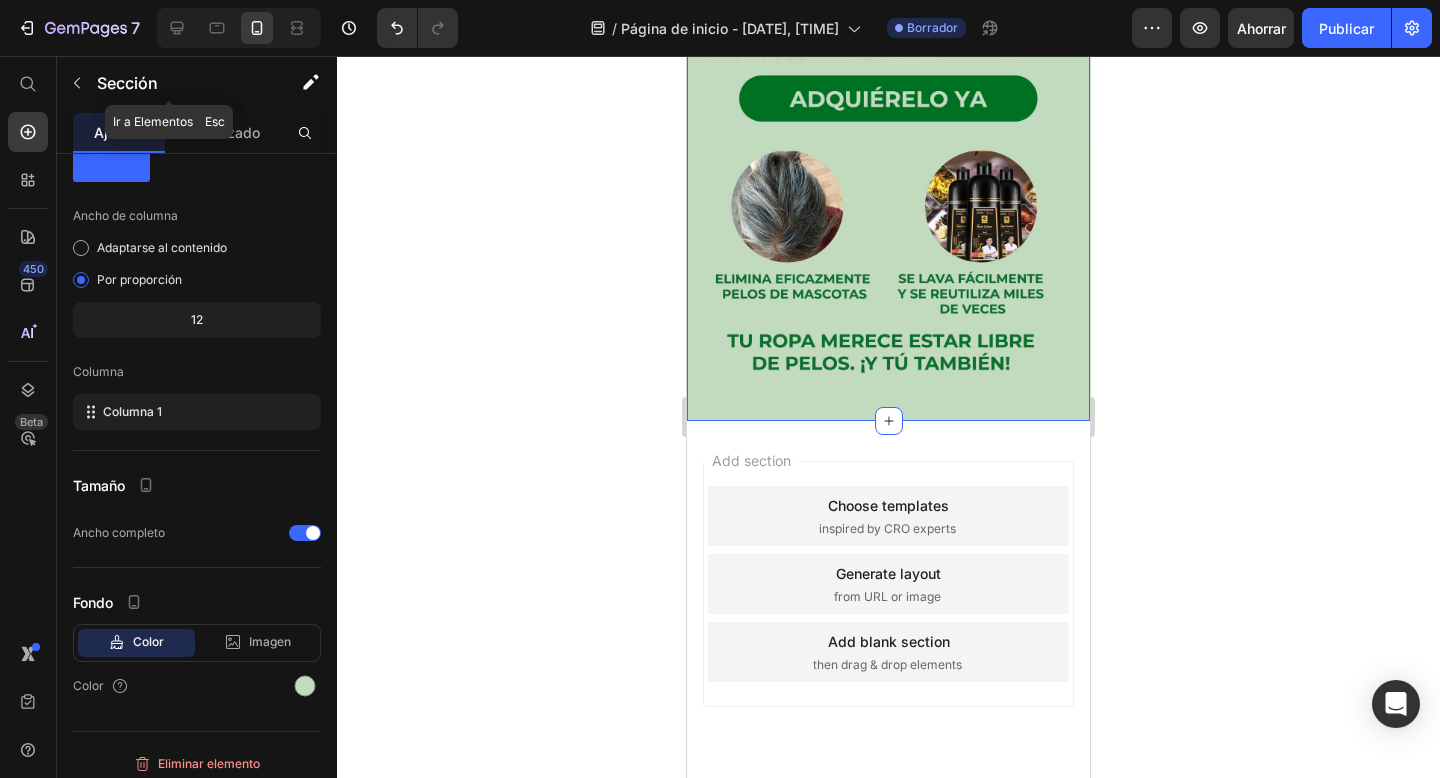 click on "Sección" at bounding box center (127, 83) 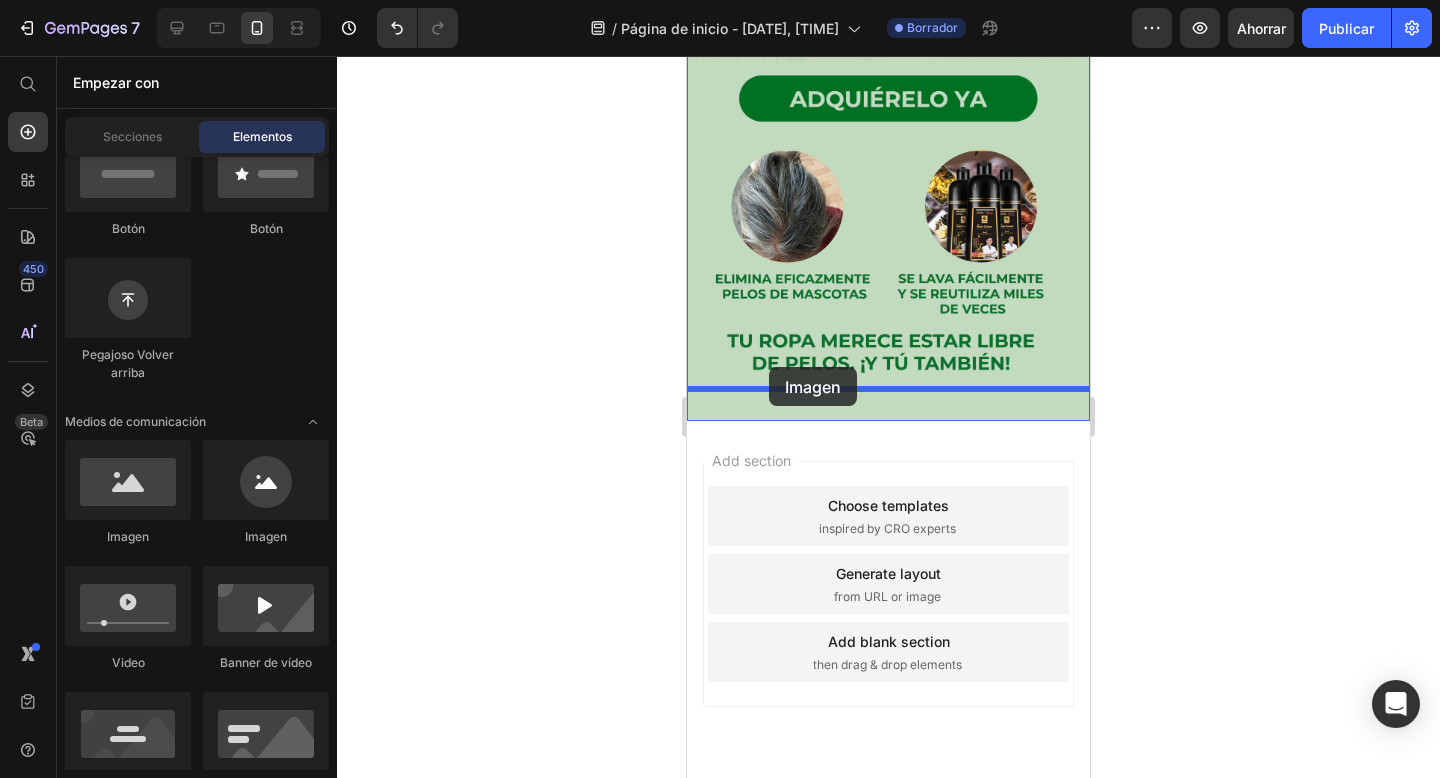 drag, startPoint x: 887, startPoint y: 527, endPoint x: 771, endPoint y: 371, distance: 194.40164 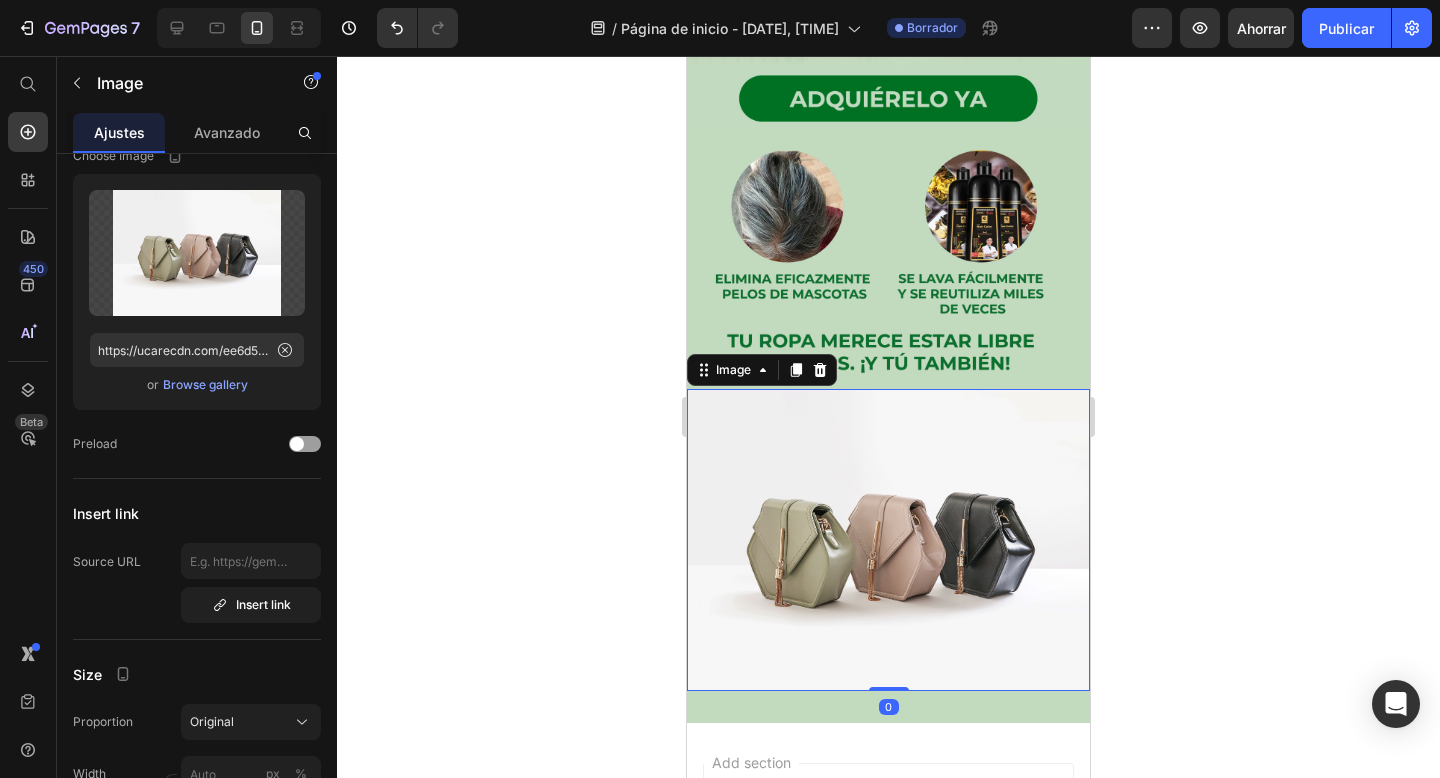 scroll, scrollTop: 0, scrollLeft: 0, axis: both 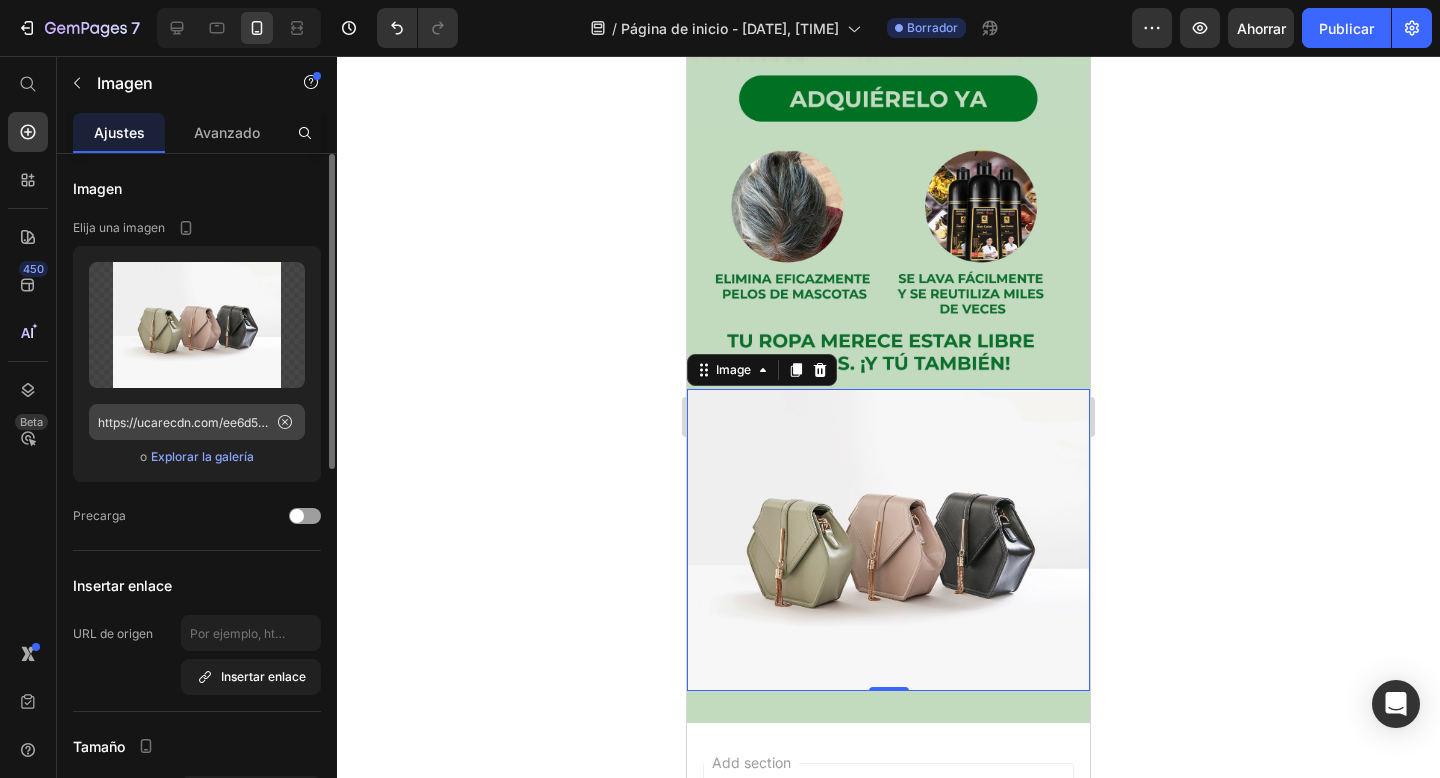 click 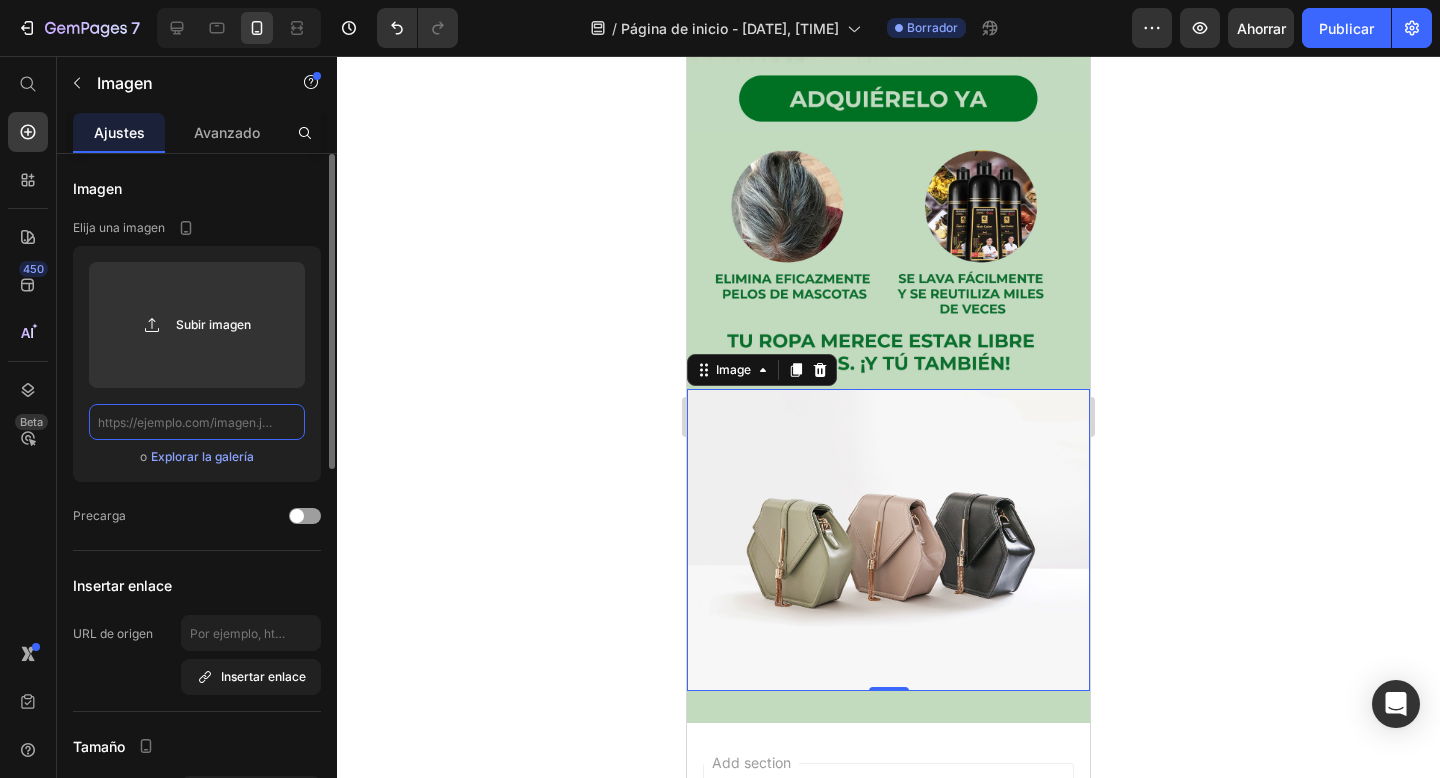 scroll, scrollTop: 0, scrollLeft: 0, axis: both 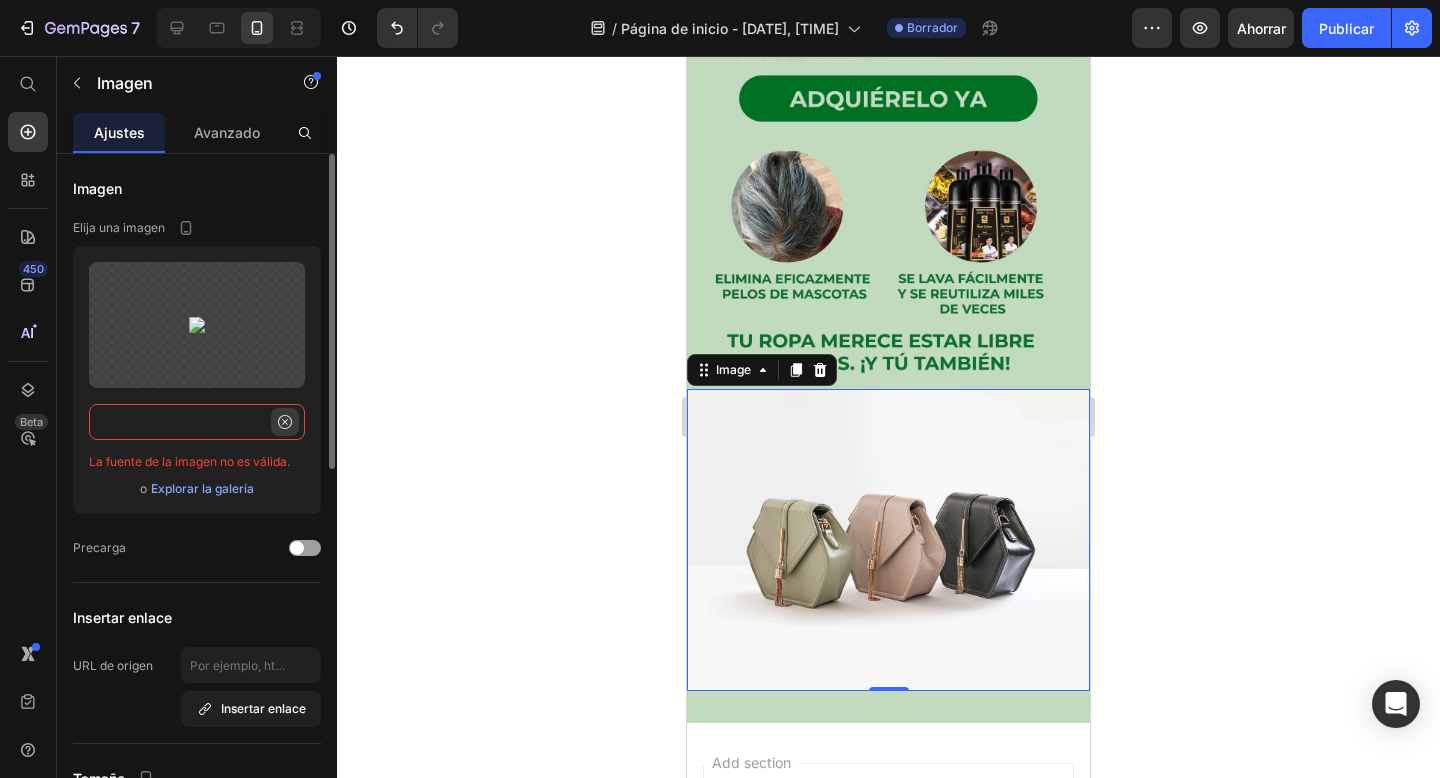 type on "https://www.ineeditto2.com/cdn/shop/videos/c/vp/b940cebeaeab4158a1a77430836c5e78/b940cebeaeab4158a1a77430836c5e78.HD-1080p-2.5Mbps-50124770.mp4?v=0" 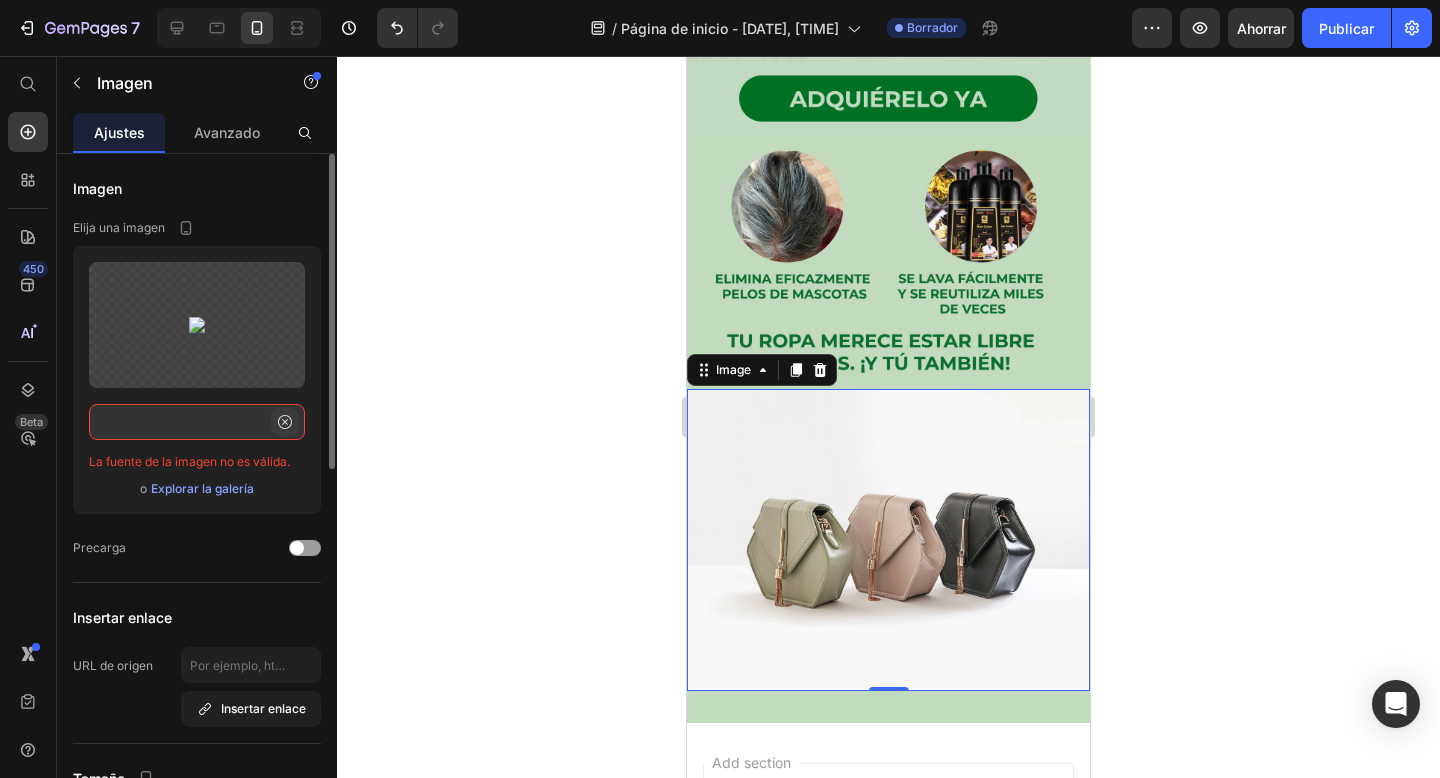 click 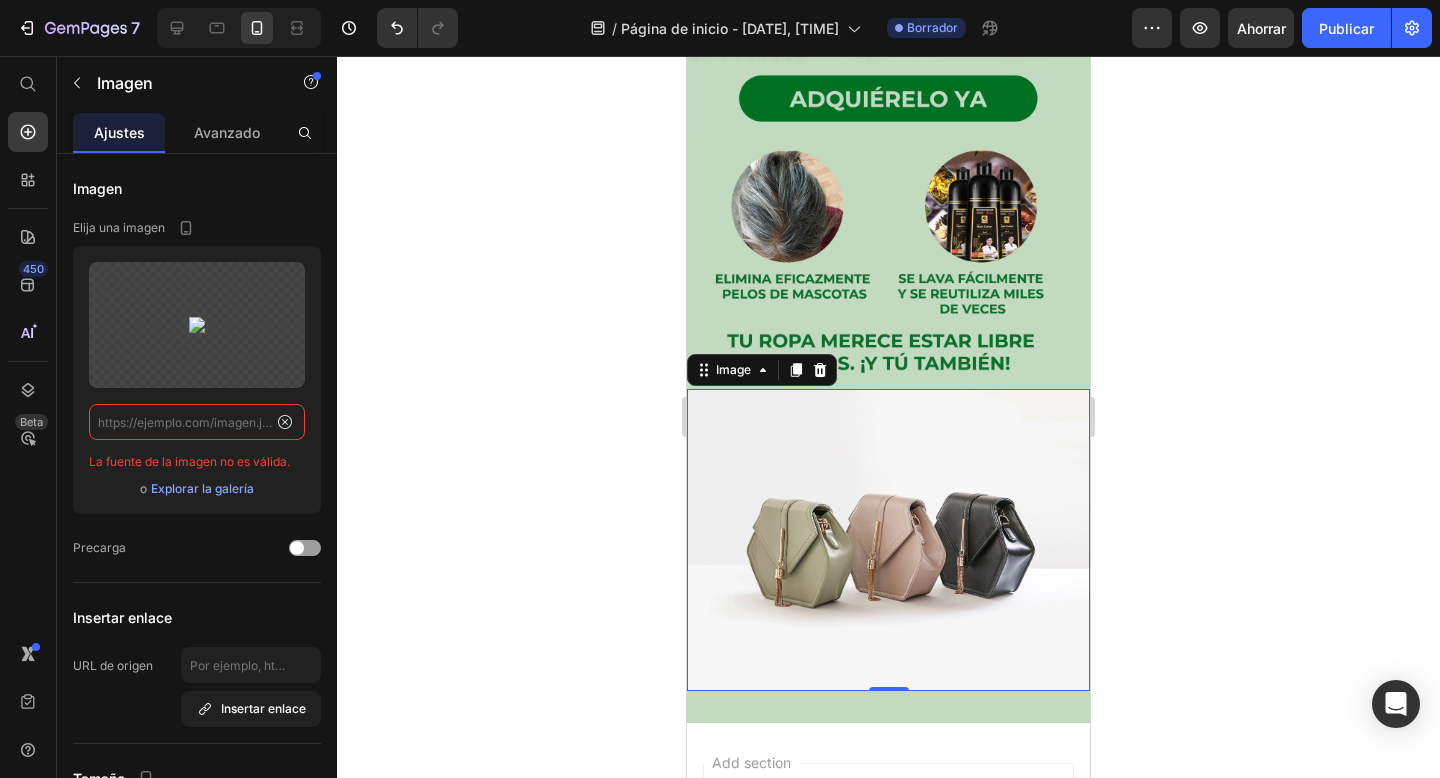 scroll, scrollTop: 0, scrollLeft: 0, axis: both 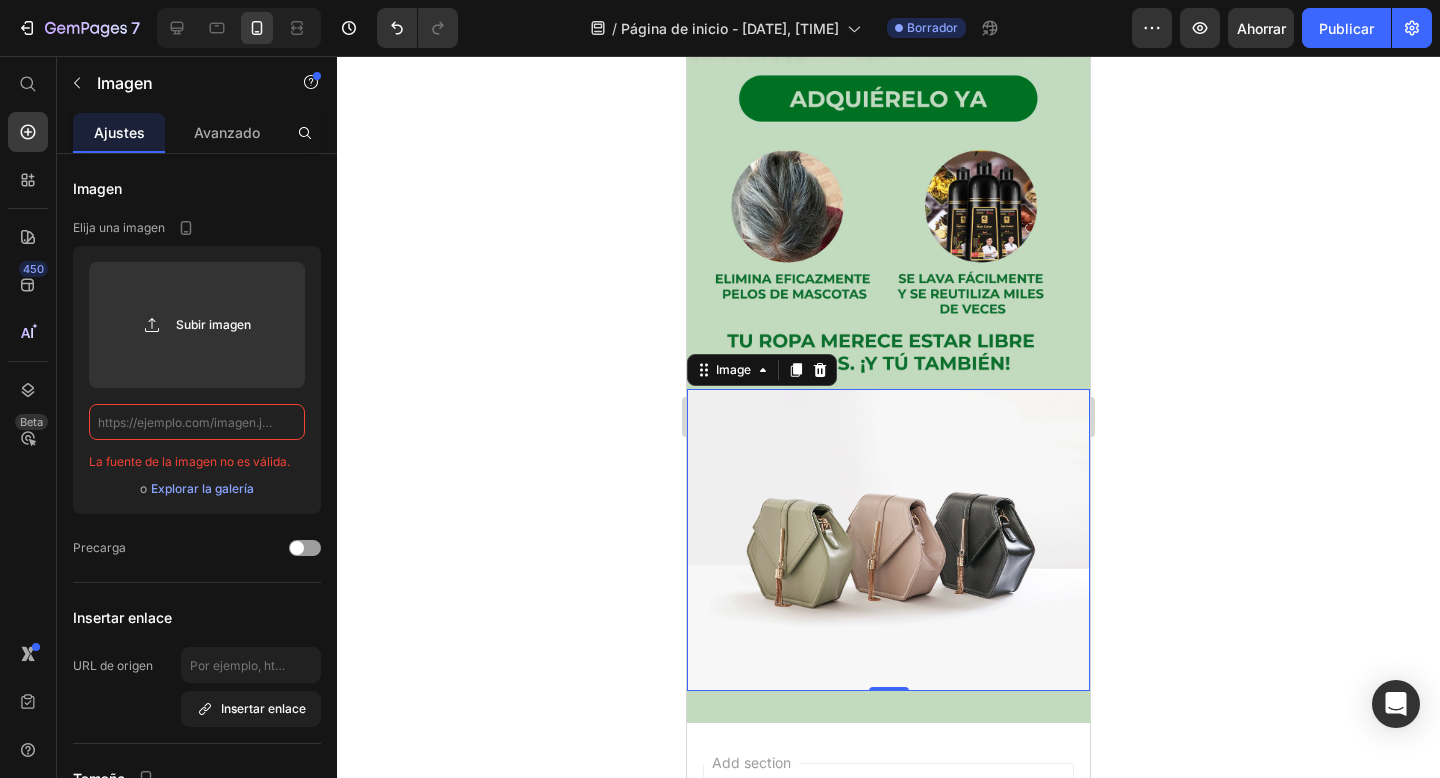 paste on "https://cdn.shopify.com/s/files/1/0729/7803/9058/files/giphy_83aeef45-383b-414d-bccf-4340998f2ec2.gif?v=1707181966" 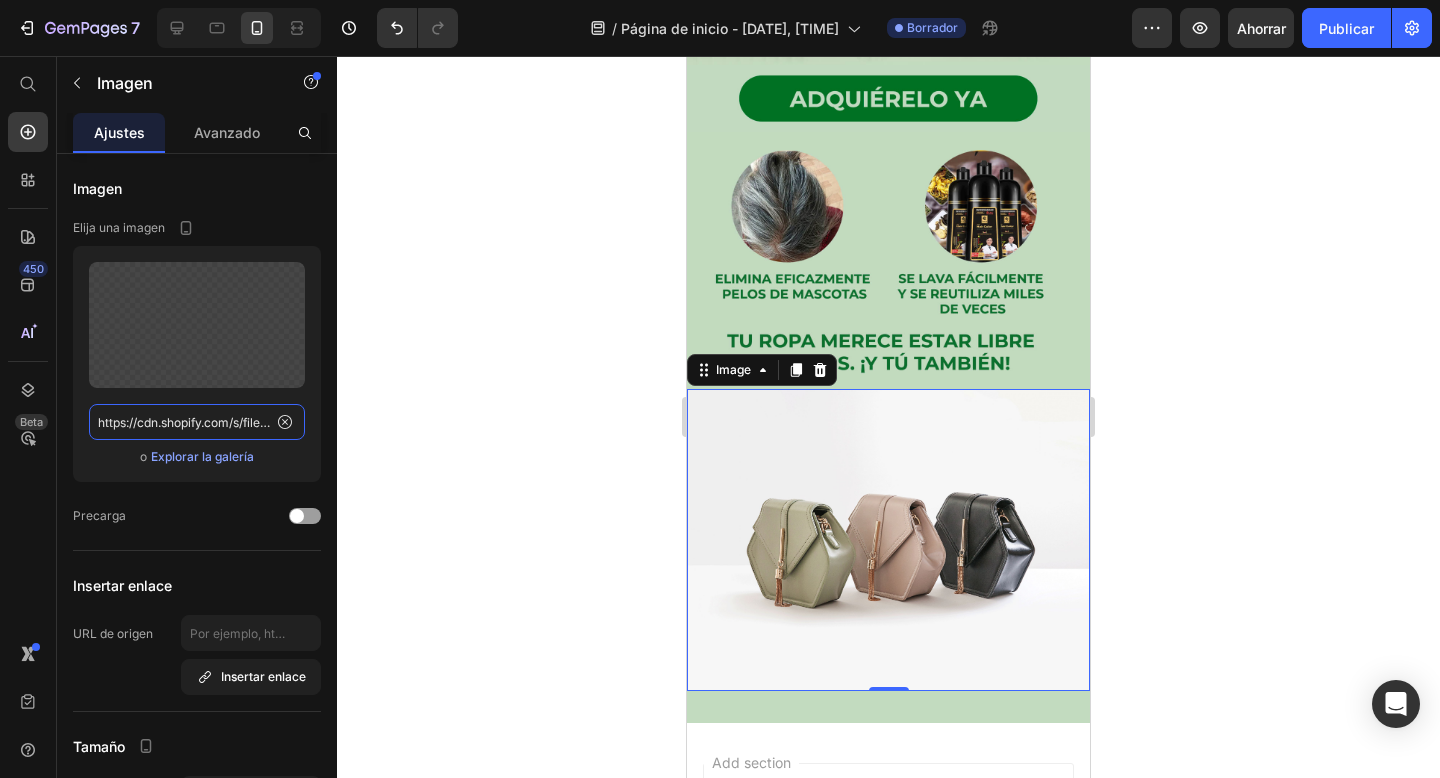 scroll, scrollTop: 0, scrollLeft: 524, axis: horizontal 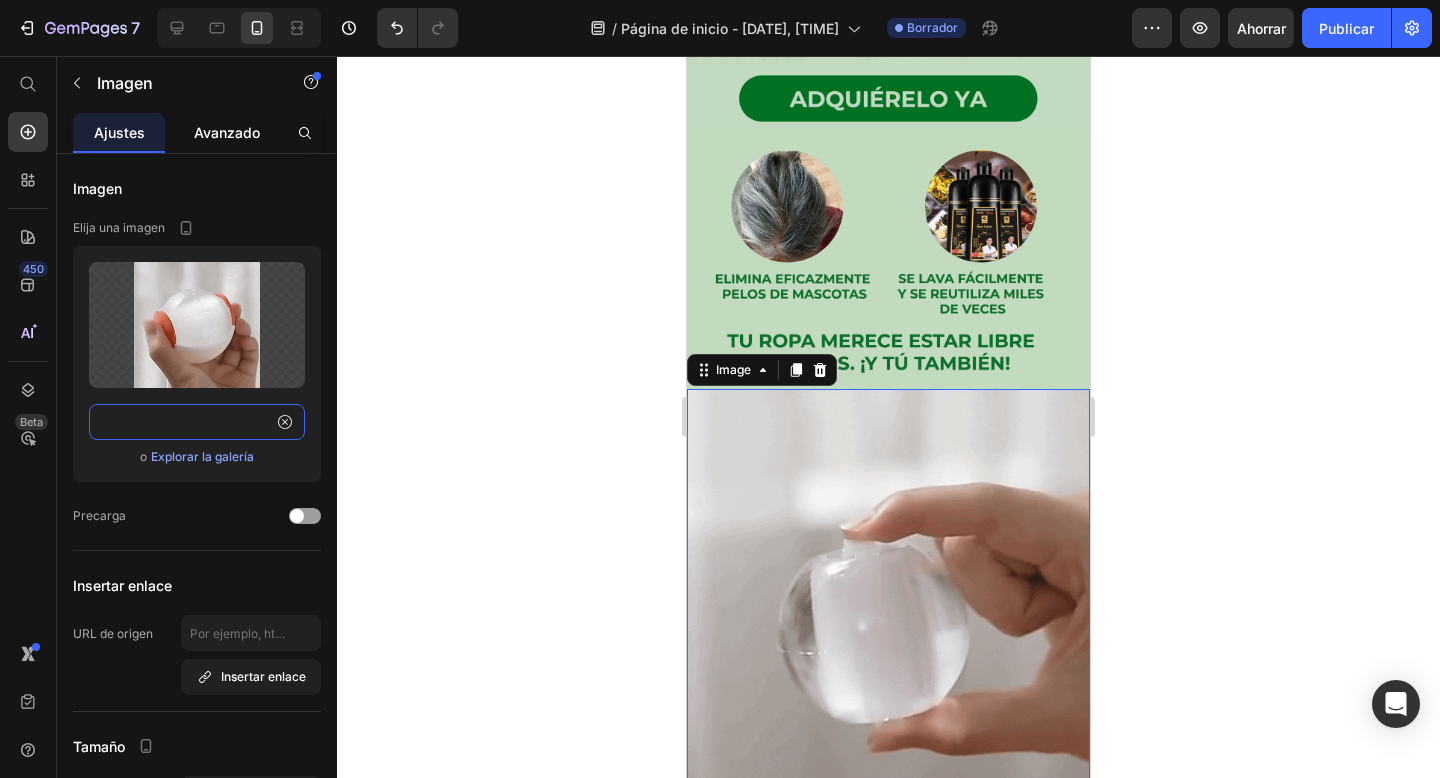 type on "https://cdn.shopify.com/s/files/1/0729/7803/9058/files/giphy_83aeef45-383b-414d-bccf-4340998f2ec2.gif?v=1707181966" 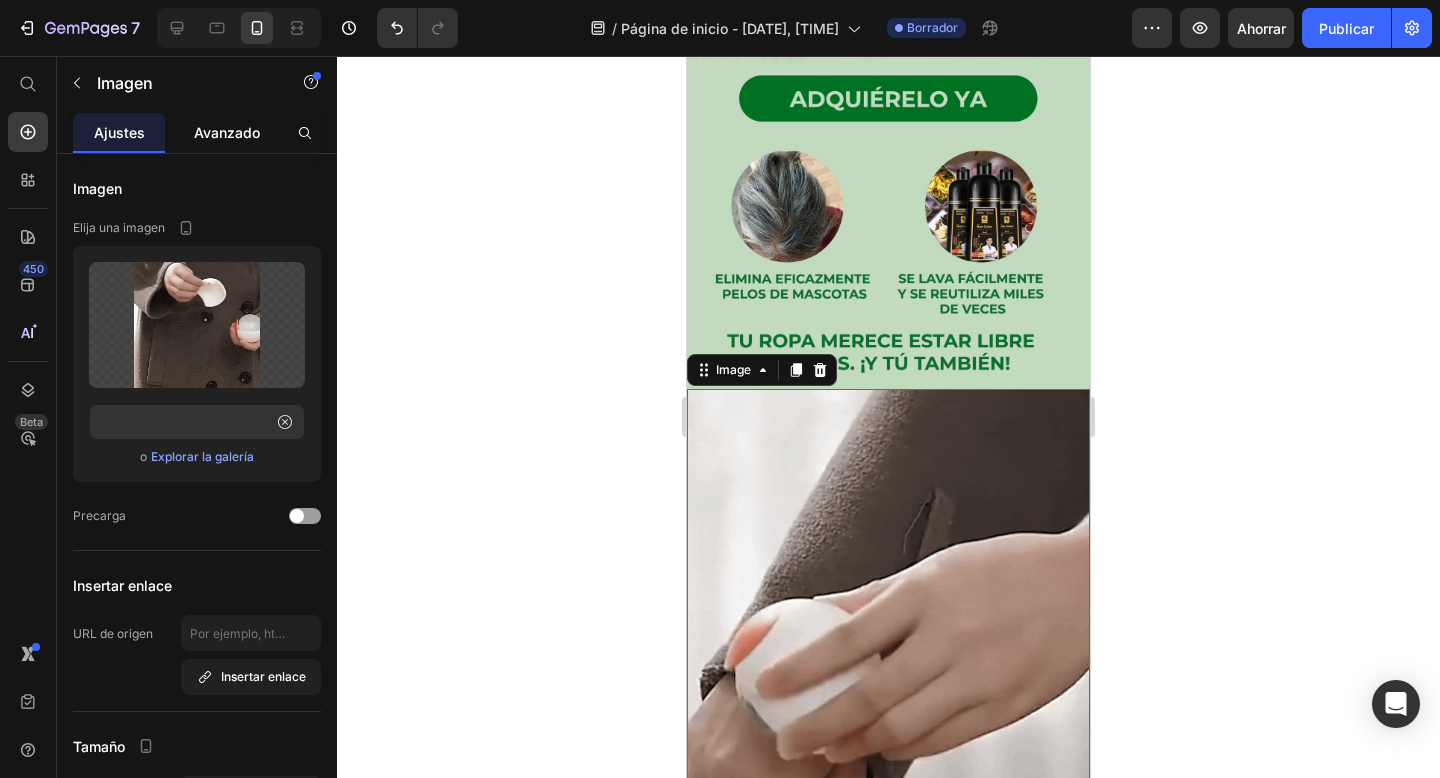 click on "Avanzado" at bounding box center [227, 132] 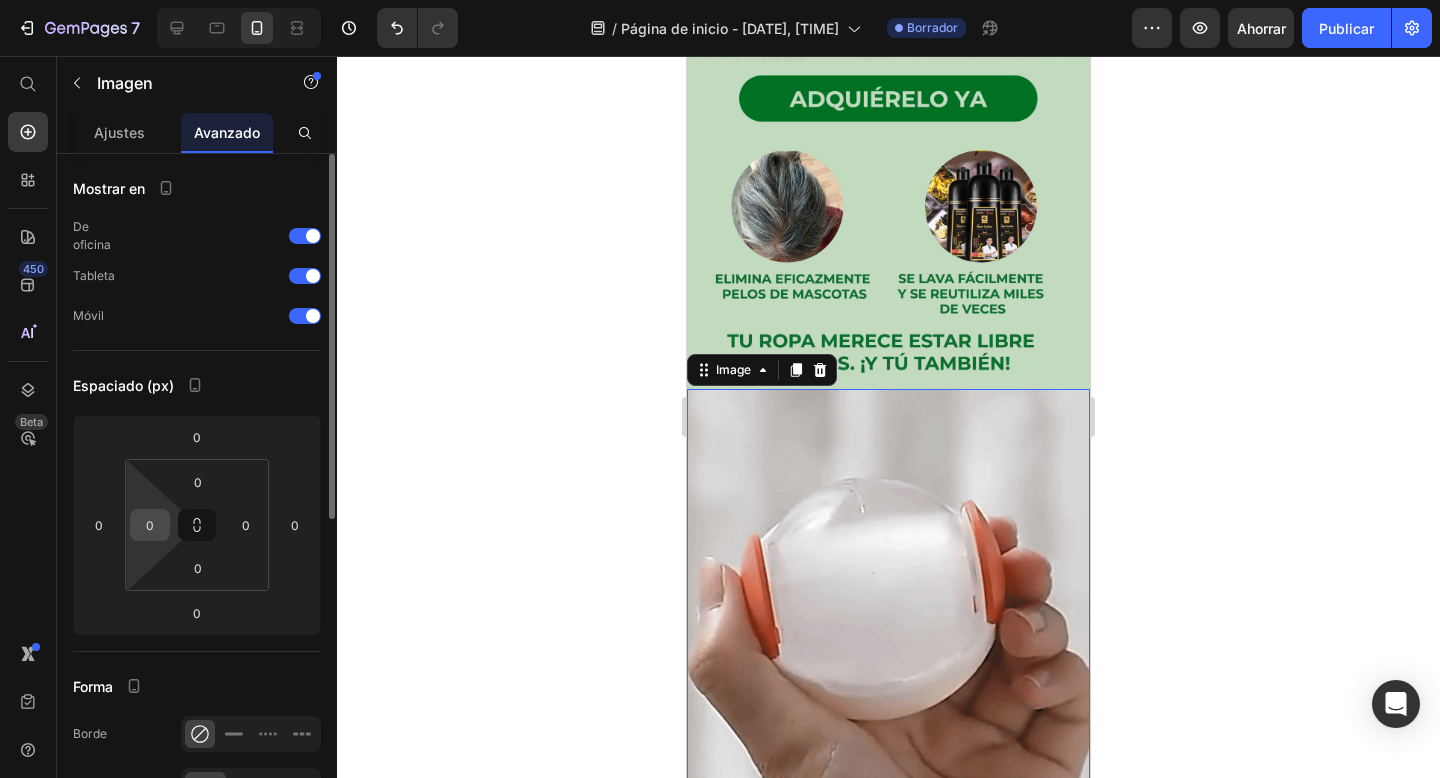 click on "0" at bounding box center (150, 525) 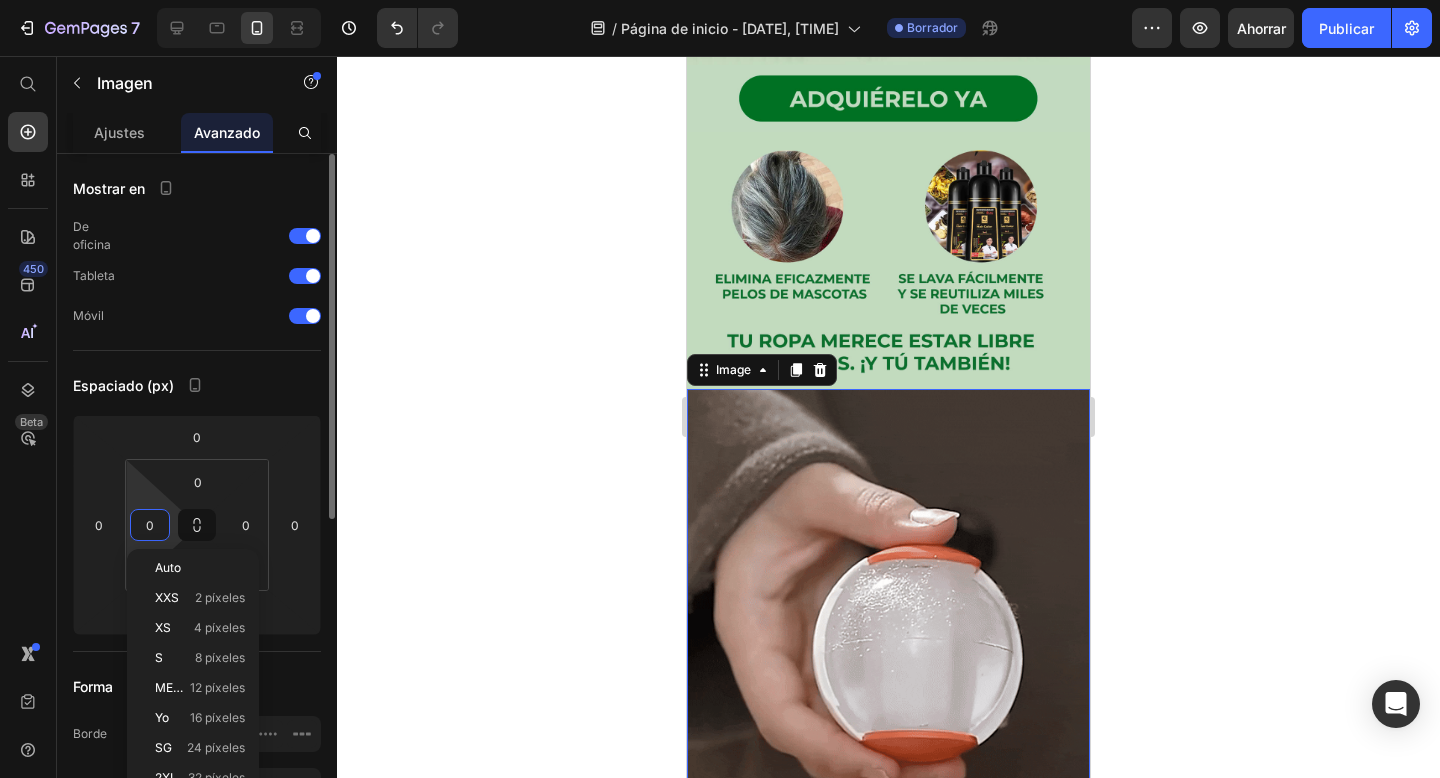 click on "0" at bounding box center (150, 525) 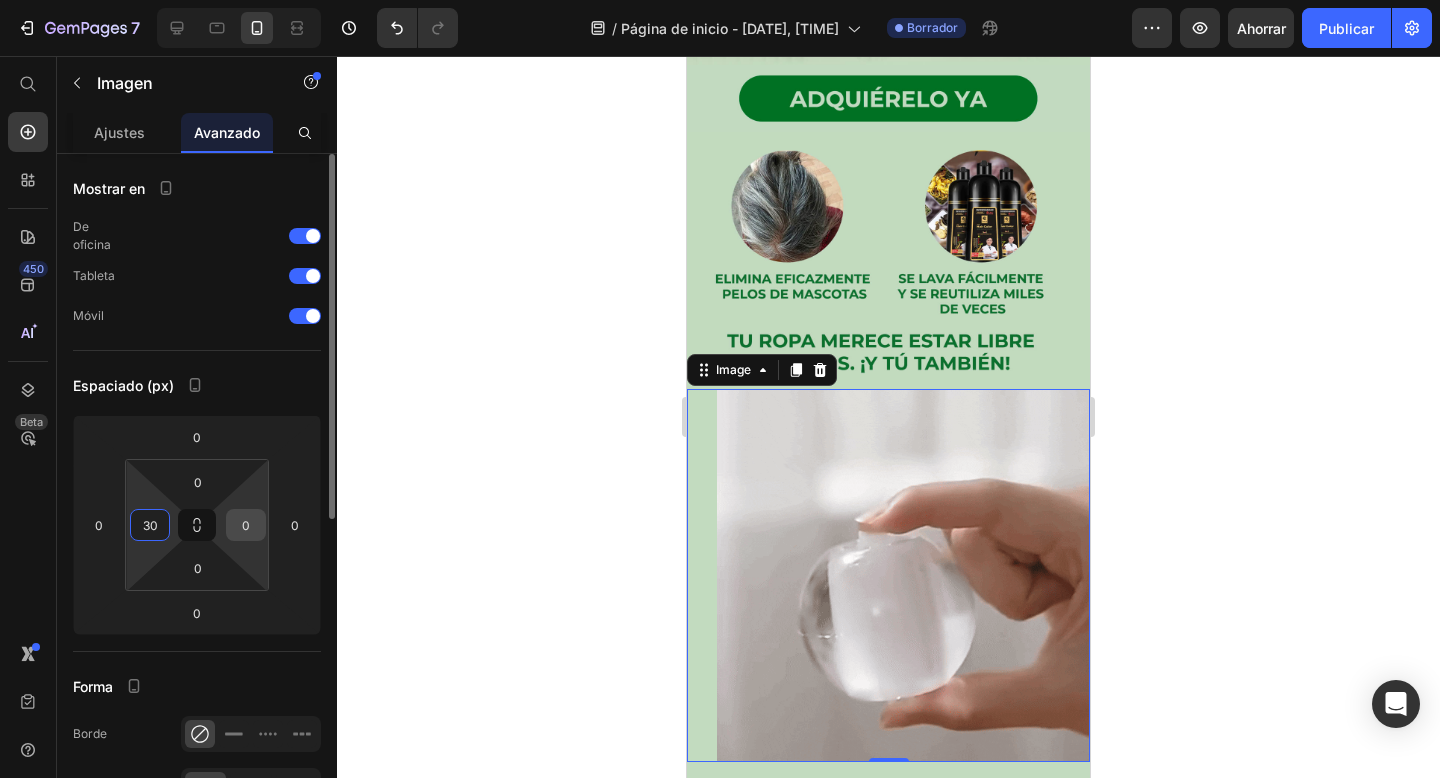 type on "30" 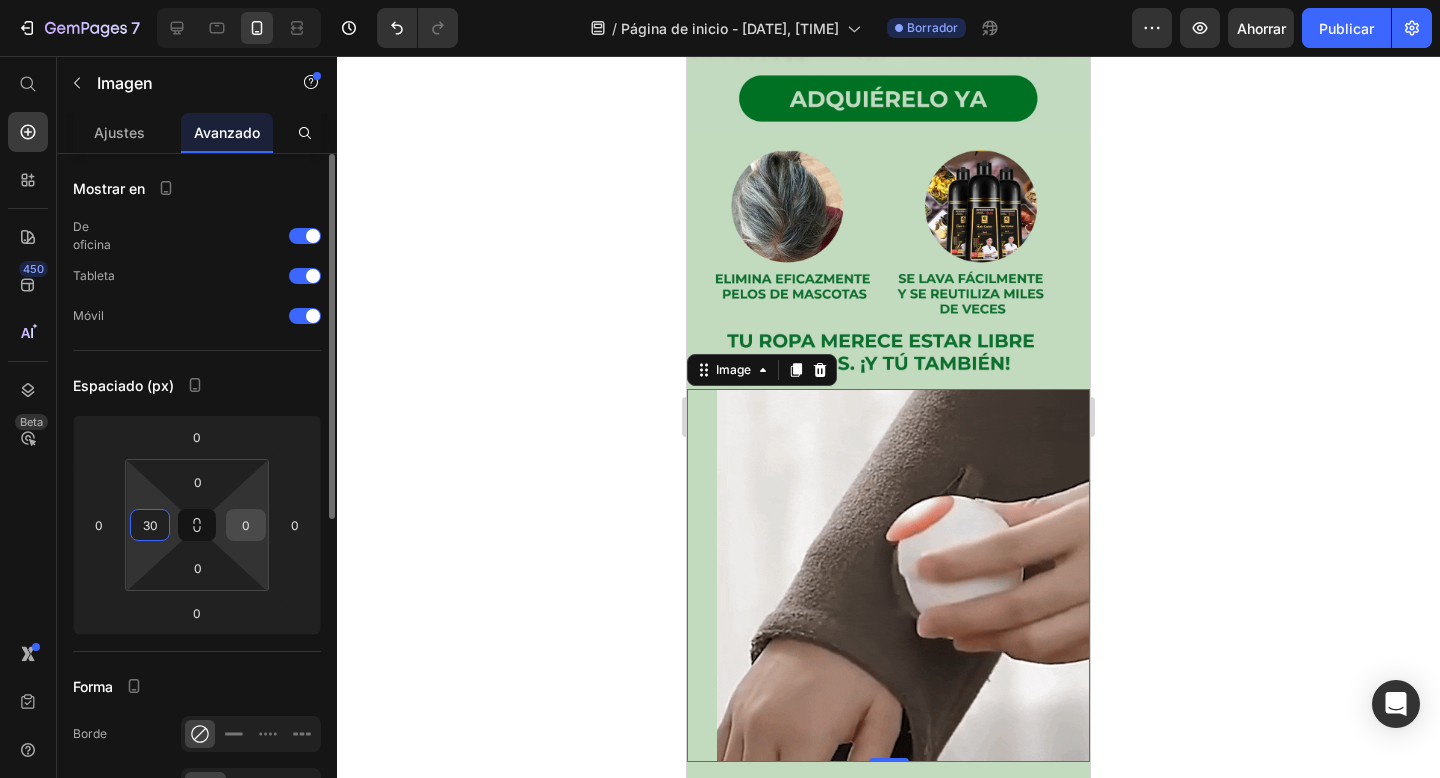 click on "0" at bounding box center (246, 525) 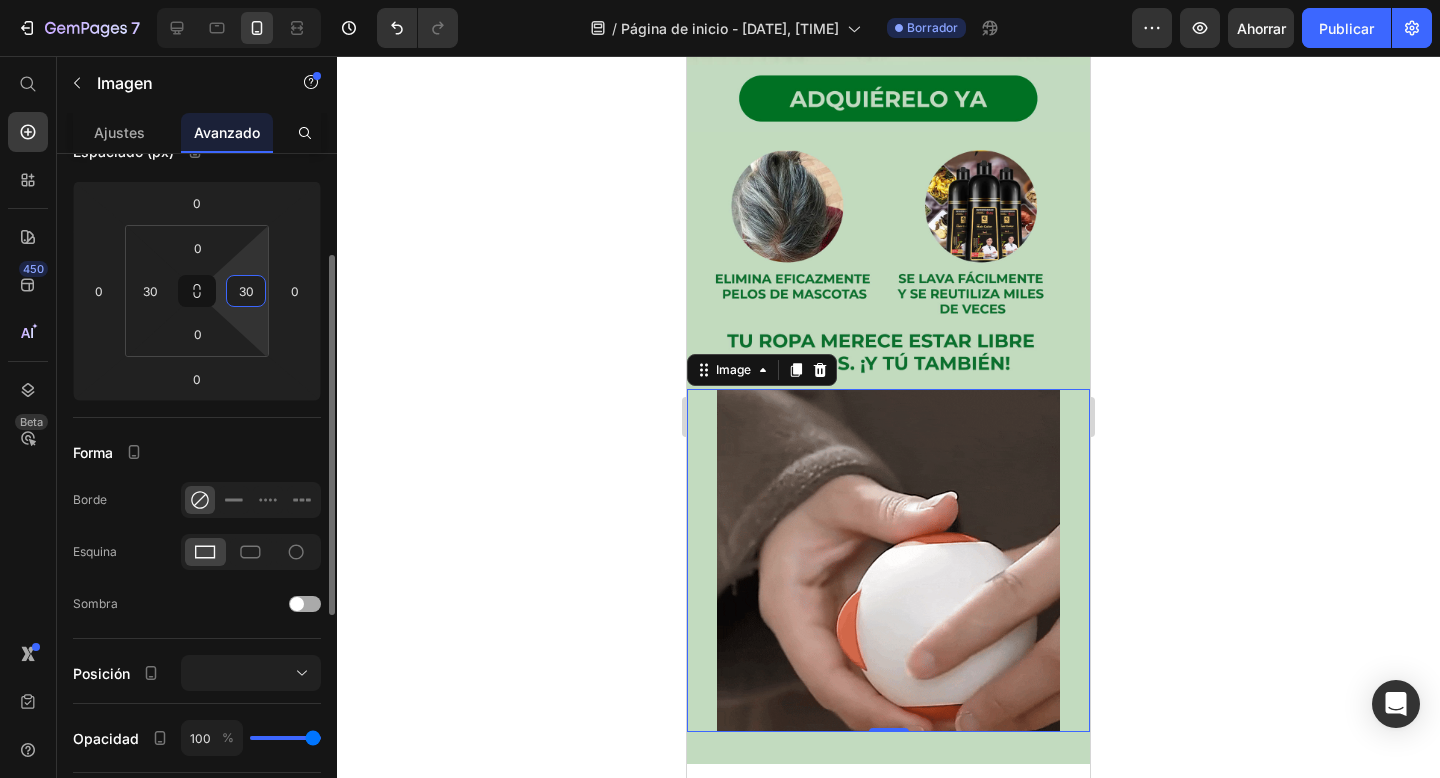 scroll, scrollTop: 256, scrollLeft: 0, axis: vertical 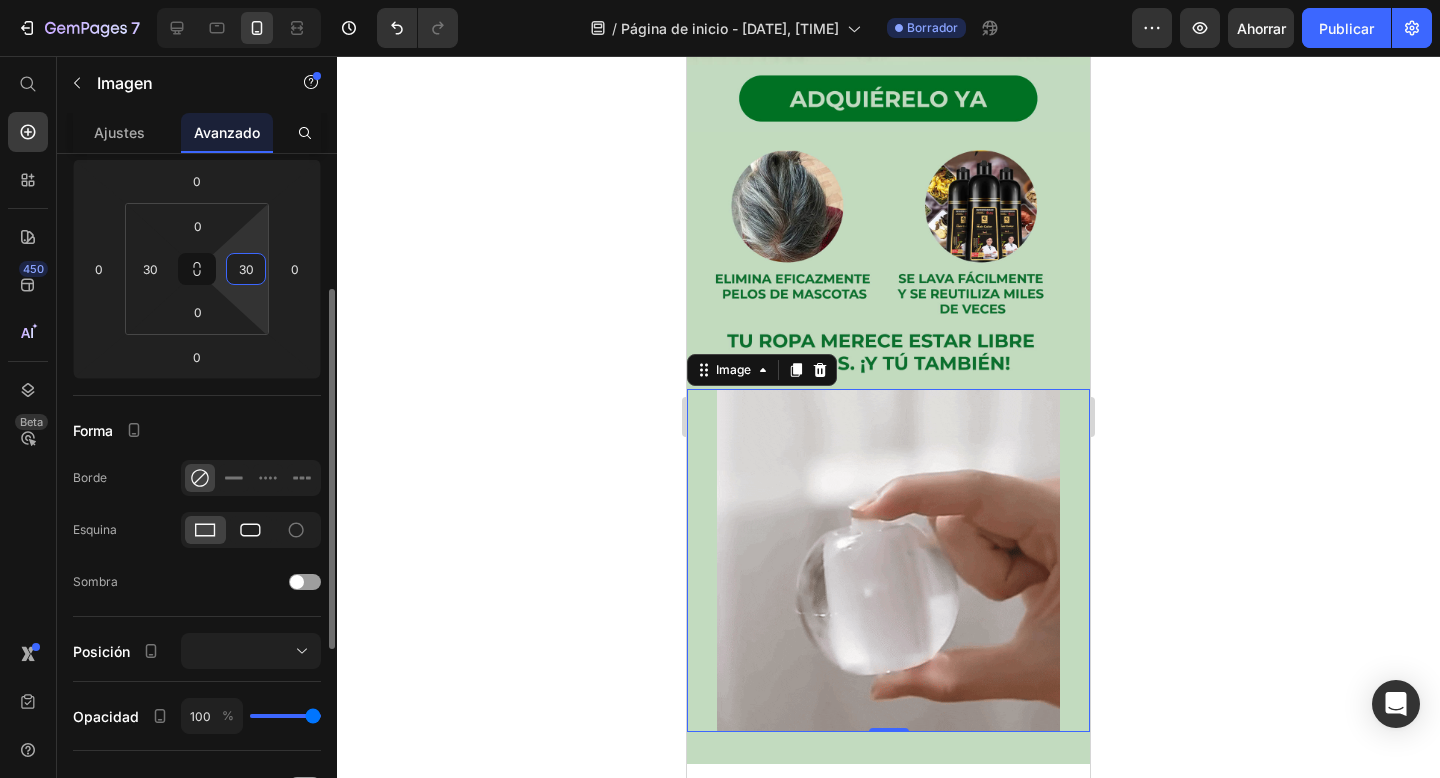 type on "30" 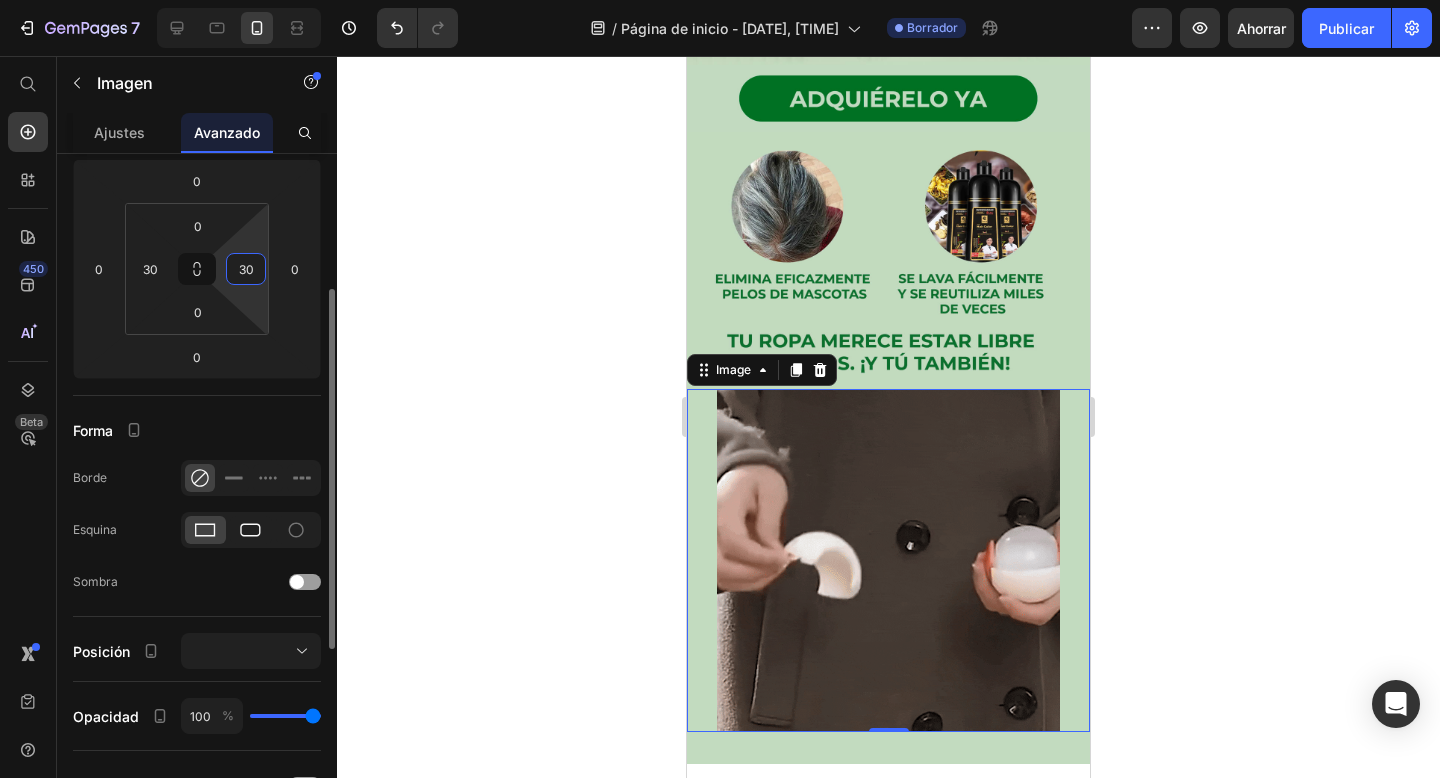 click 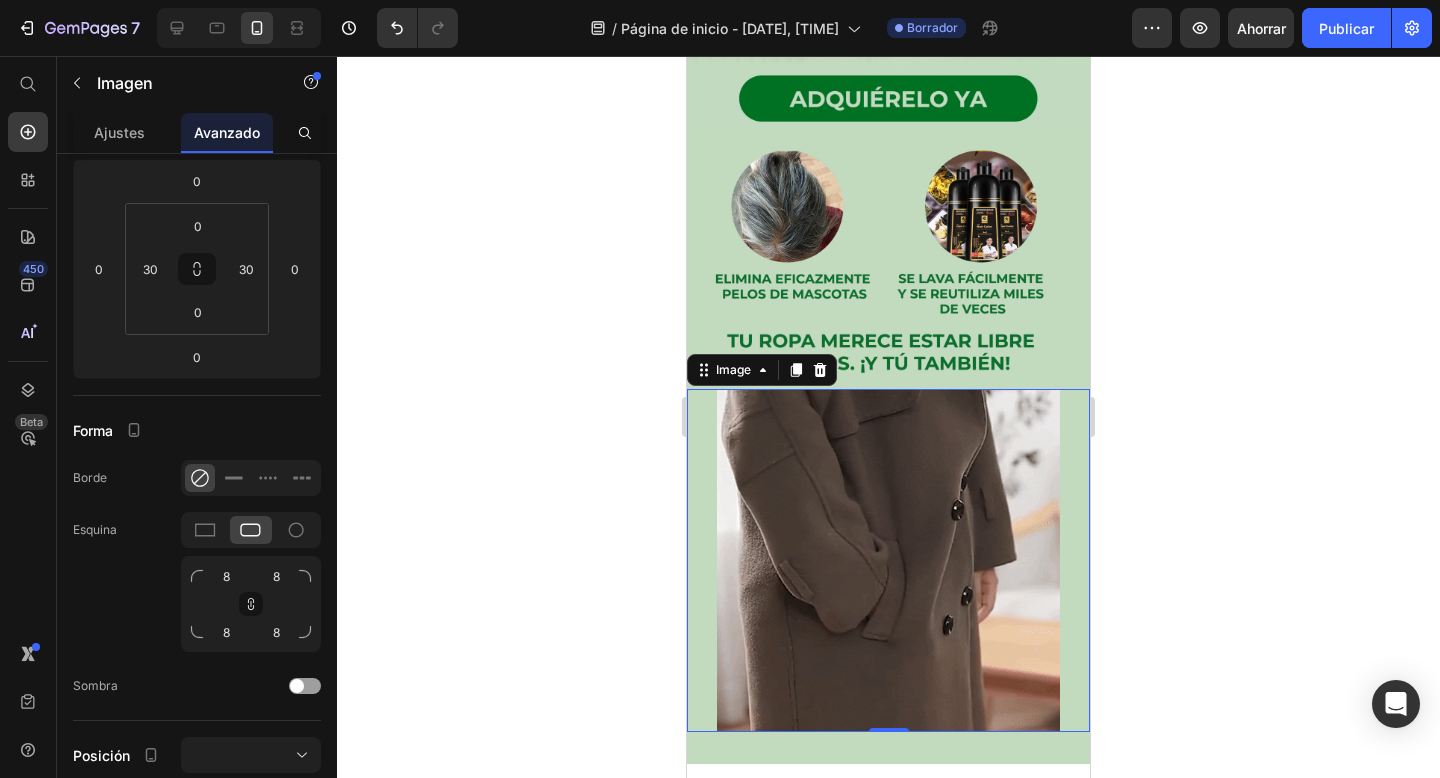 click 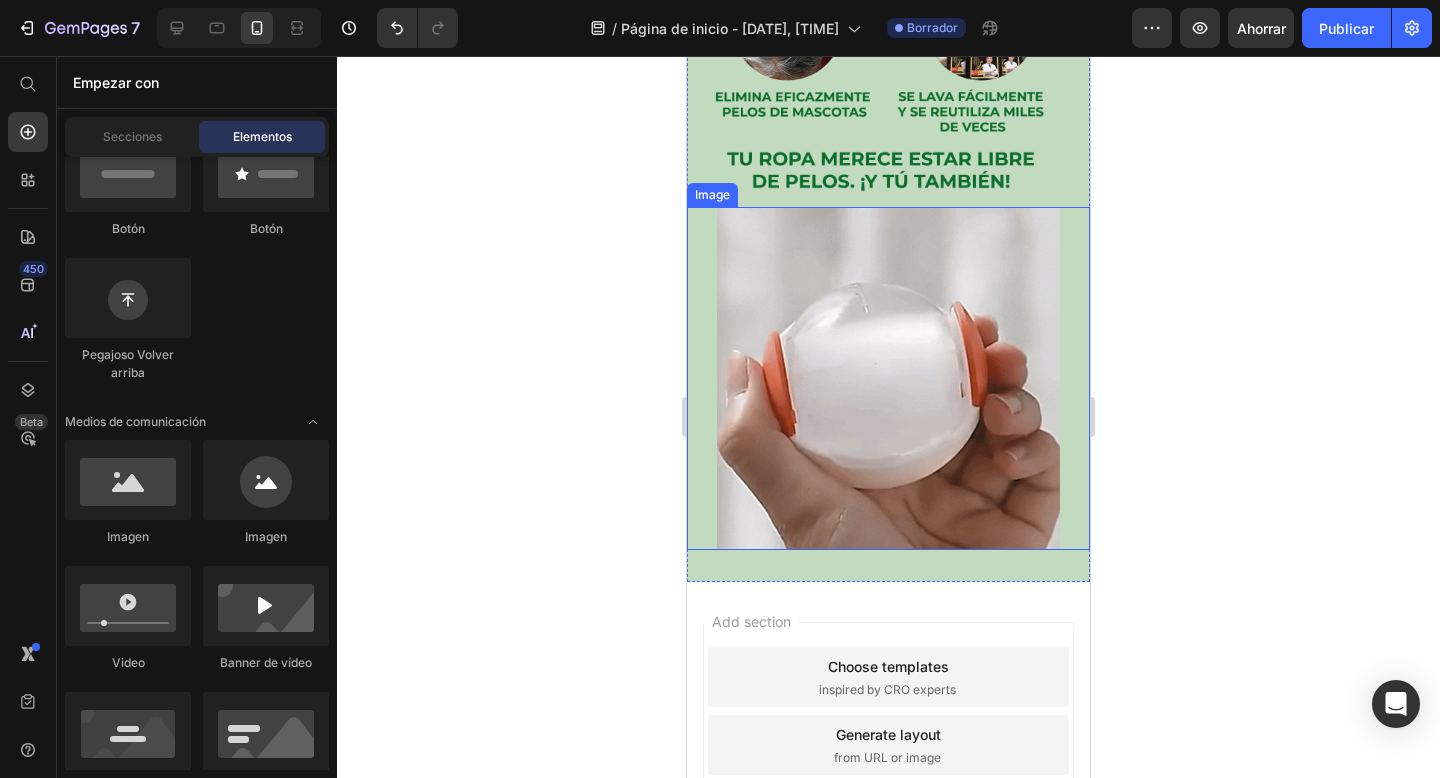 scroll, scrollTop: 696, scrollLeft: 0, axis: vertical 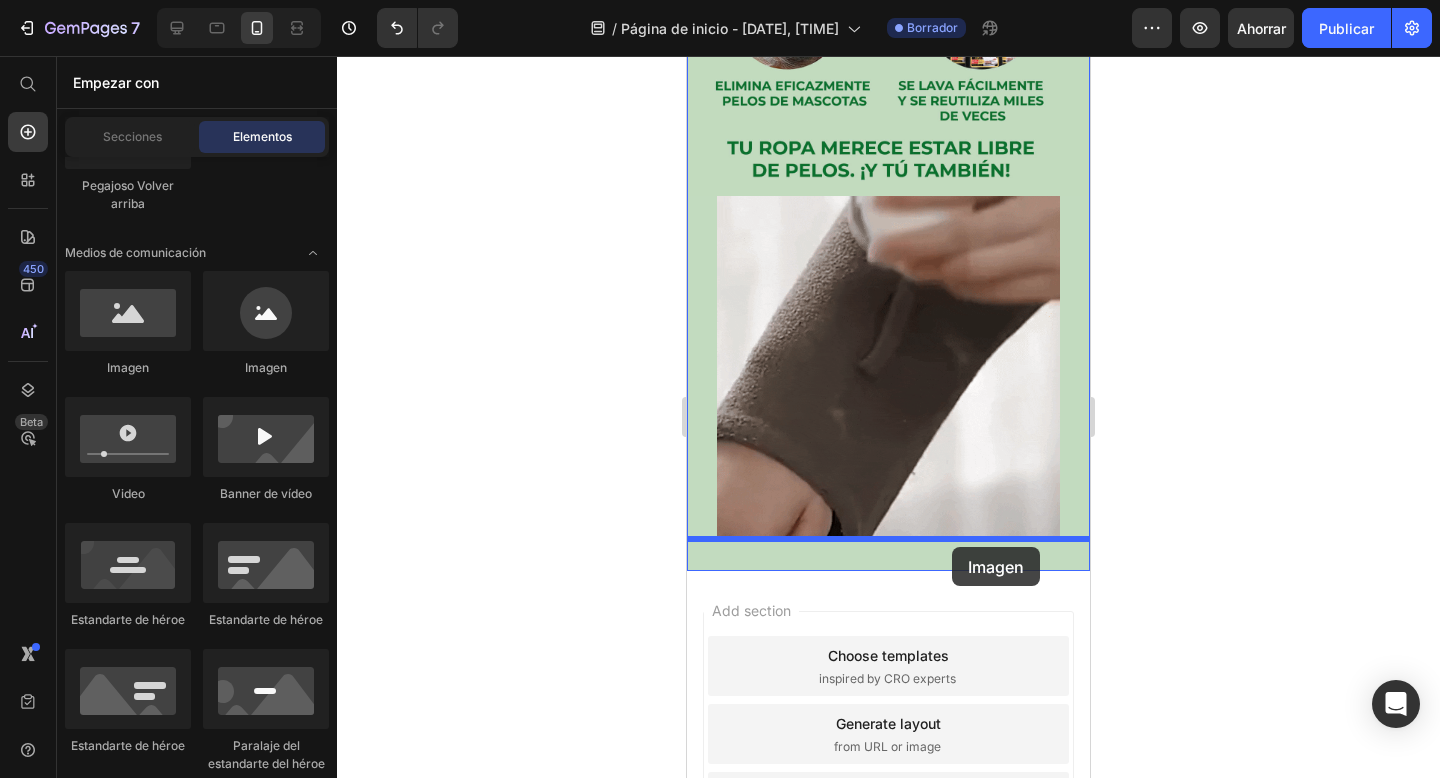 drag, startPoint x: 813, startPoint y: 373, endPoint x: 948, endPoint y: 544, distance: 217.86693 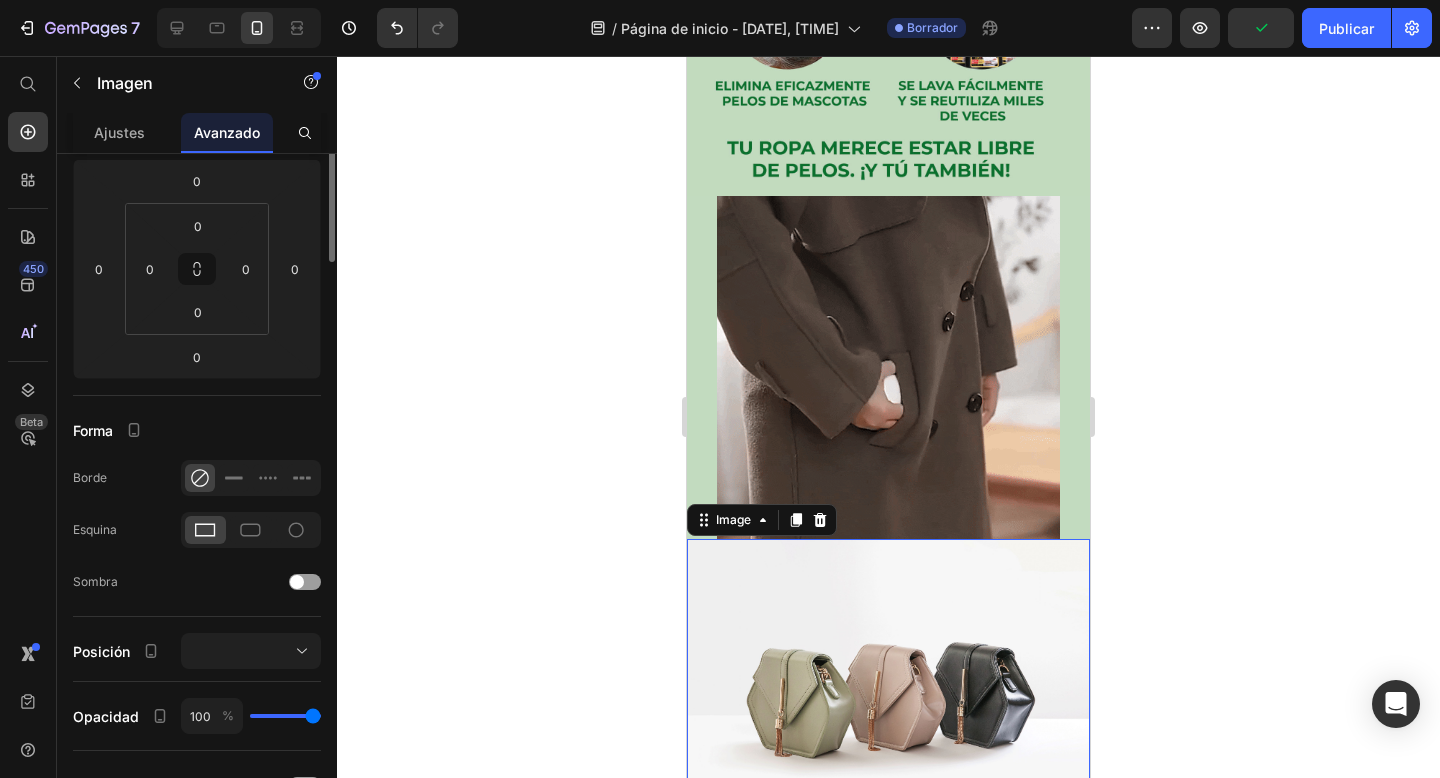scroll, scrollTop: 0, scrollLeft: 0, axis: both 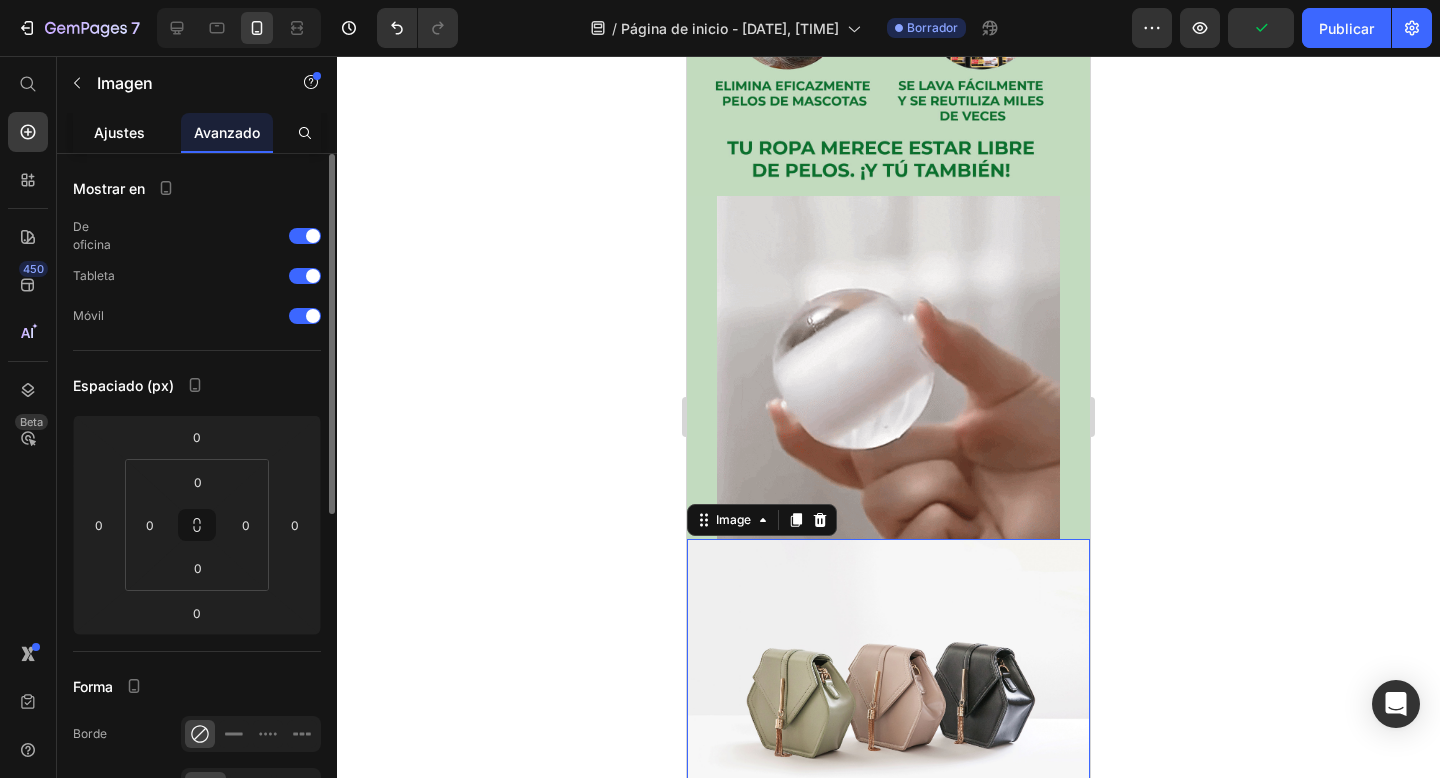 drag, startPoint x: 135, startPoint y: 131, endPoint x: 145, endPoint y: 136, distance: 11.18034 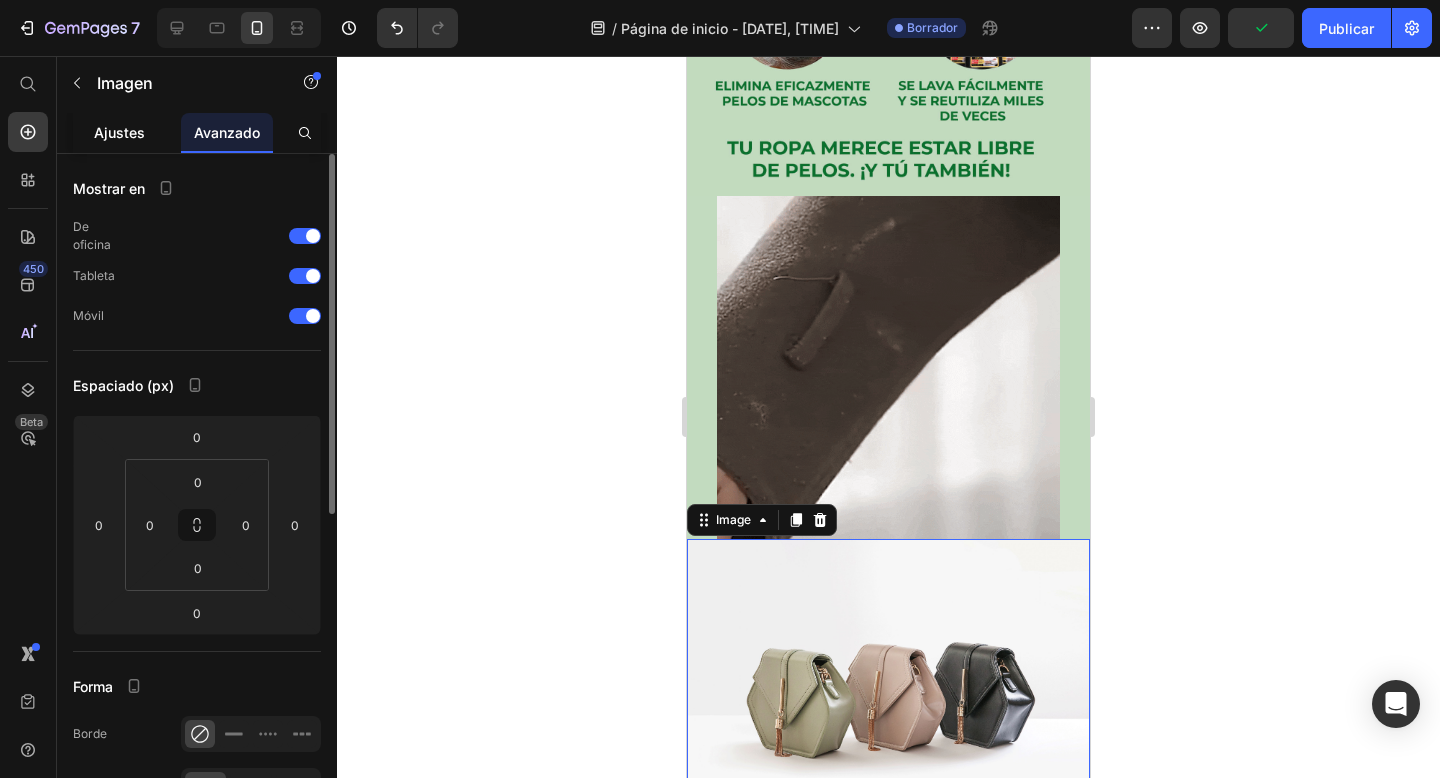 click on "Ajustes" at bounding box center (119, 132) 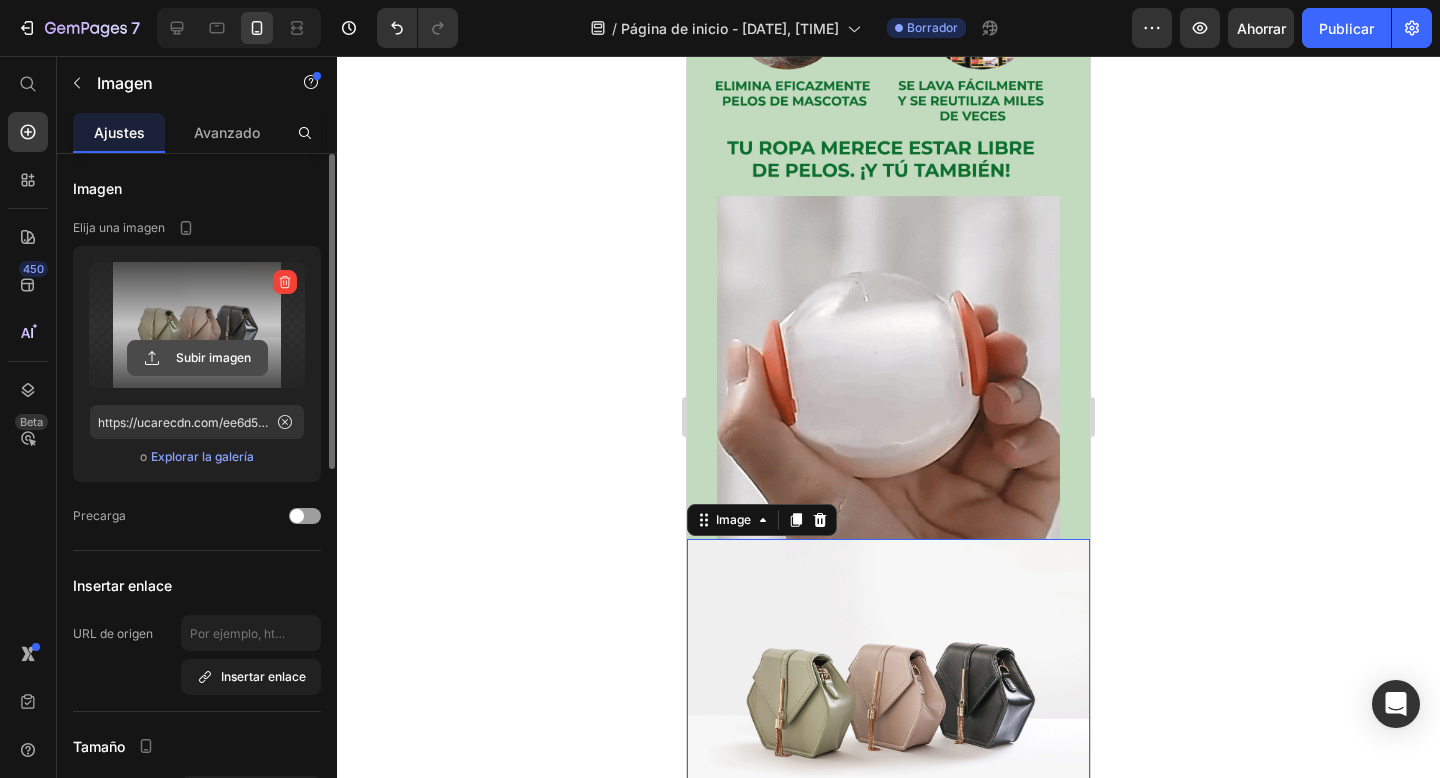 click 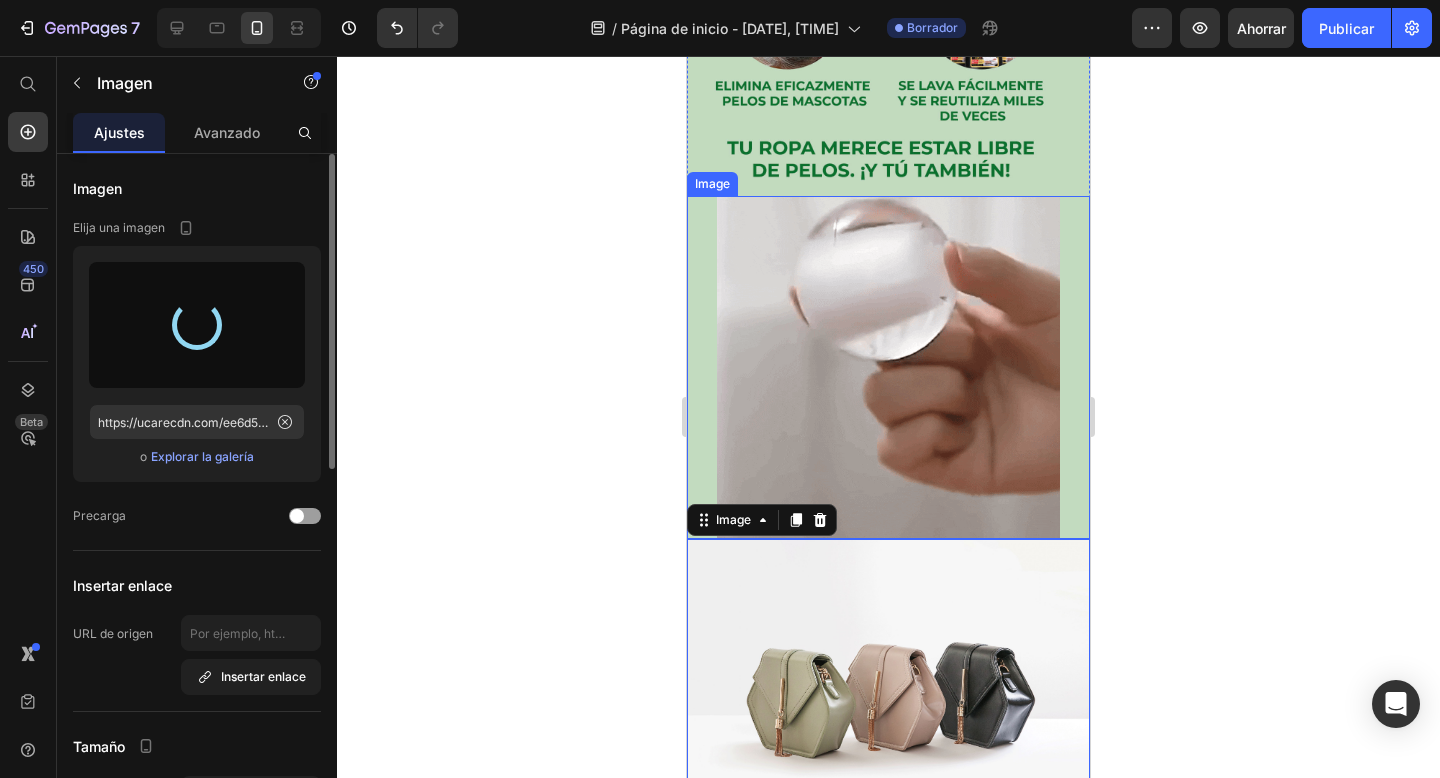 type on "https://cdn.shopify.com/s/files/1/0735/8598/3774/files/gempages_474026245059773383-441a041b-3bbf-46fd-8518-fc19d868e119.jpg" 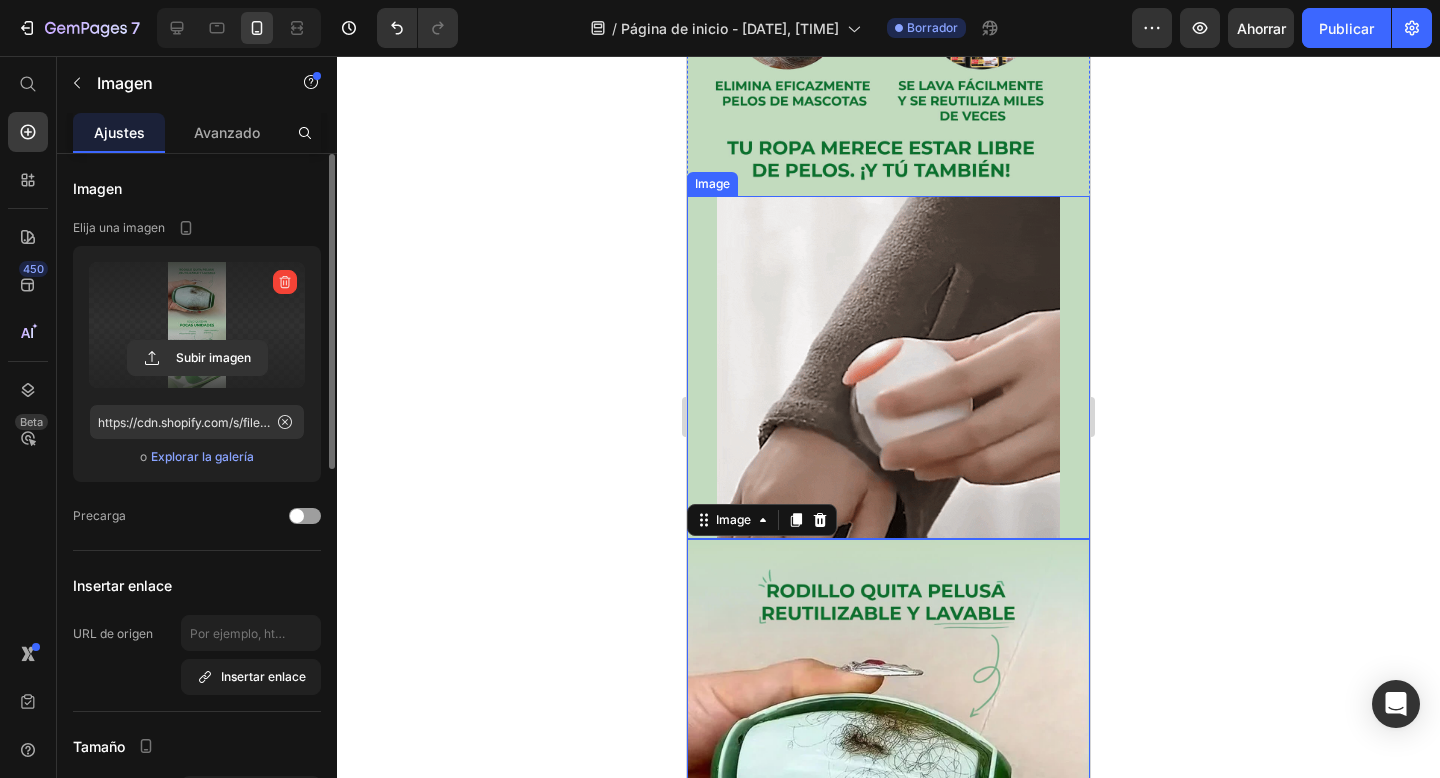 click at bounding box center (888, 367) 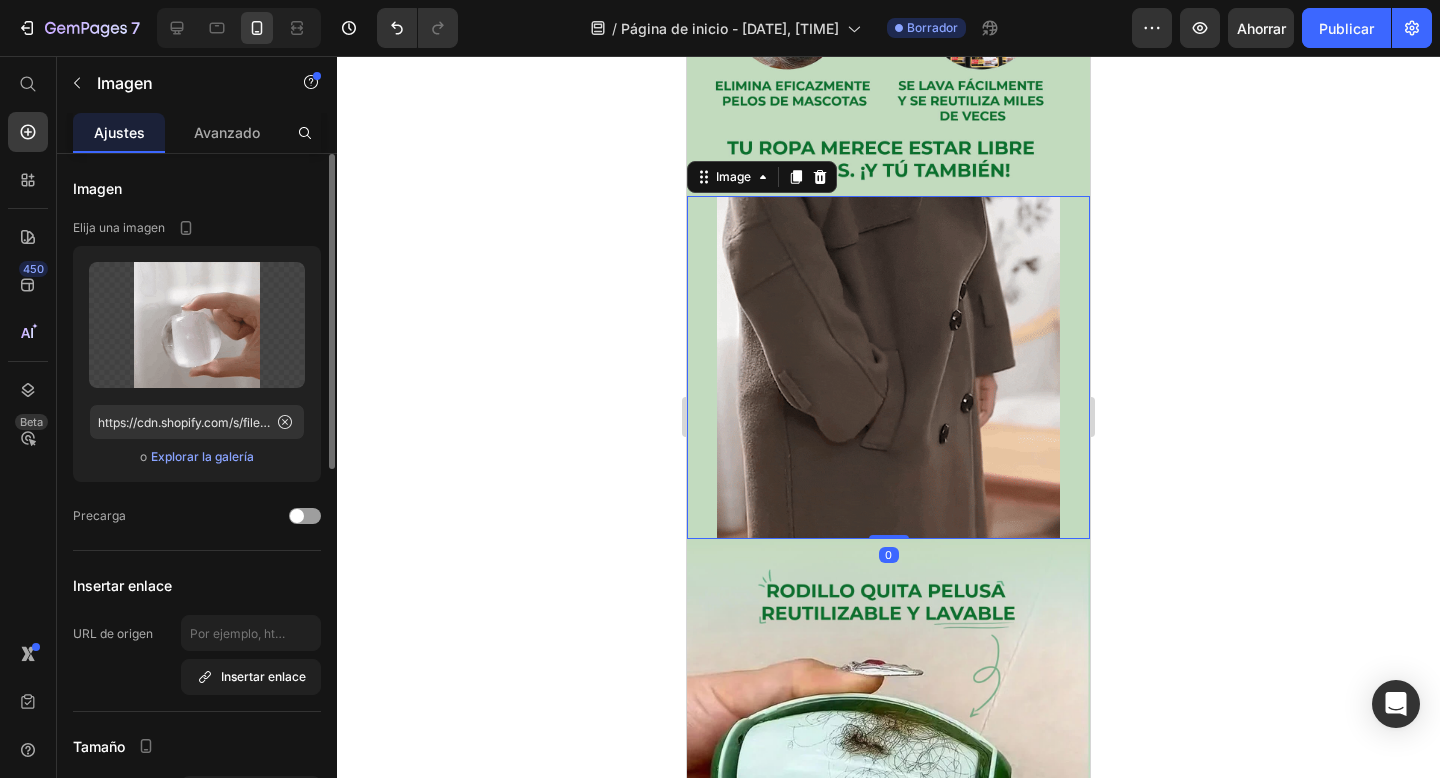 drag, startPoint x: 796, startPoint y: 171, endPoint x: 805, endPoint y: 232, distance: 61.66036 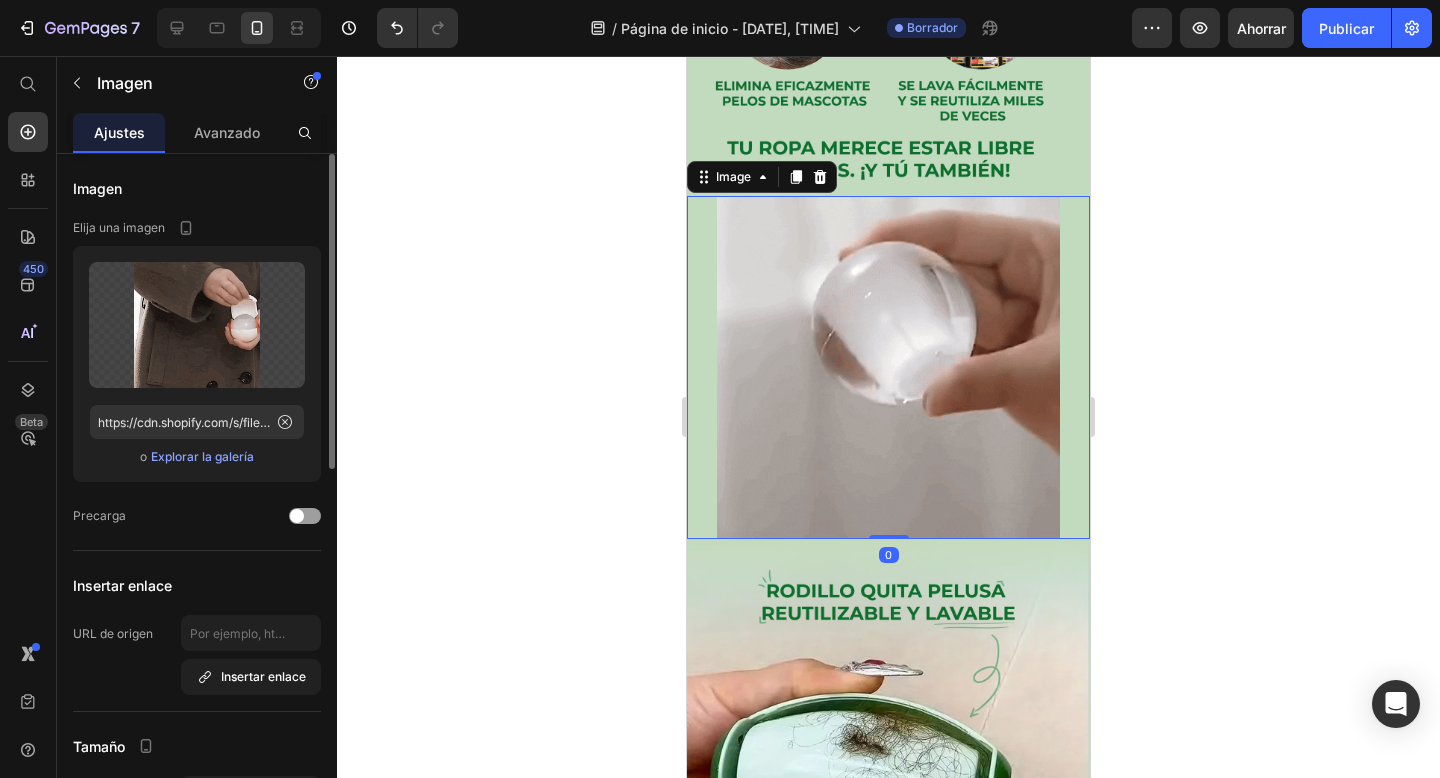 click 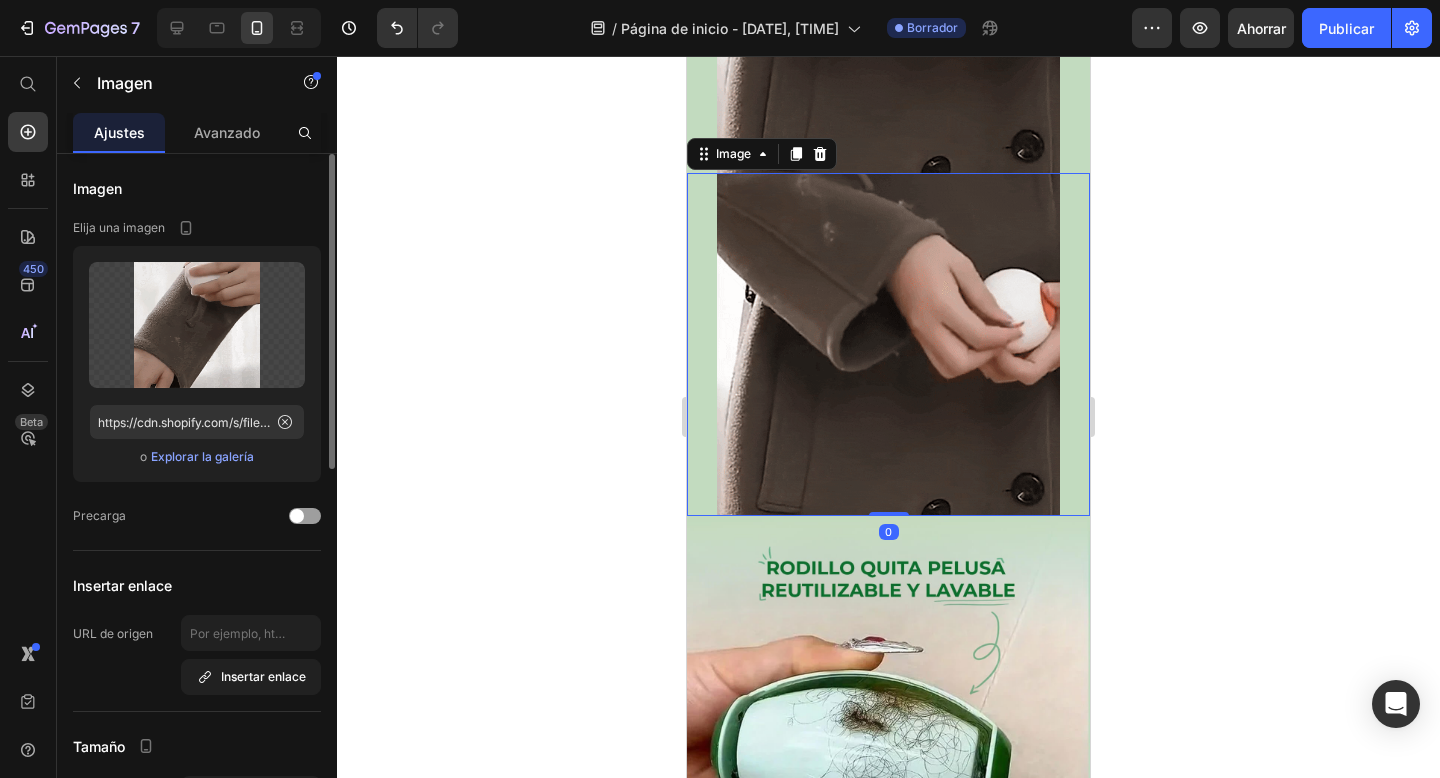 scroll, scrollTop: 1109, scrollLeft: 0, axis: vertical 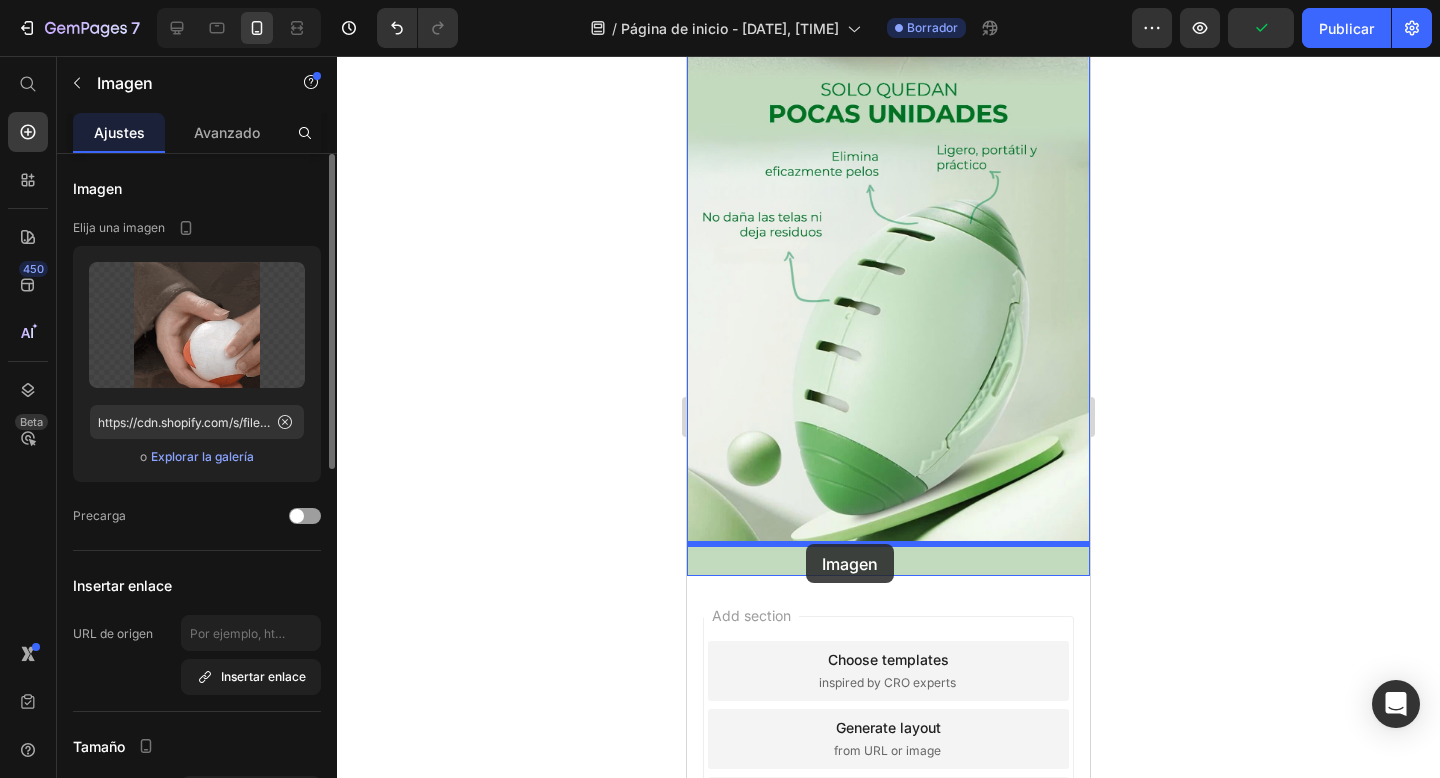 drag, startPoint x: 745, startPoint y: 111, endPoint x: 828, endPoint y: 545, distance: 441.86536 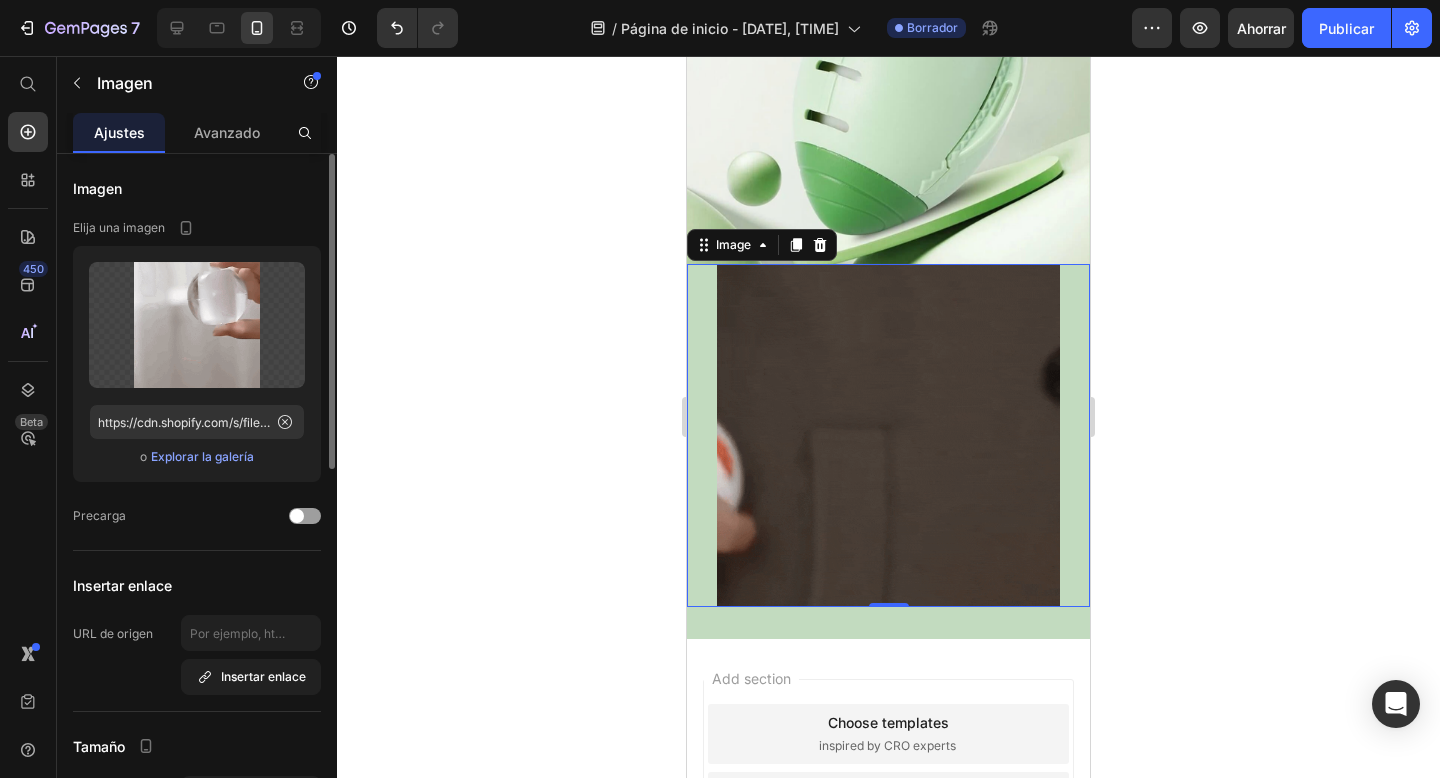 scroll, scrollTop: 1843, scrollLeft: 0, axis: vertical 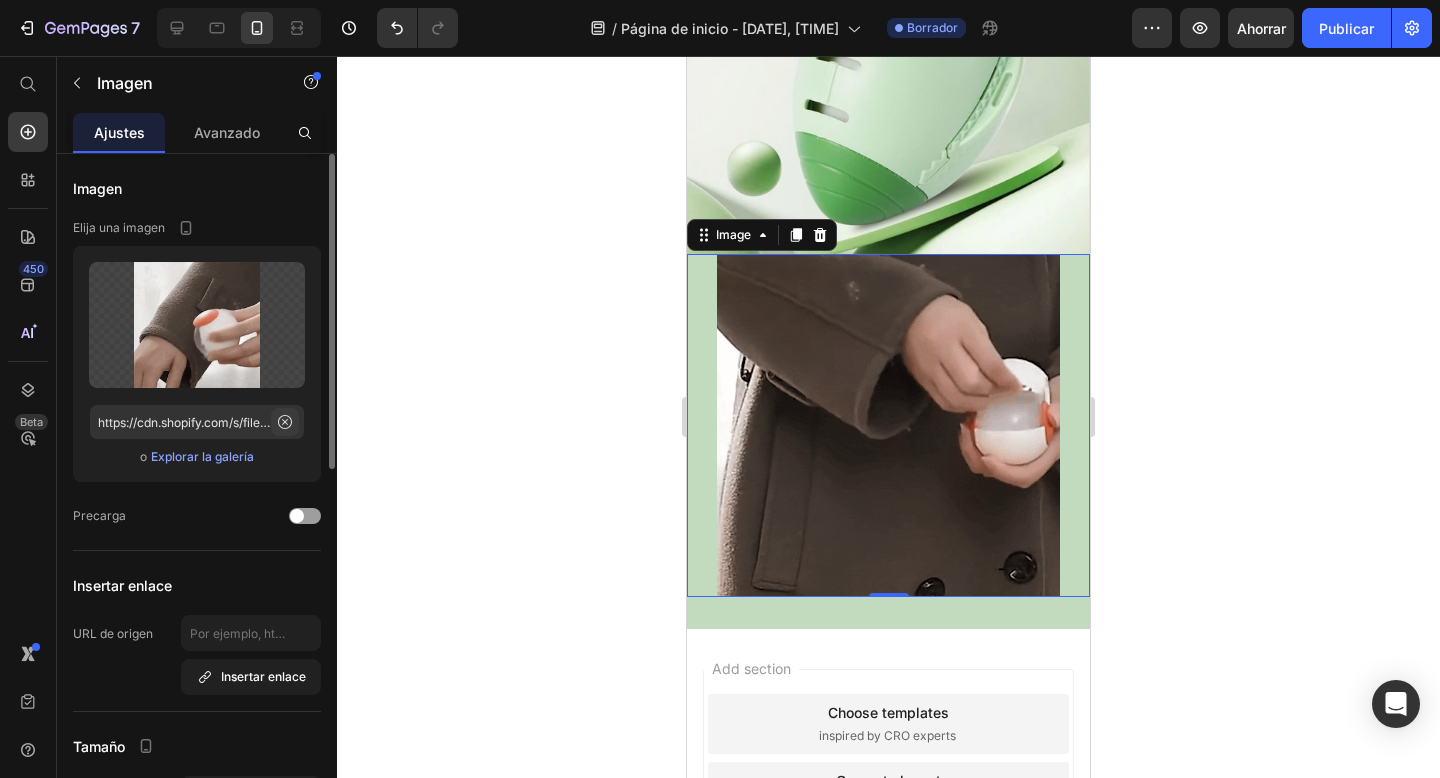 click 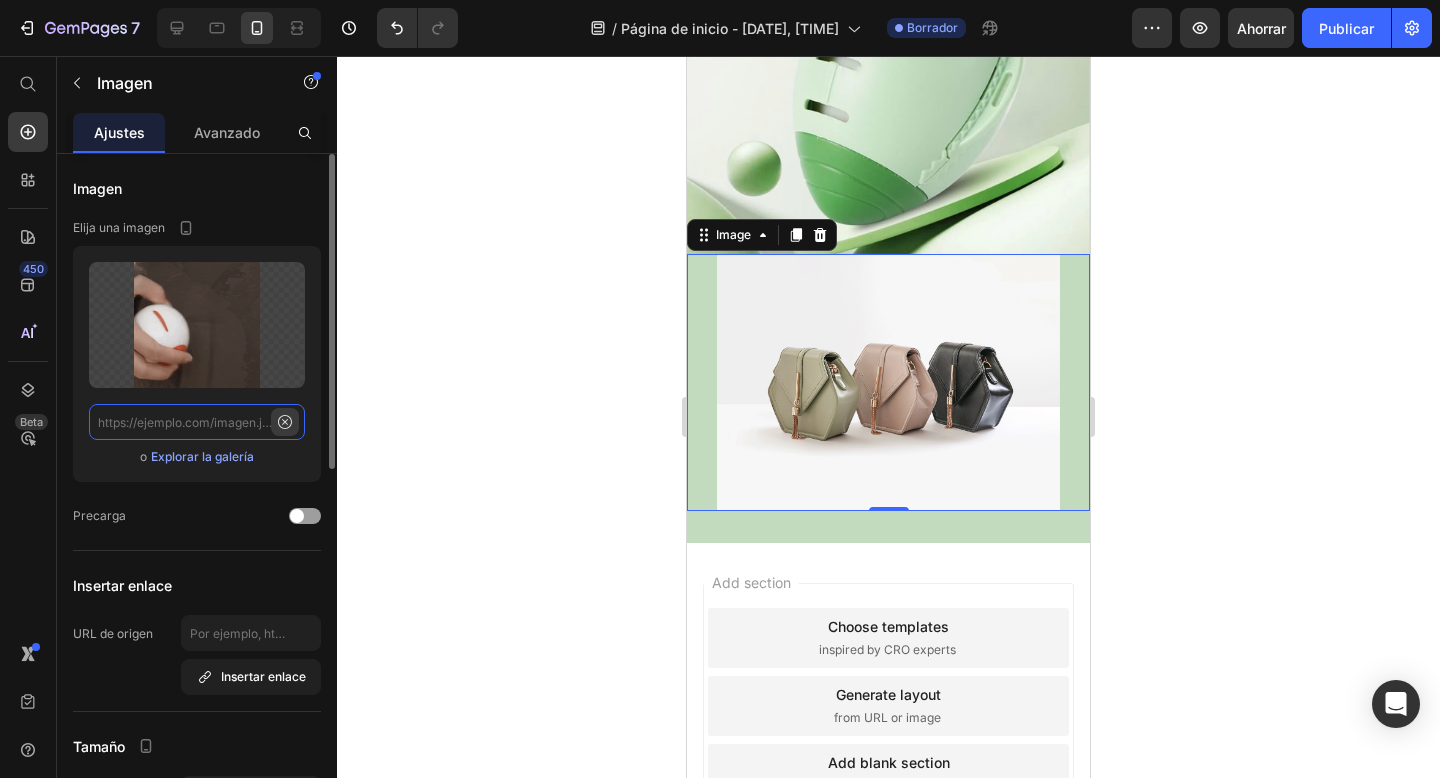 scroll, scrollTop: 0, scrollLeft: 0, axis: both 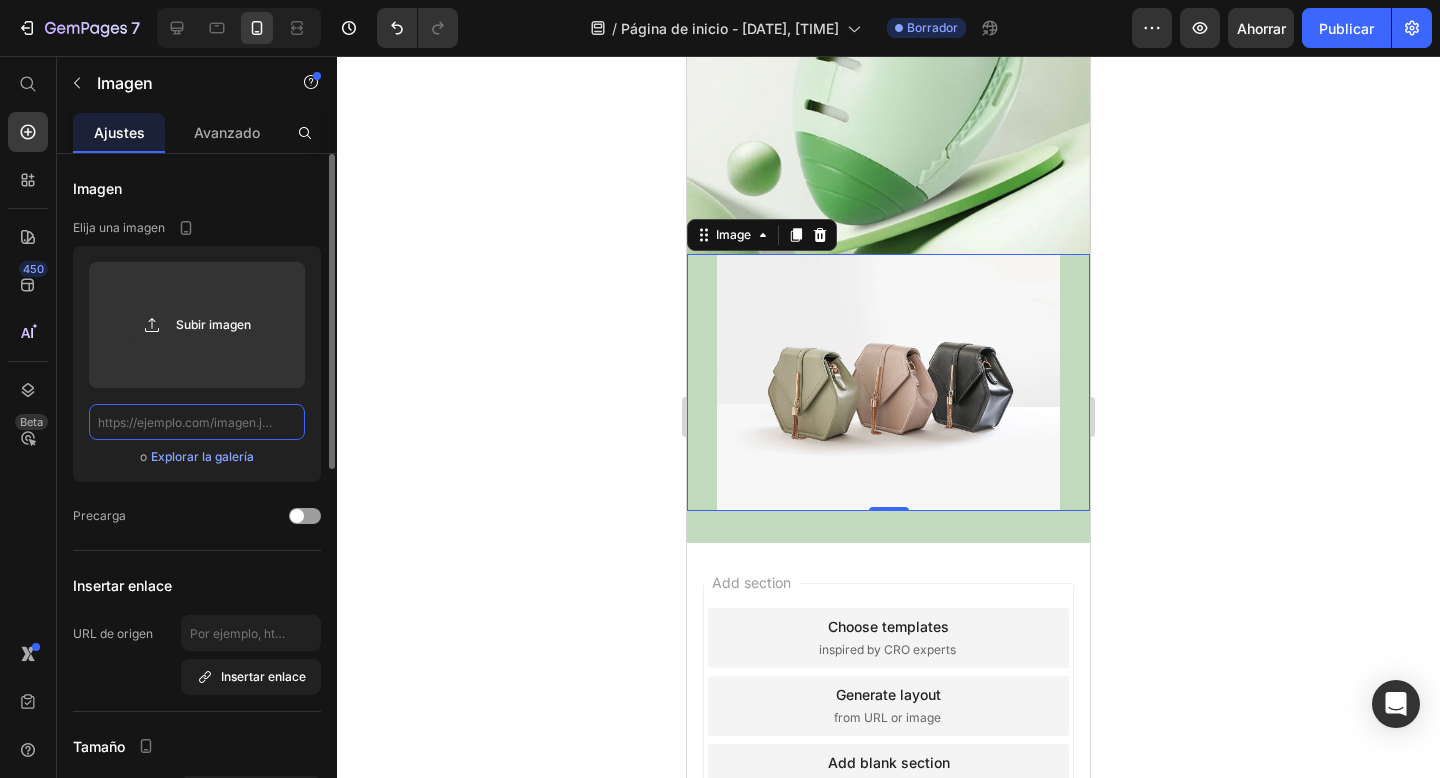 click 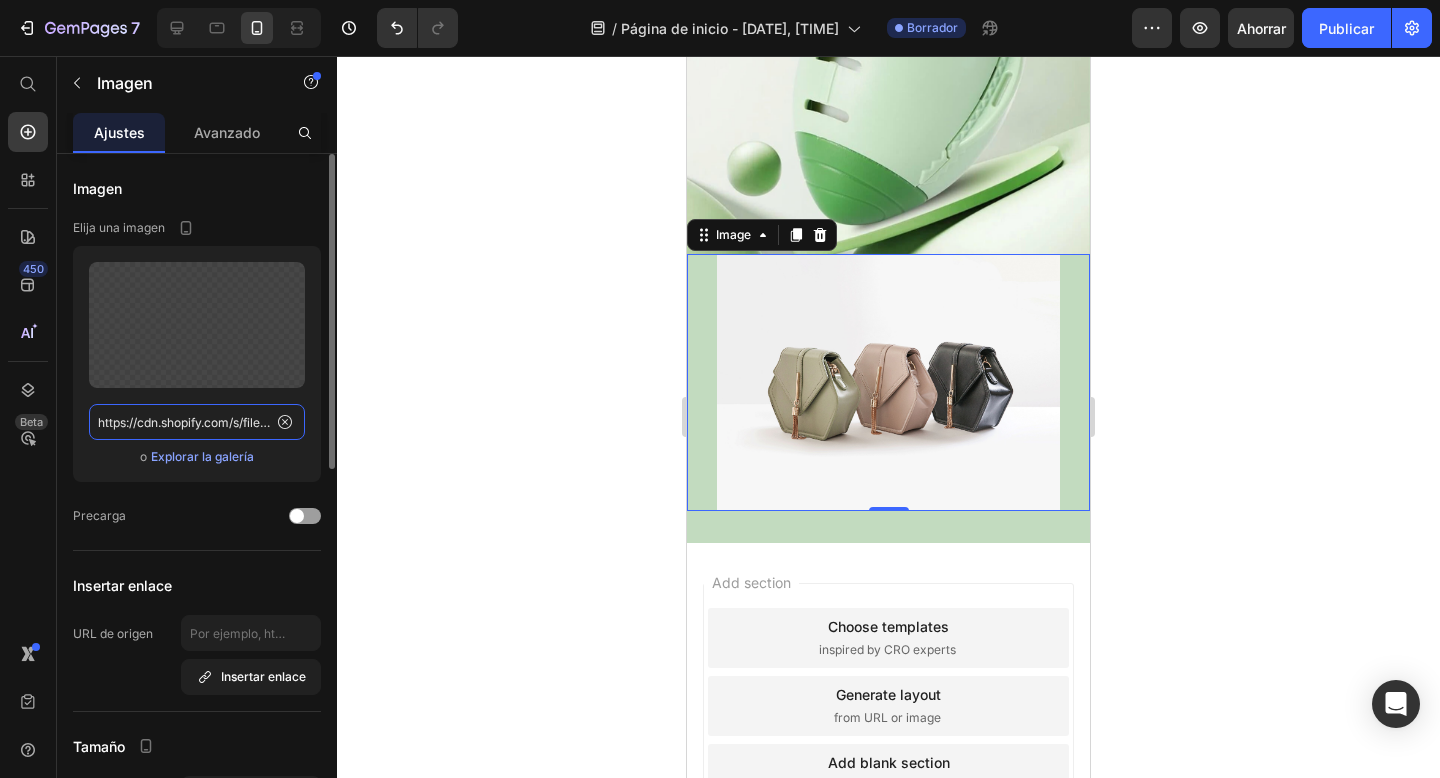 scroll, scrollTop: 0, scrollLeft: 368, axis: horizontal 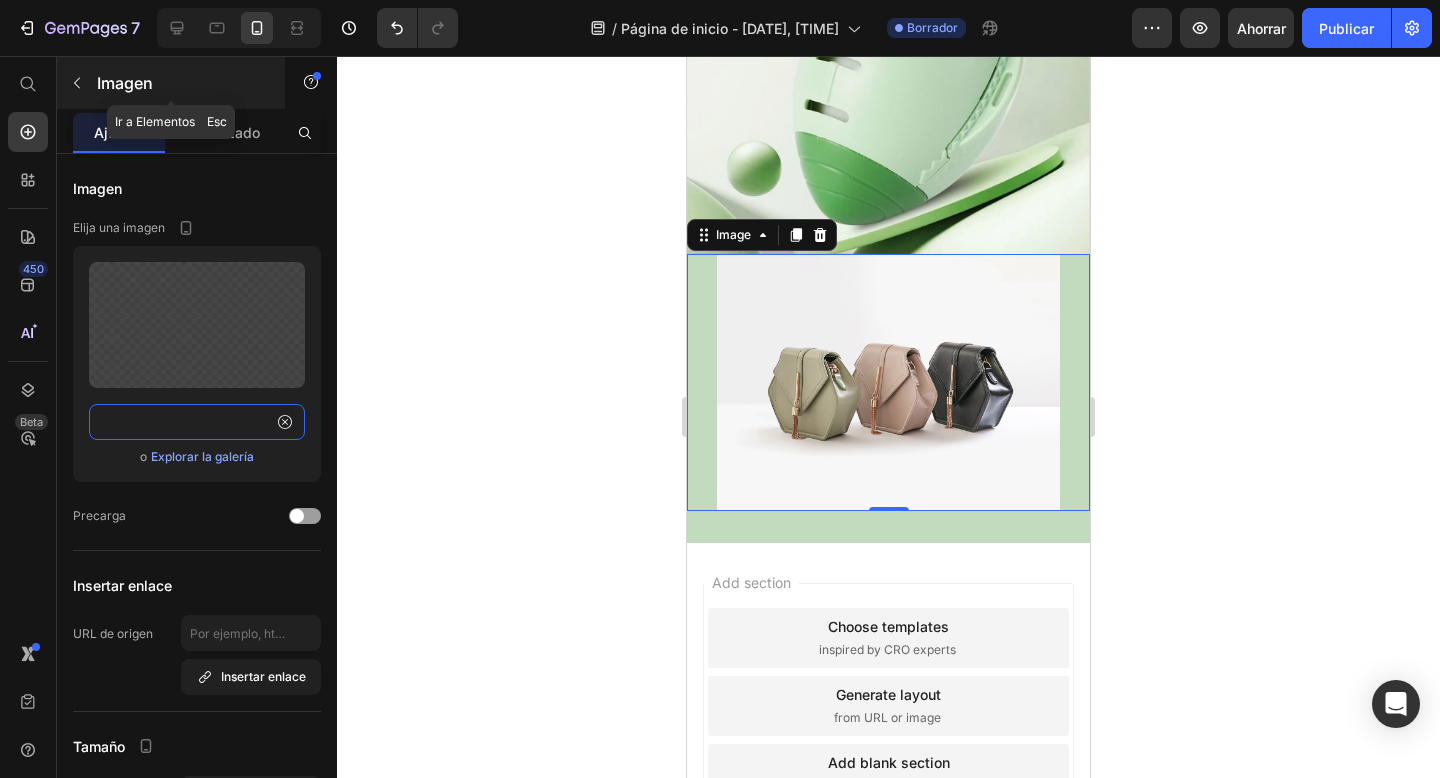 type on "https://cdn.shopify.com/s/files/1/0873/9137/1613/files/ezgif-3-57c8ab7f49.webp?v=1731619369" 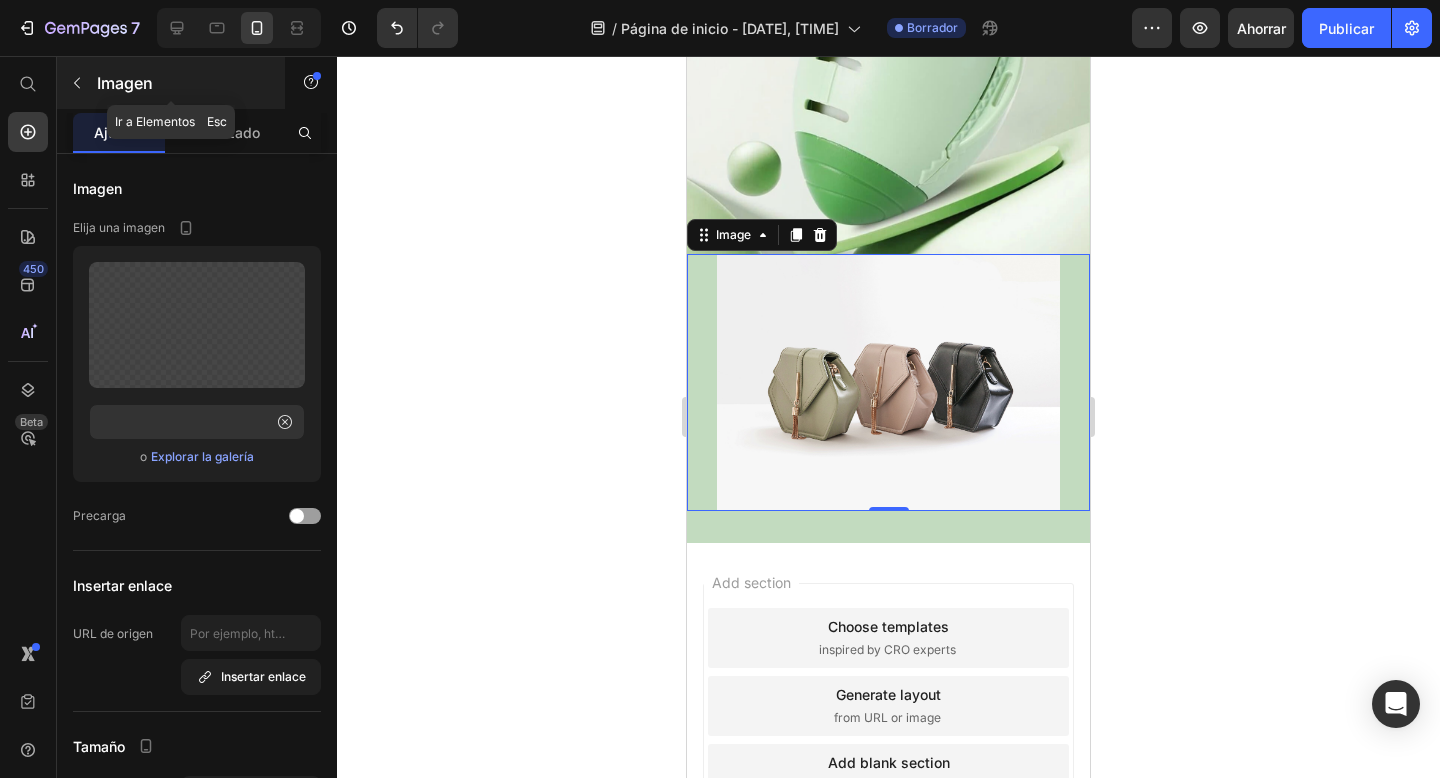 scroll, scrollTop: 0, scrollLeft: 0, axis: both 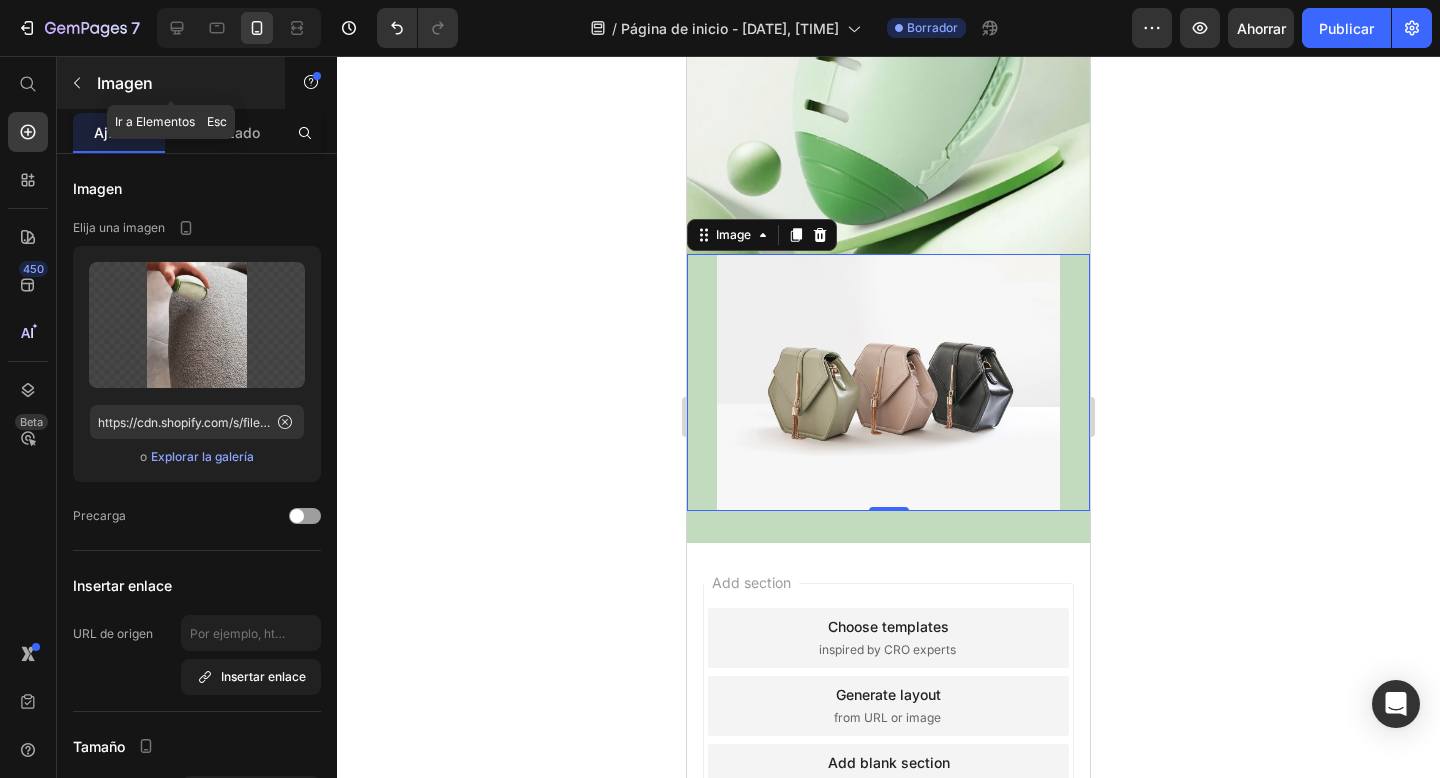 click on "Imagen" at bounding box center (125, 83) 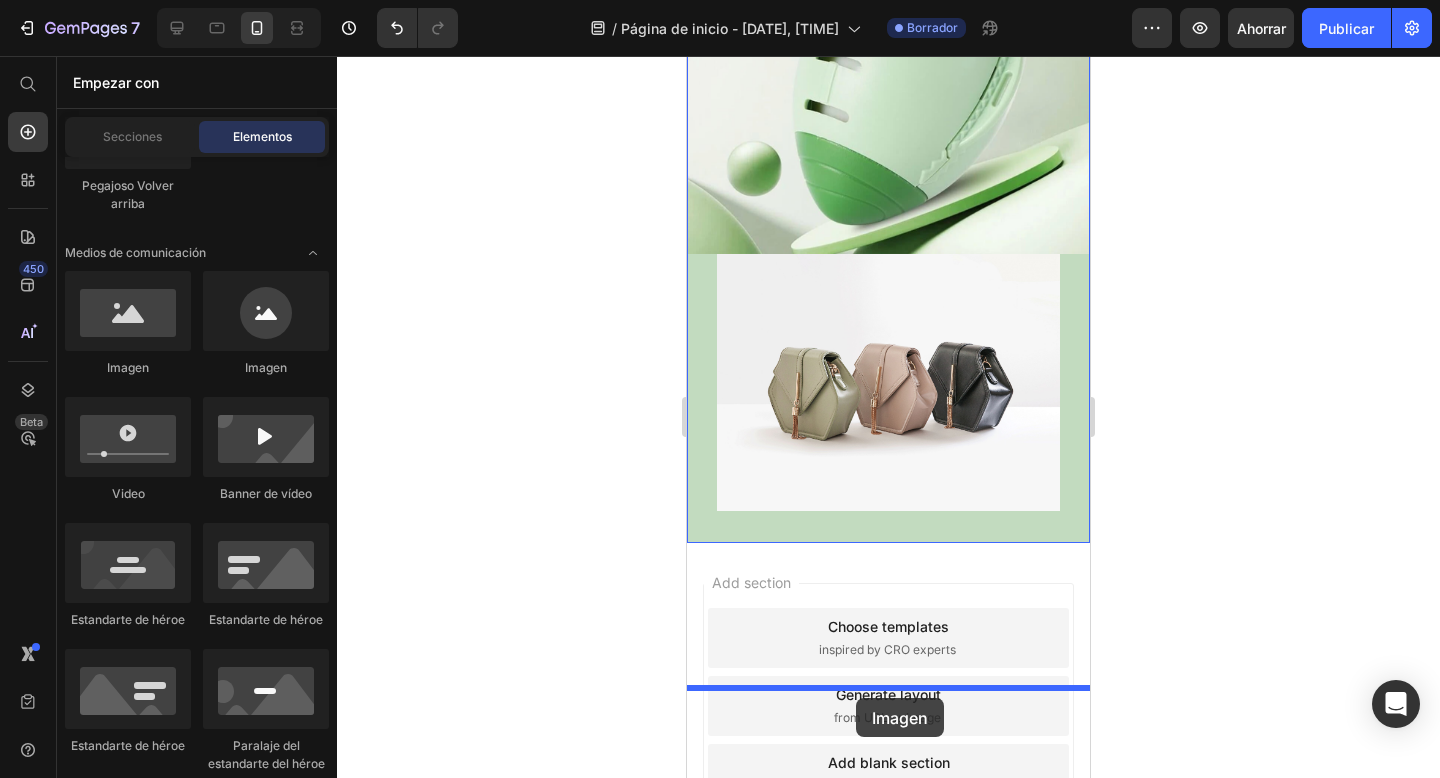 drag, startPoint x: 847, startPoint y: 371, endPoint x: 854, endPoint y: 694, distance: 323.07584 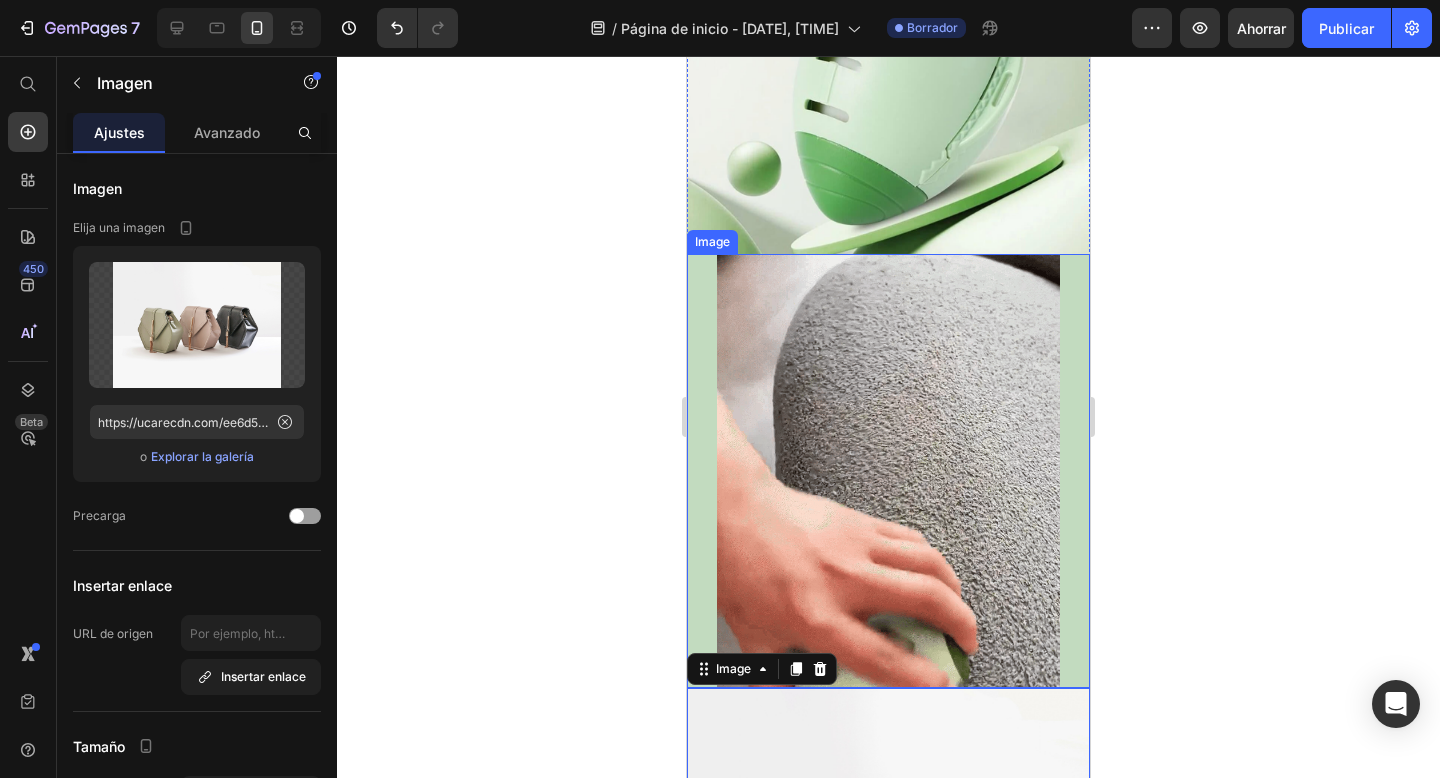 click at bounding box center [888, 471] 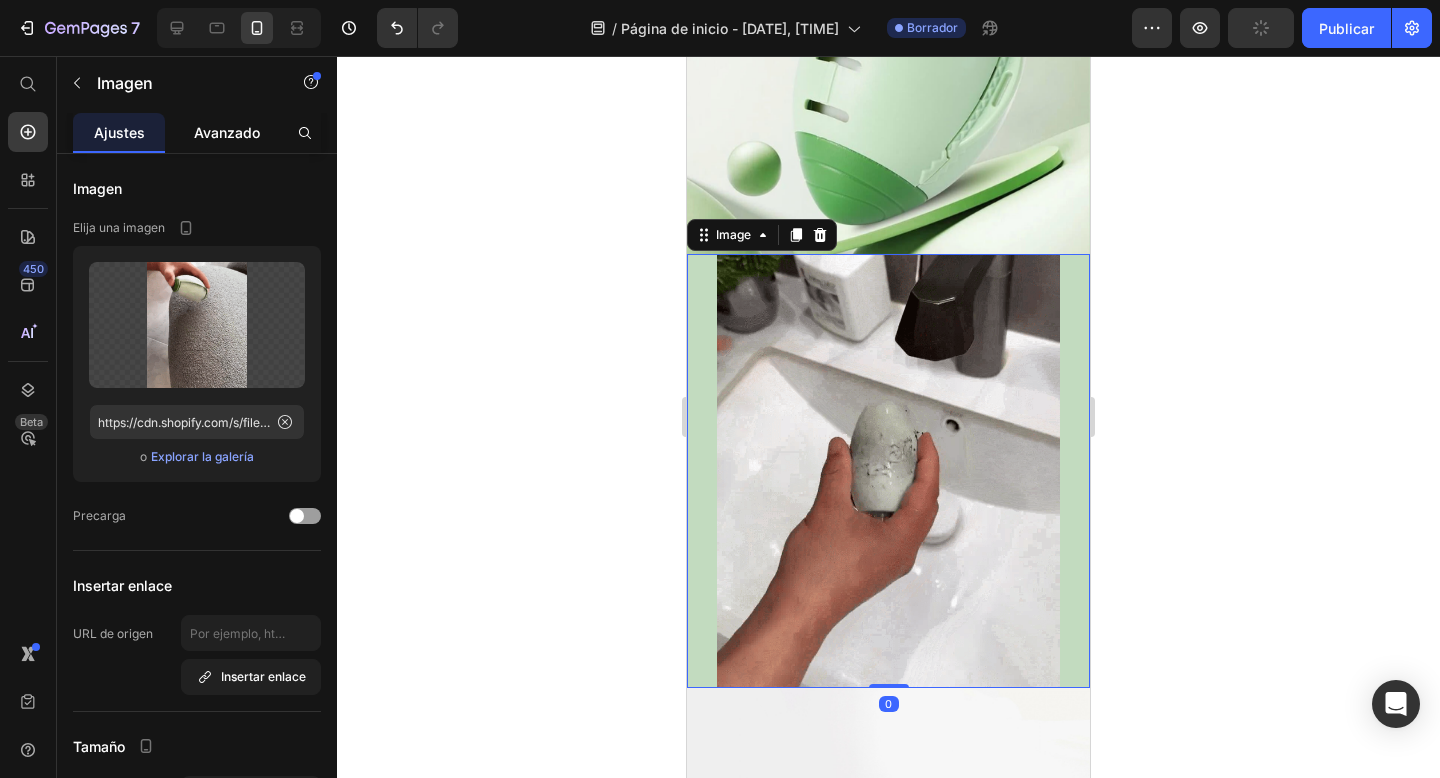drag, startPoint x: 239, startPoint y: 131, endPoint x: 240, endPoint y: 146, distance: 15.033297 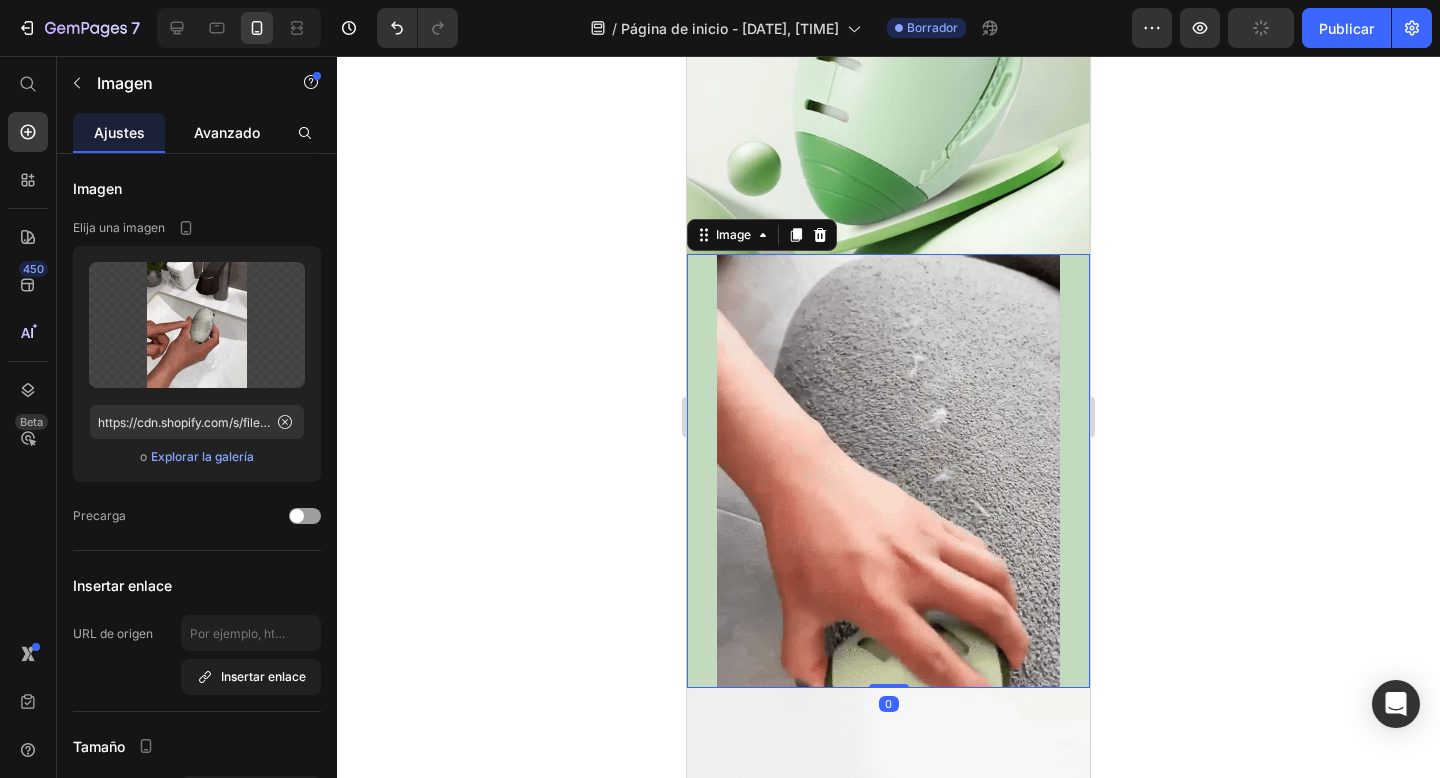 click on "Avanzado" at bounding box center (227, 132) 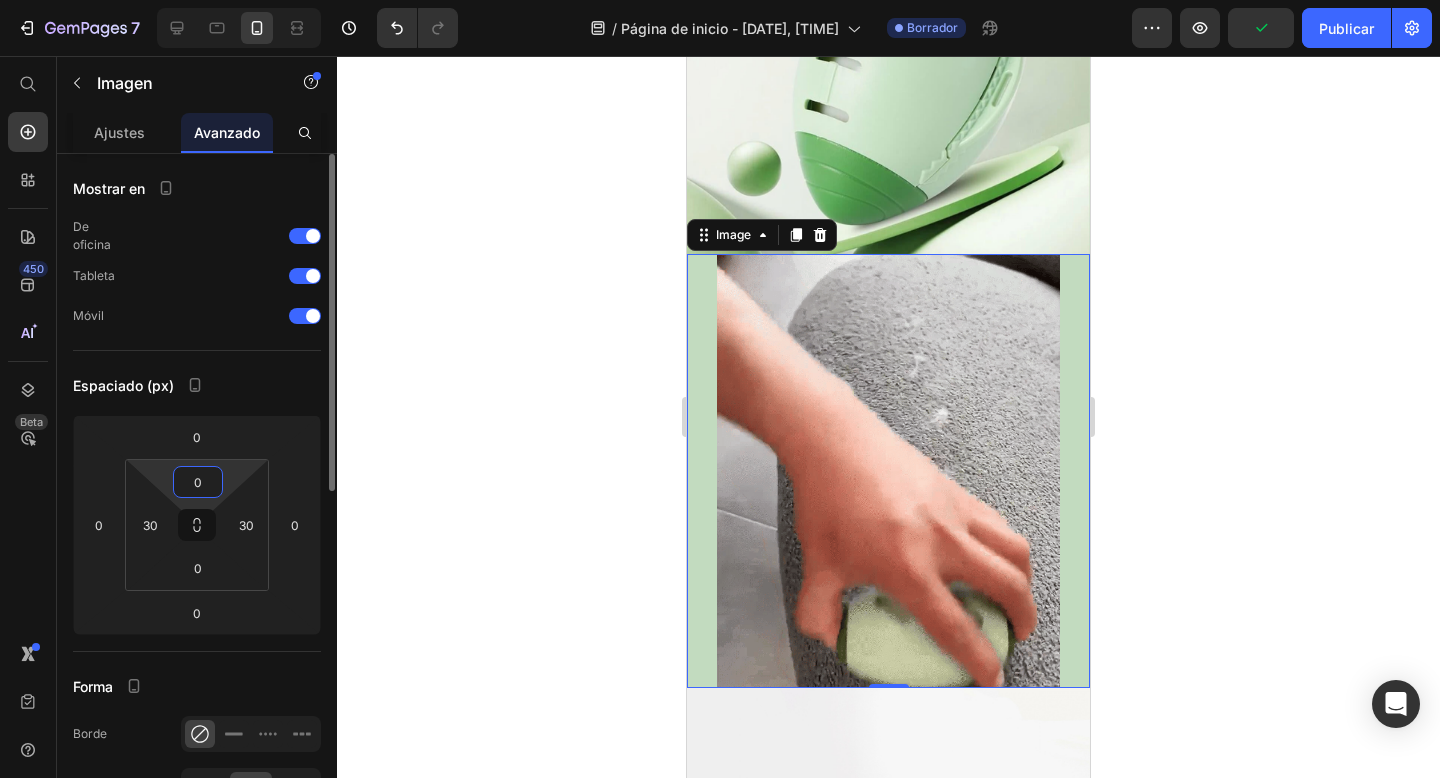 click on "0" at bounding box center [198, 482] 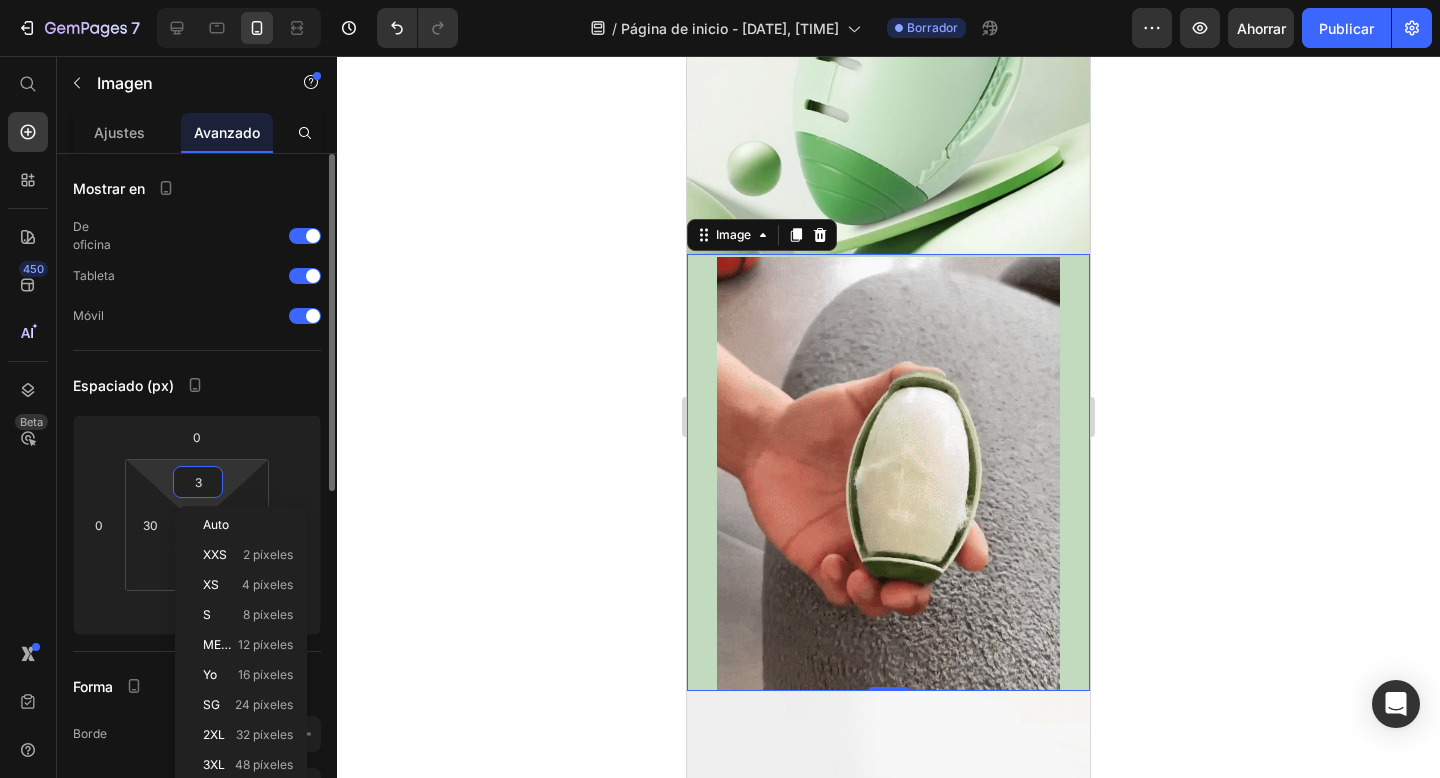 type on "30" 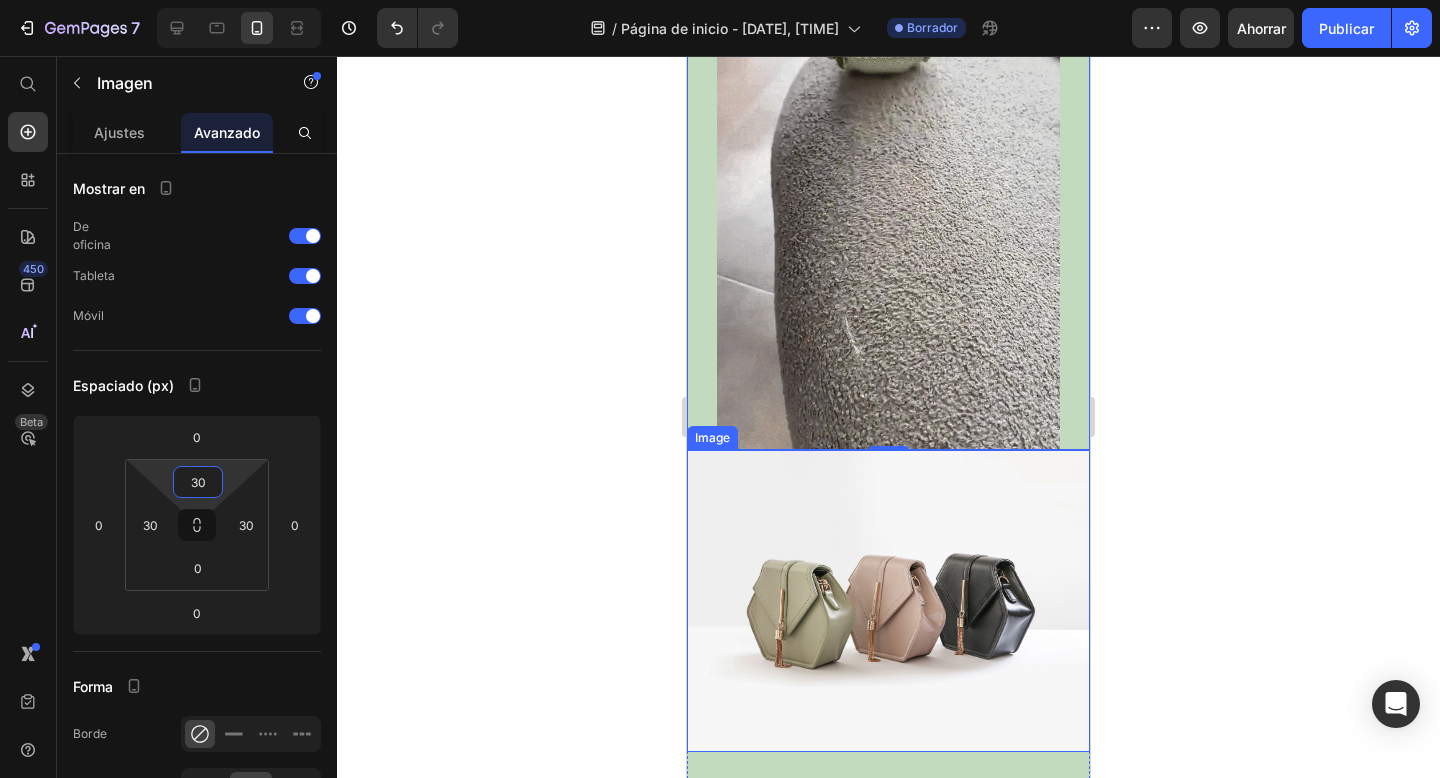 click at bounding box center [888, 601] 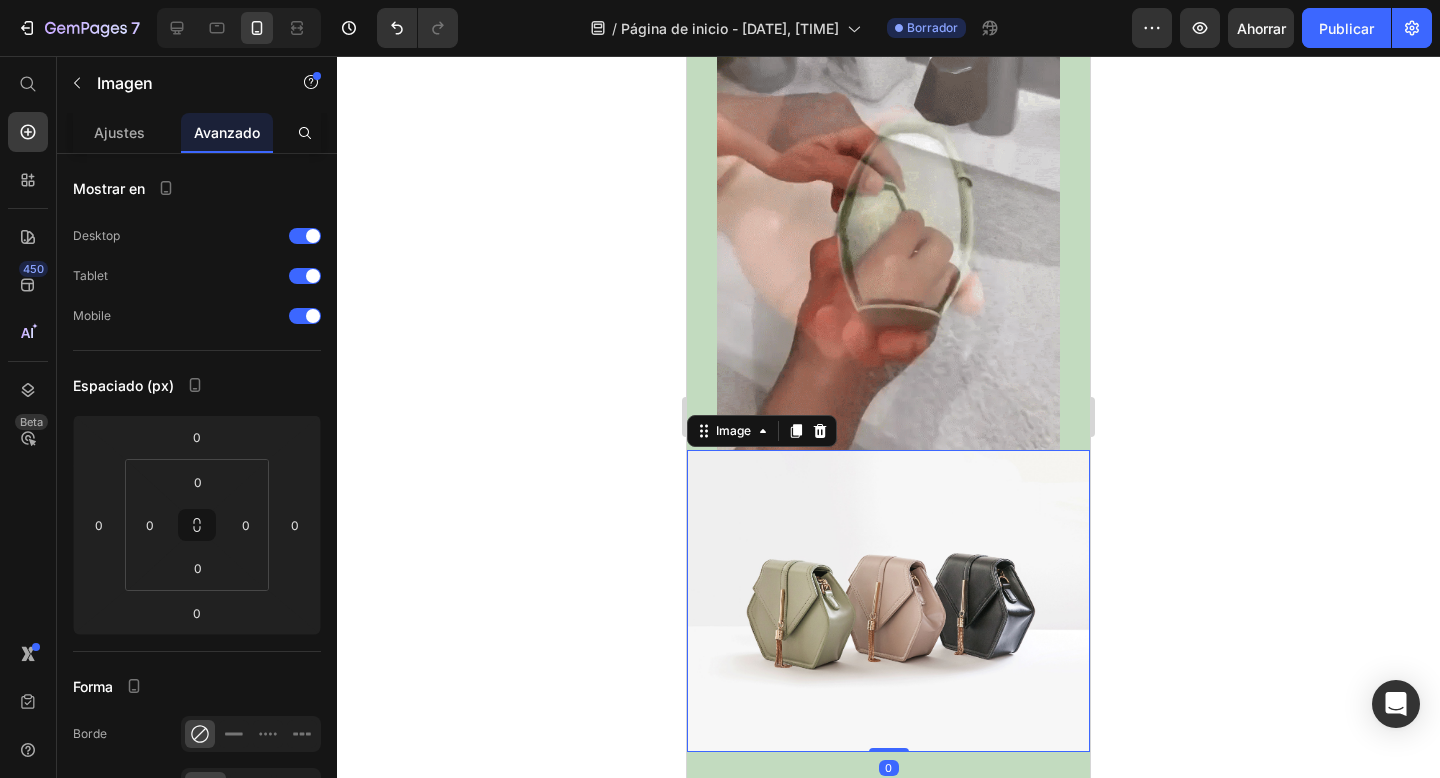 scroll, scrollTop: 2112, scrollLeft: 0, axis: vertical 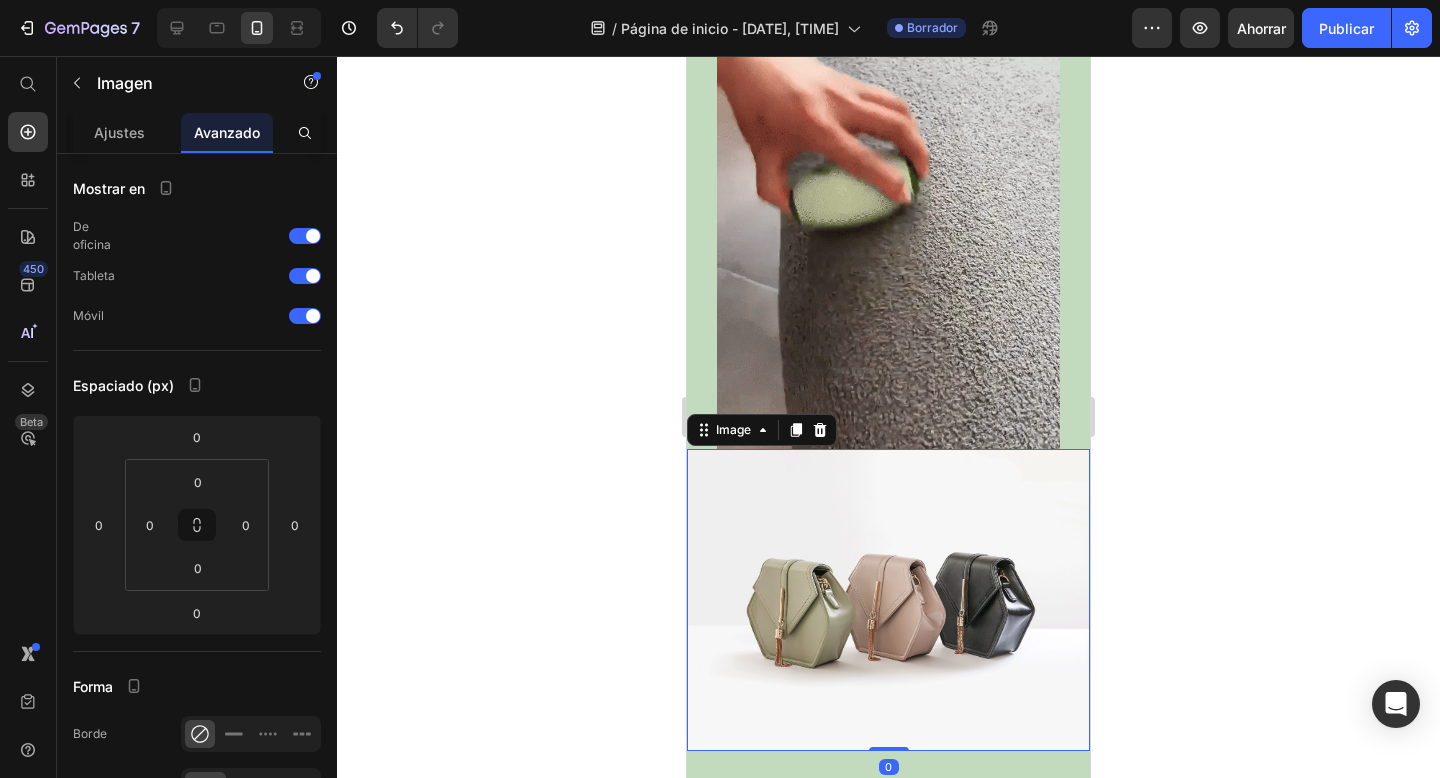 click at bounding box center [888, 600] 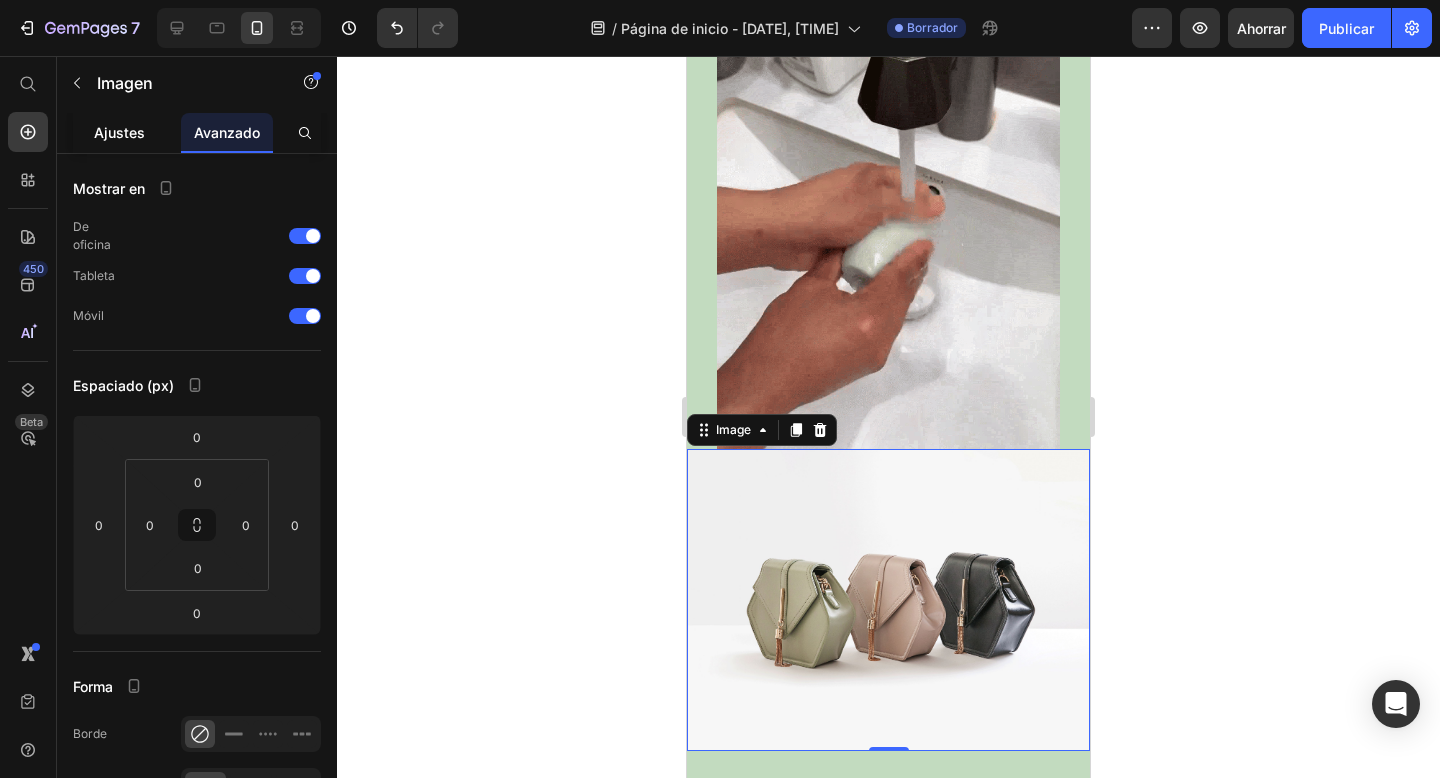 click on "Ajustes" at bounding box center (119, 132) 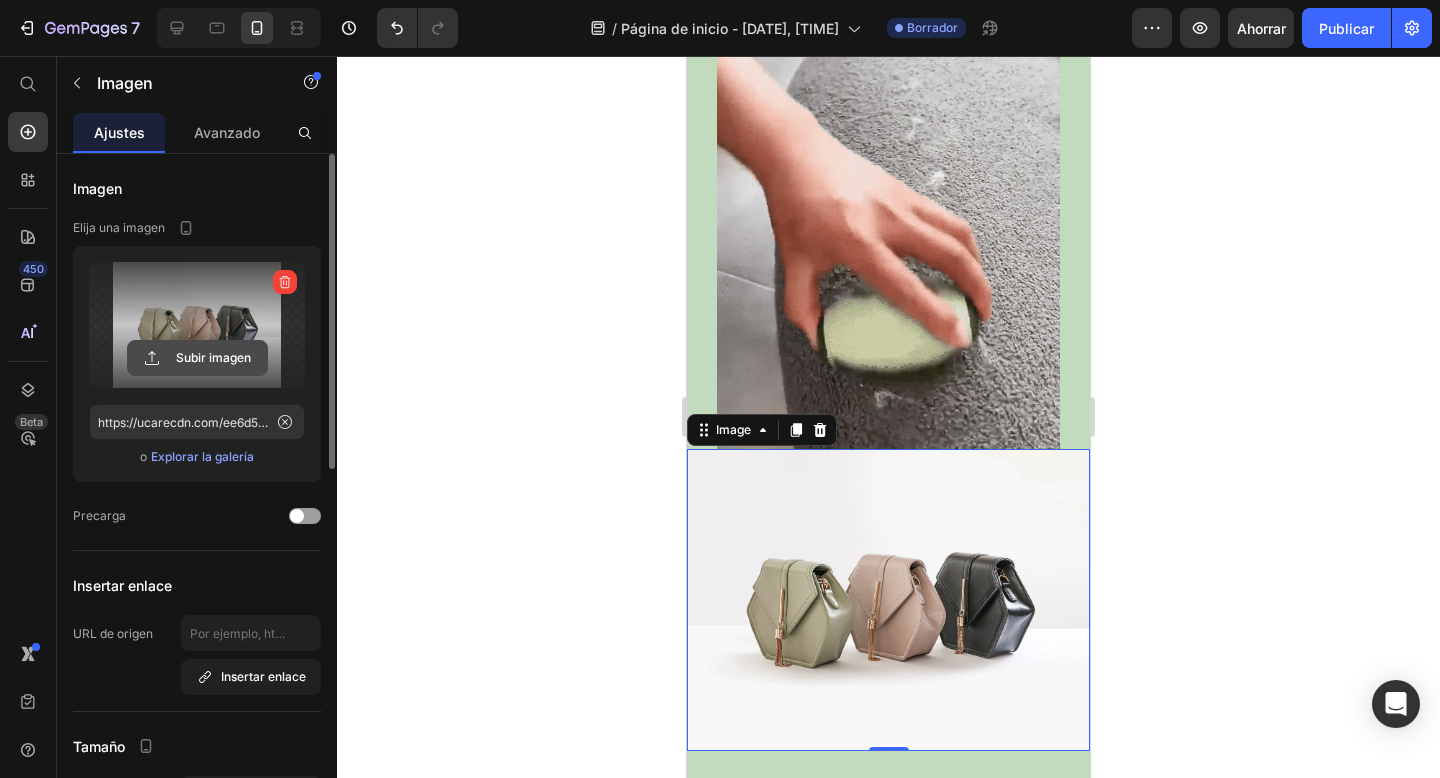 click 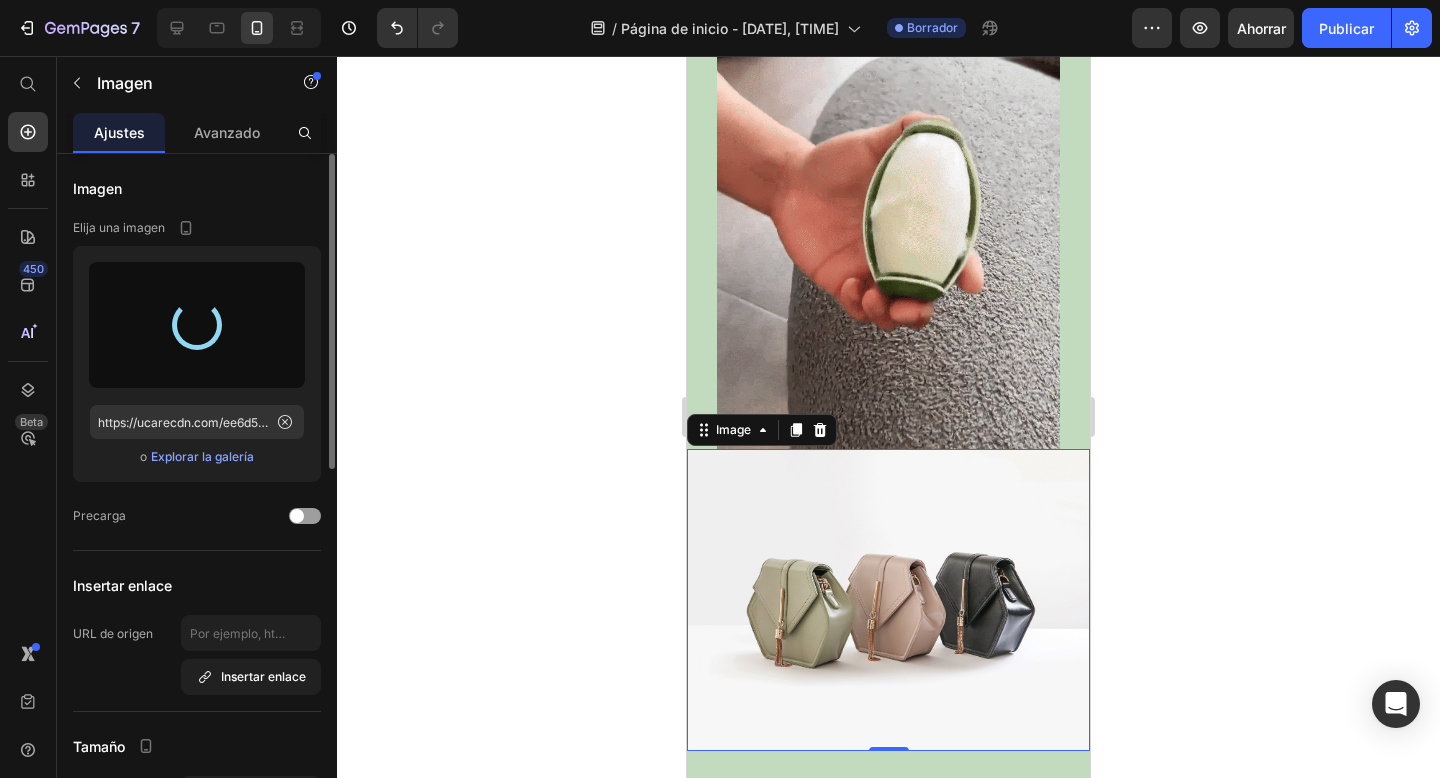 type on "https://cdn.shopify.com/s/files/1/0735/8598/3774/files/gempages_474026245059773383-df1ae576-93b1-4671-884e-1d9180b248e6.jpg" 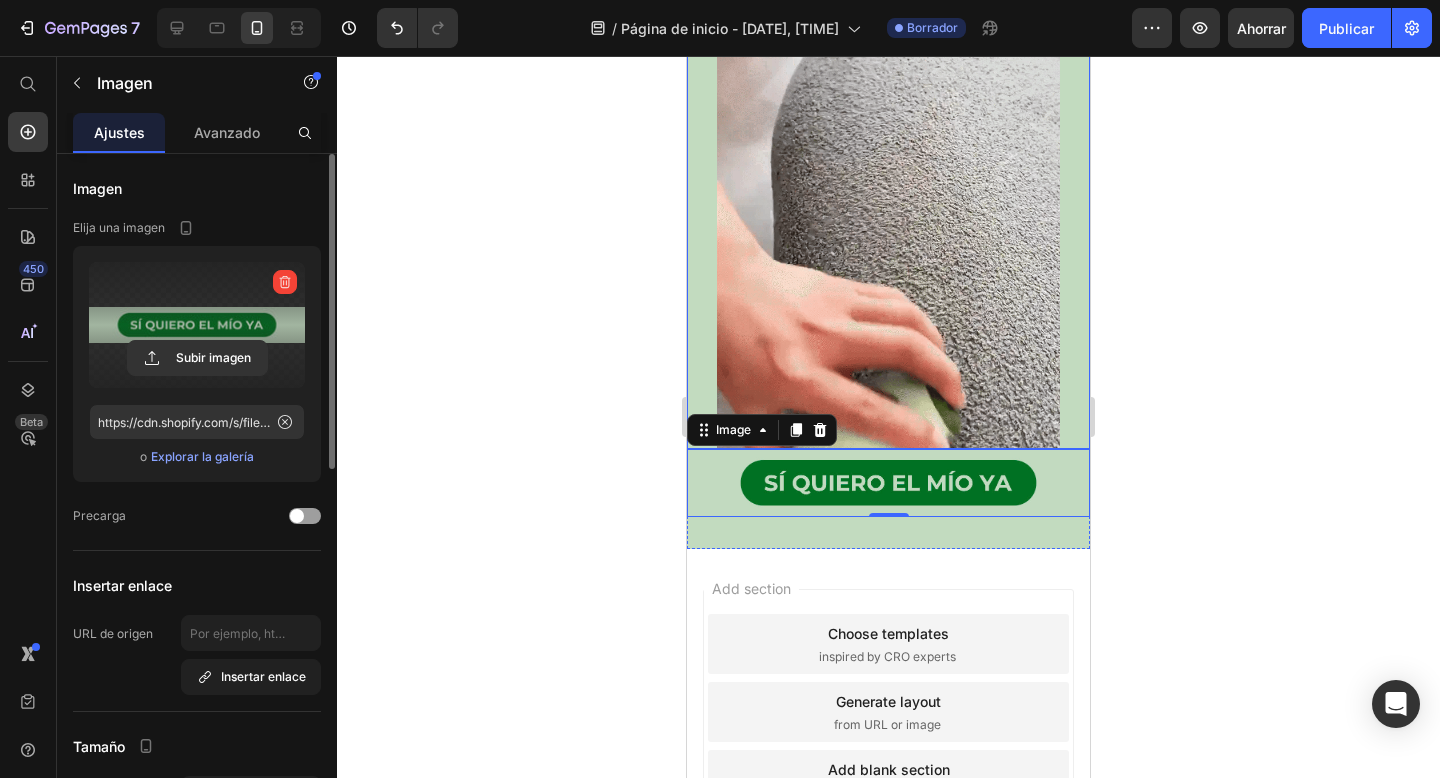 click at bounding box center (888, 217) 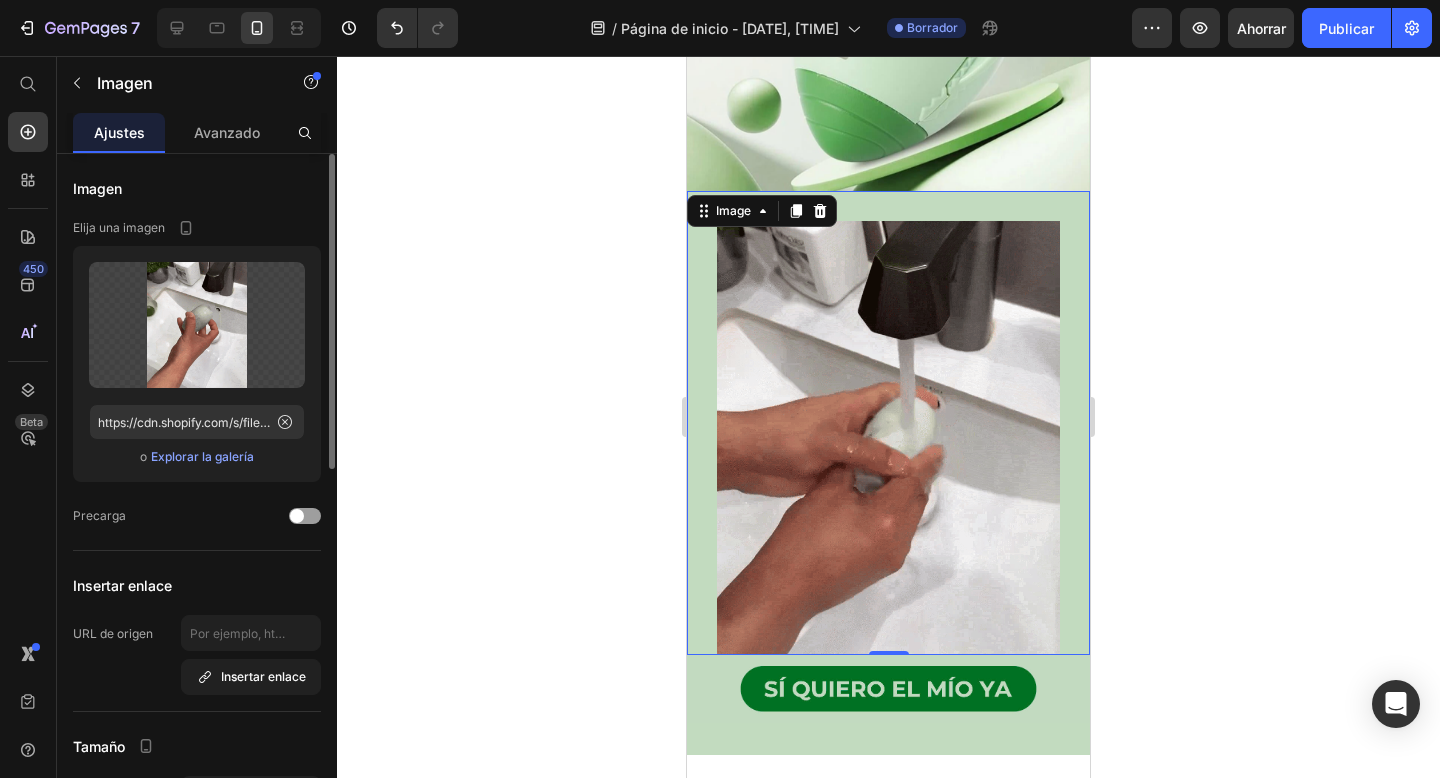 click 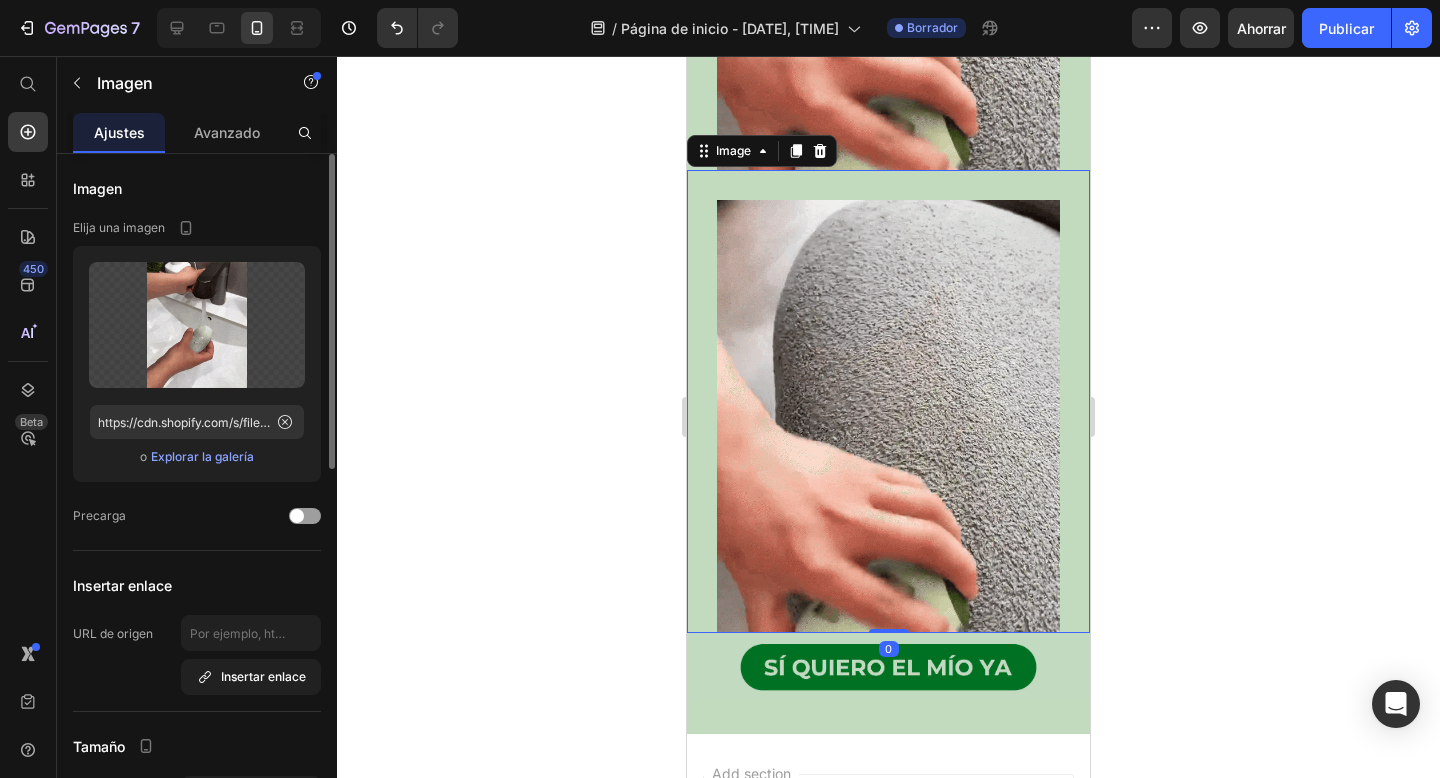 scroll, scrollTop: 2434, scrollLeft: 0, axis: vertical 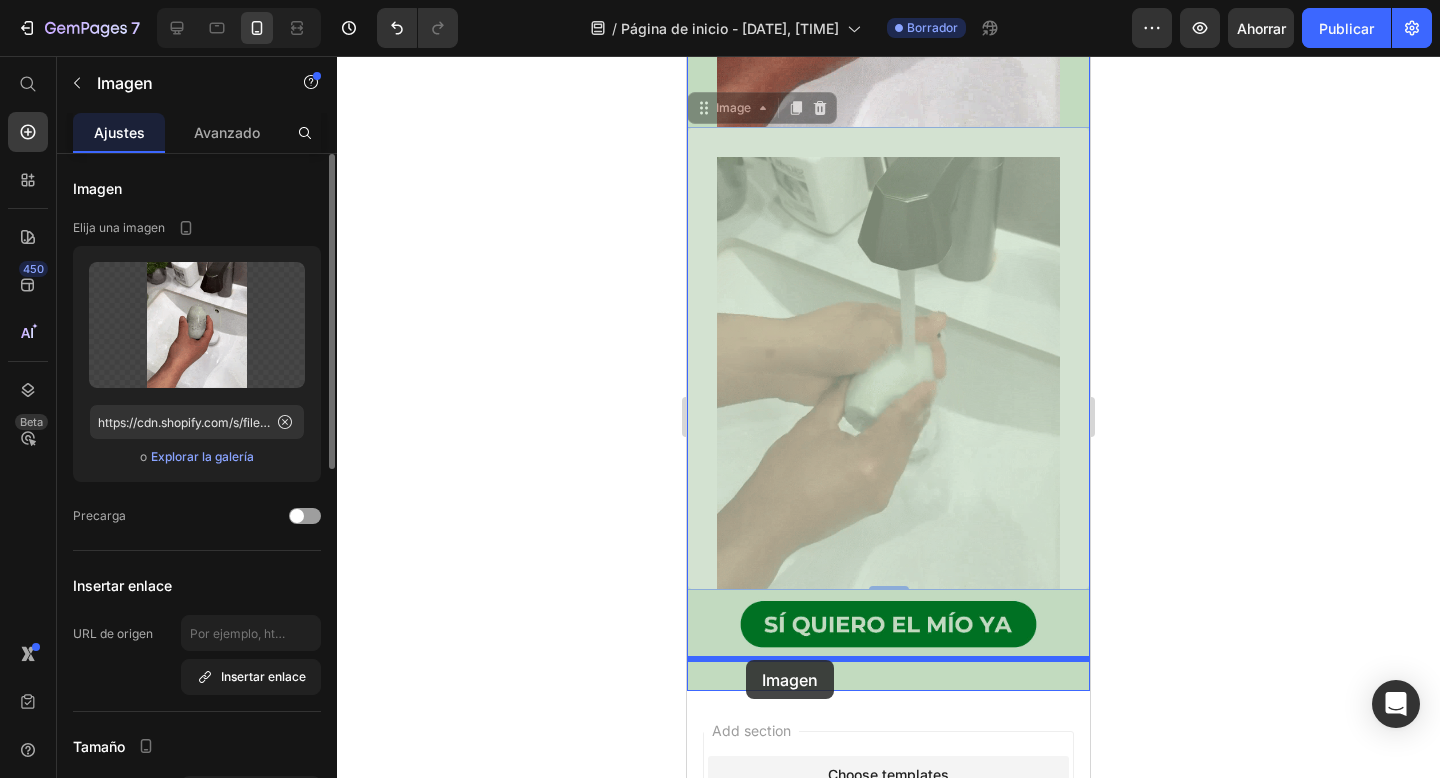 drag, startPoint x: 722, startPoint y: 113, endPoint x: 787, endPoint y: 656, distance: 546.8766 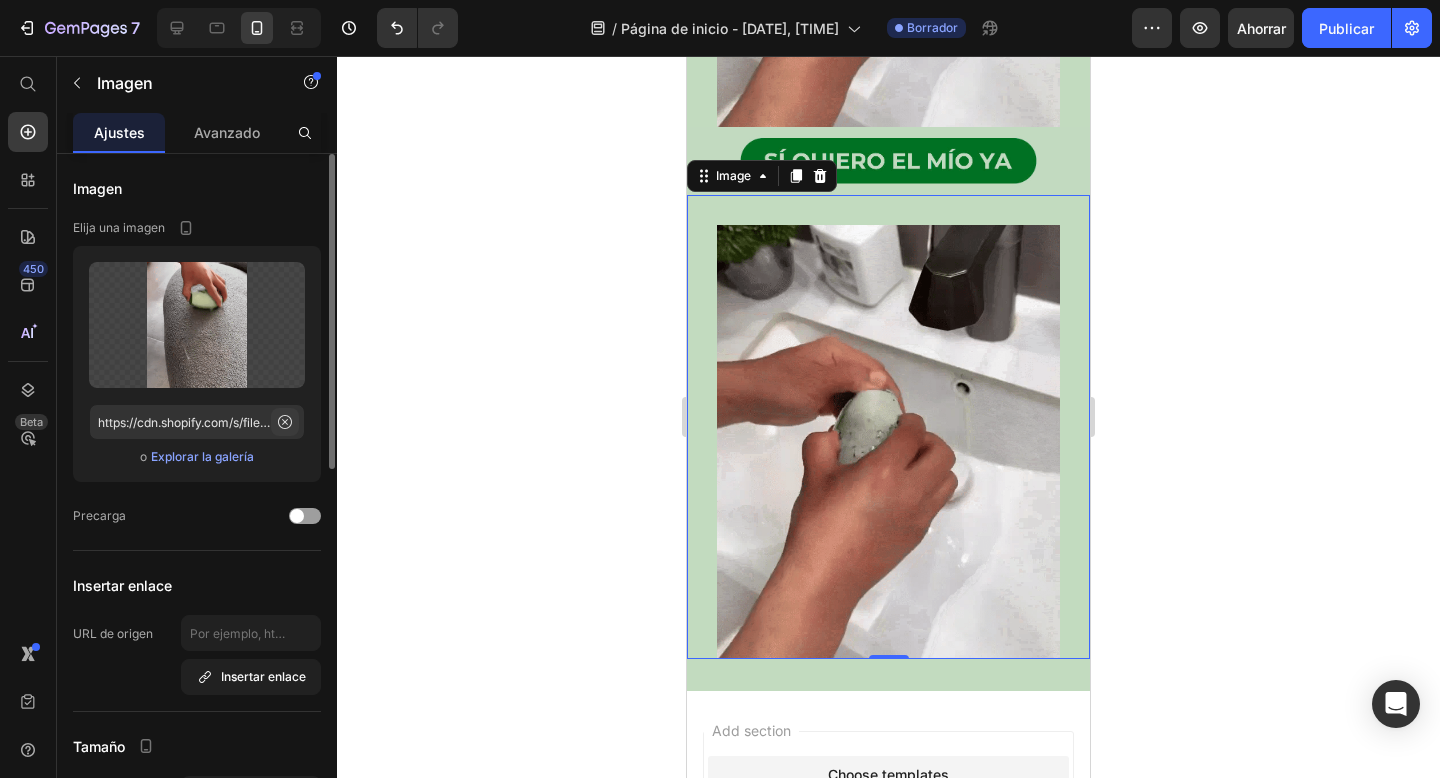 click 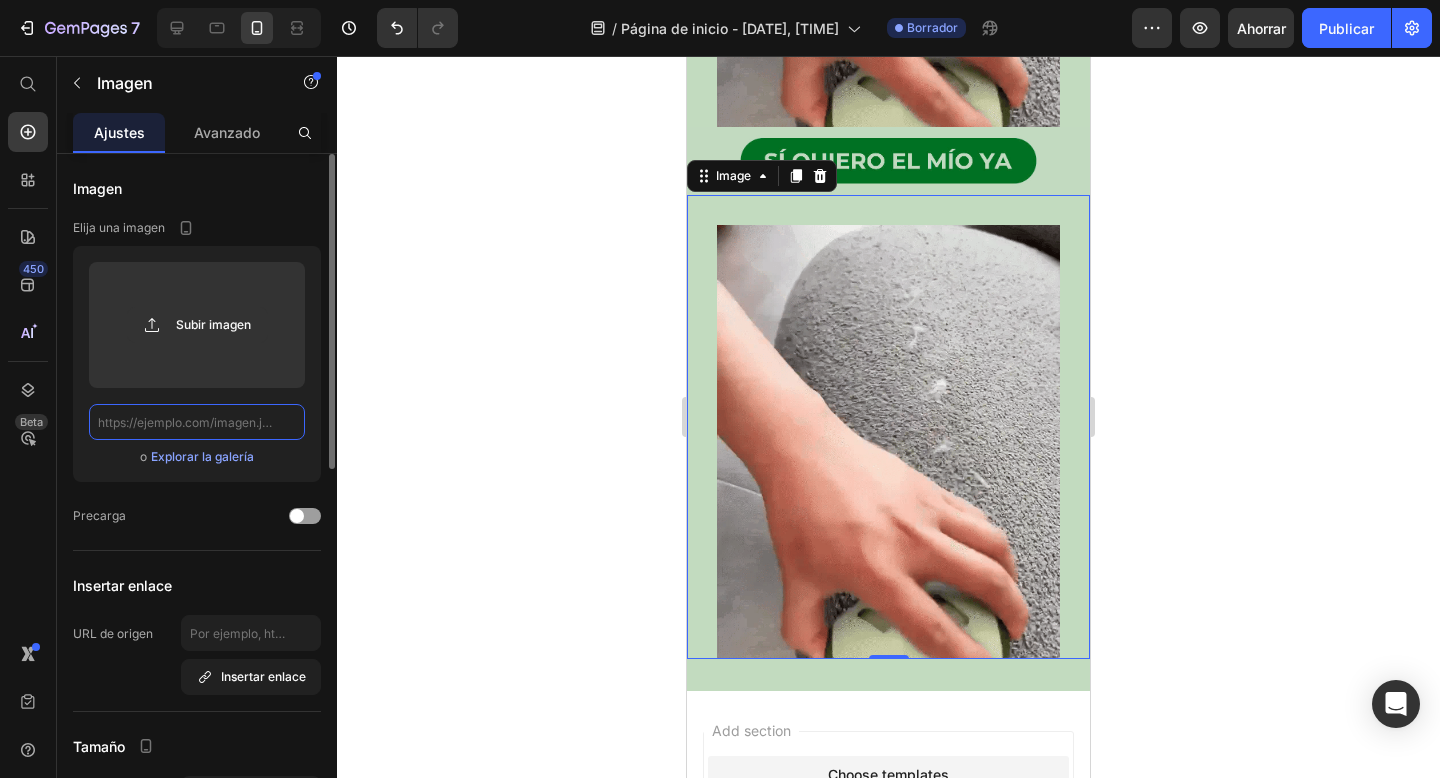 scroll, scrollTop: 0, scrollLeft: 0, axis: both 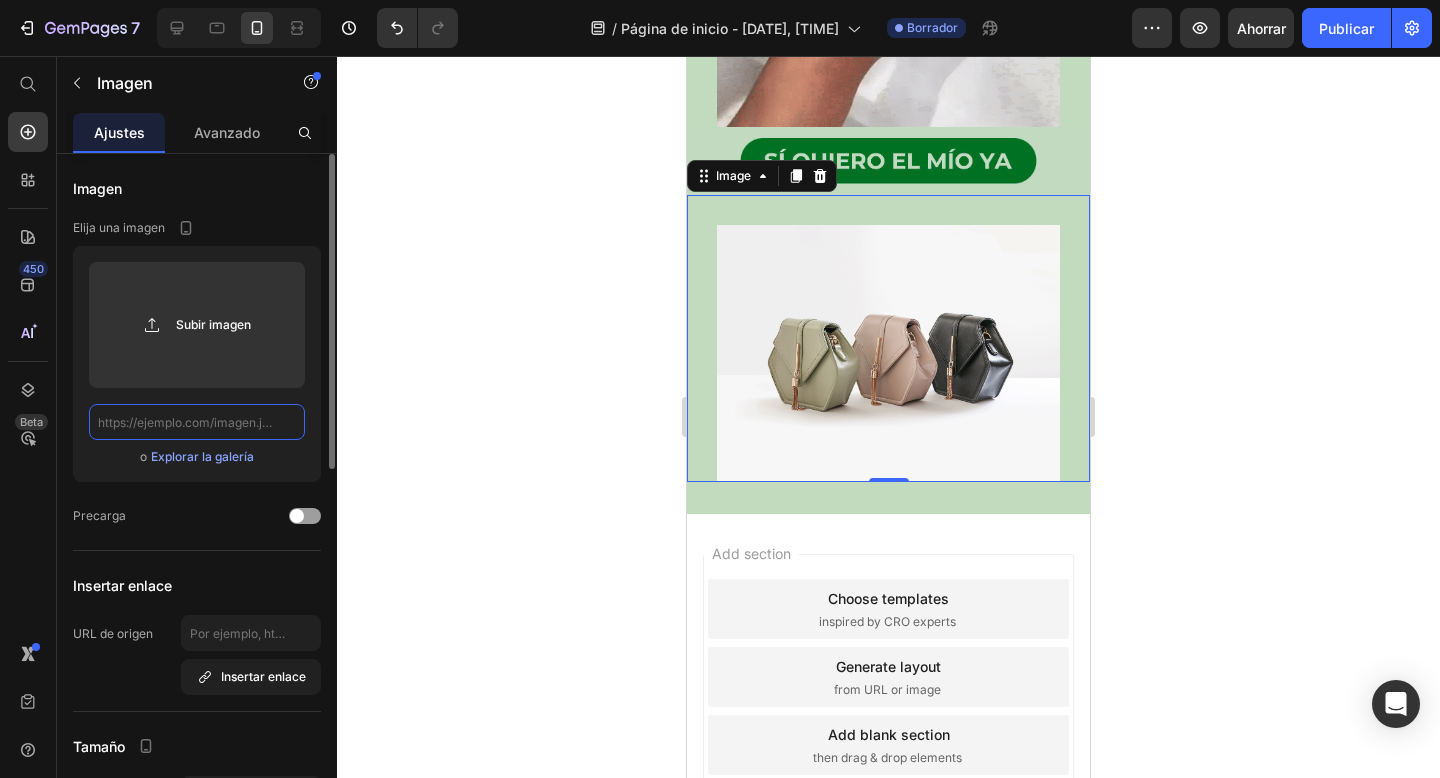 drag, startPoint x: 244, startPoint y: 426, endPoint x: 230, endPoint y: 426, distance: 14 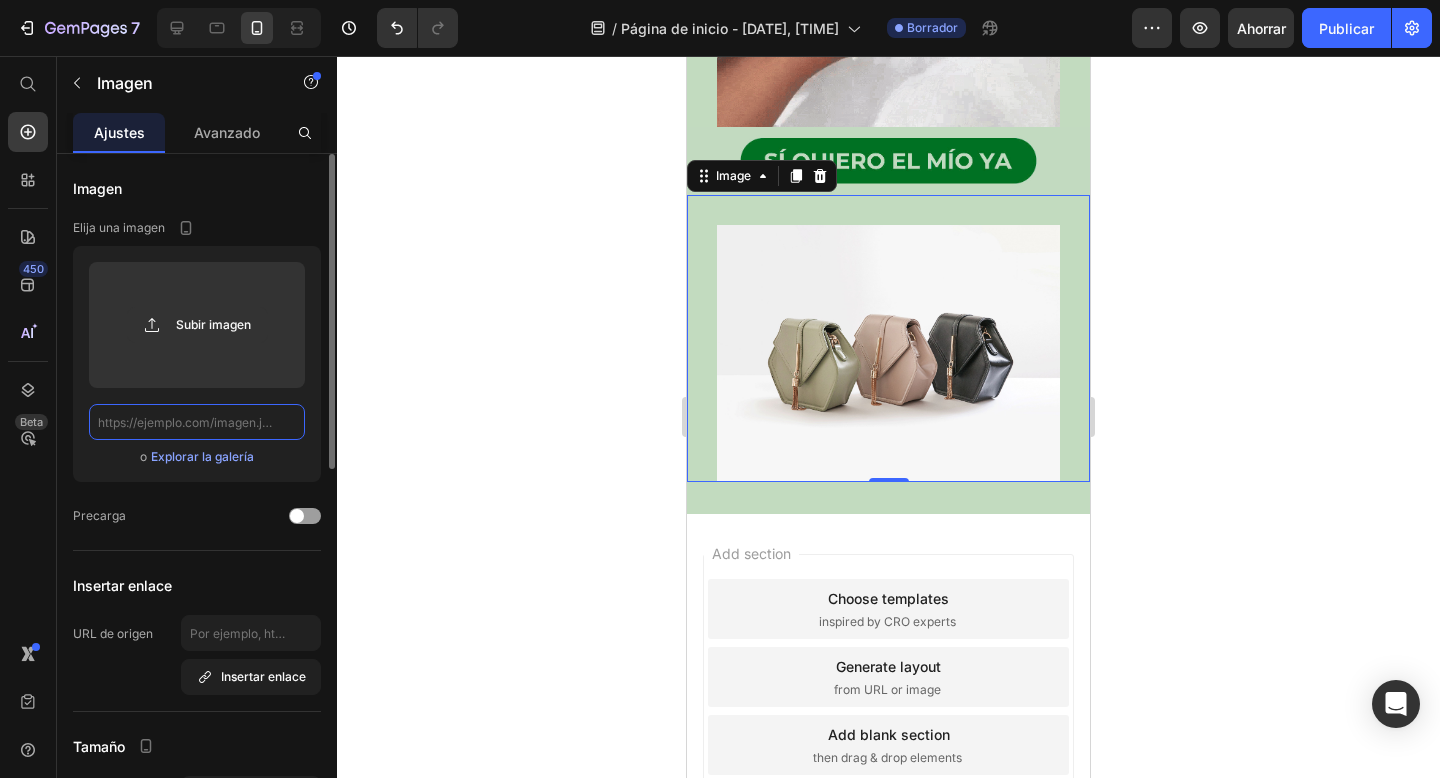 click 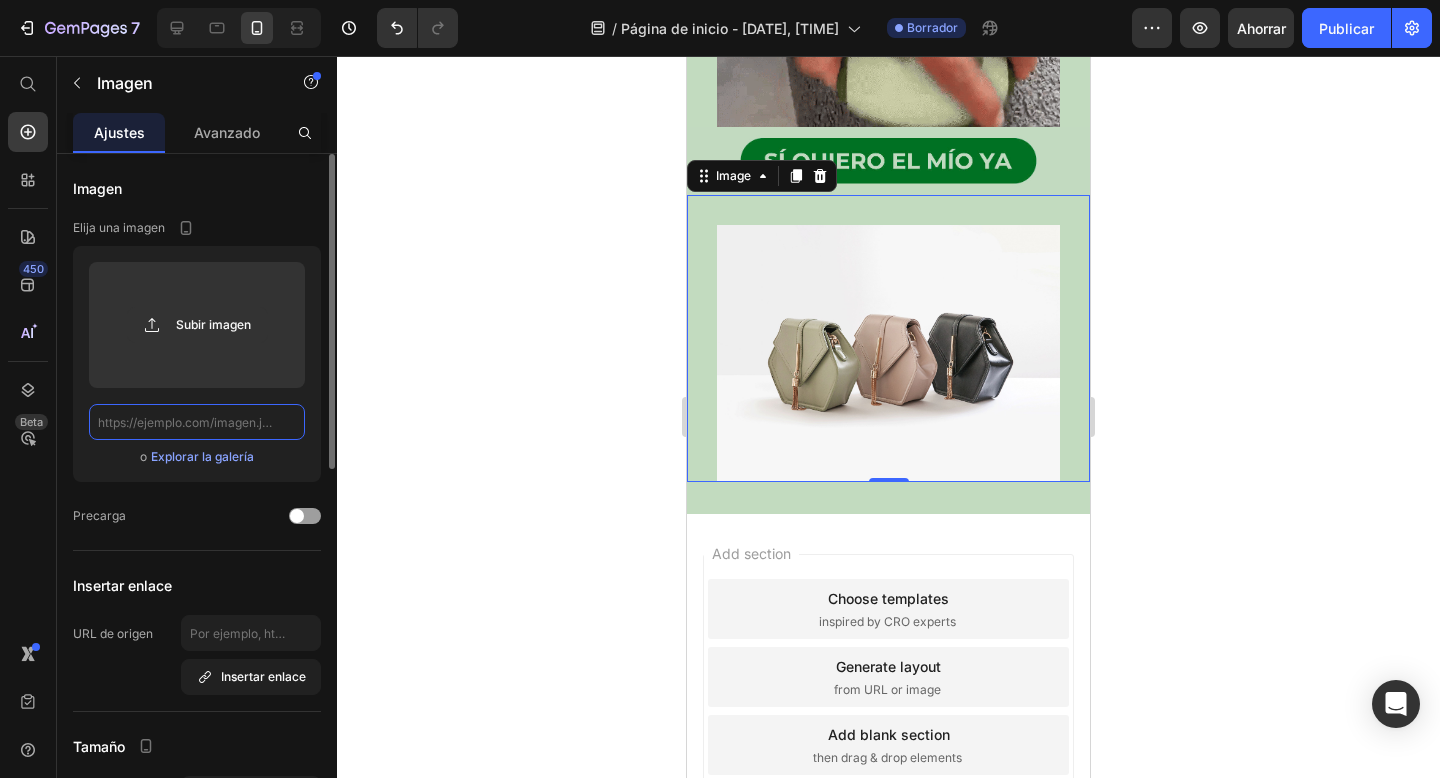 paste on "https://cdn.shopify.com/s/files/1/0740/1413/0494/files/Untitleddesign_3_ac8c9b64-9eb9-4ef9-9ddc-6bd2ae61eae1_480x480.gif?v=1689064814" 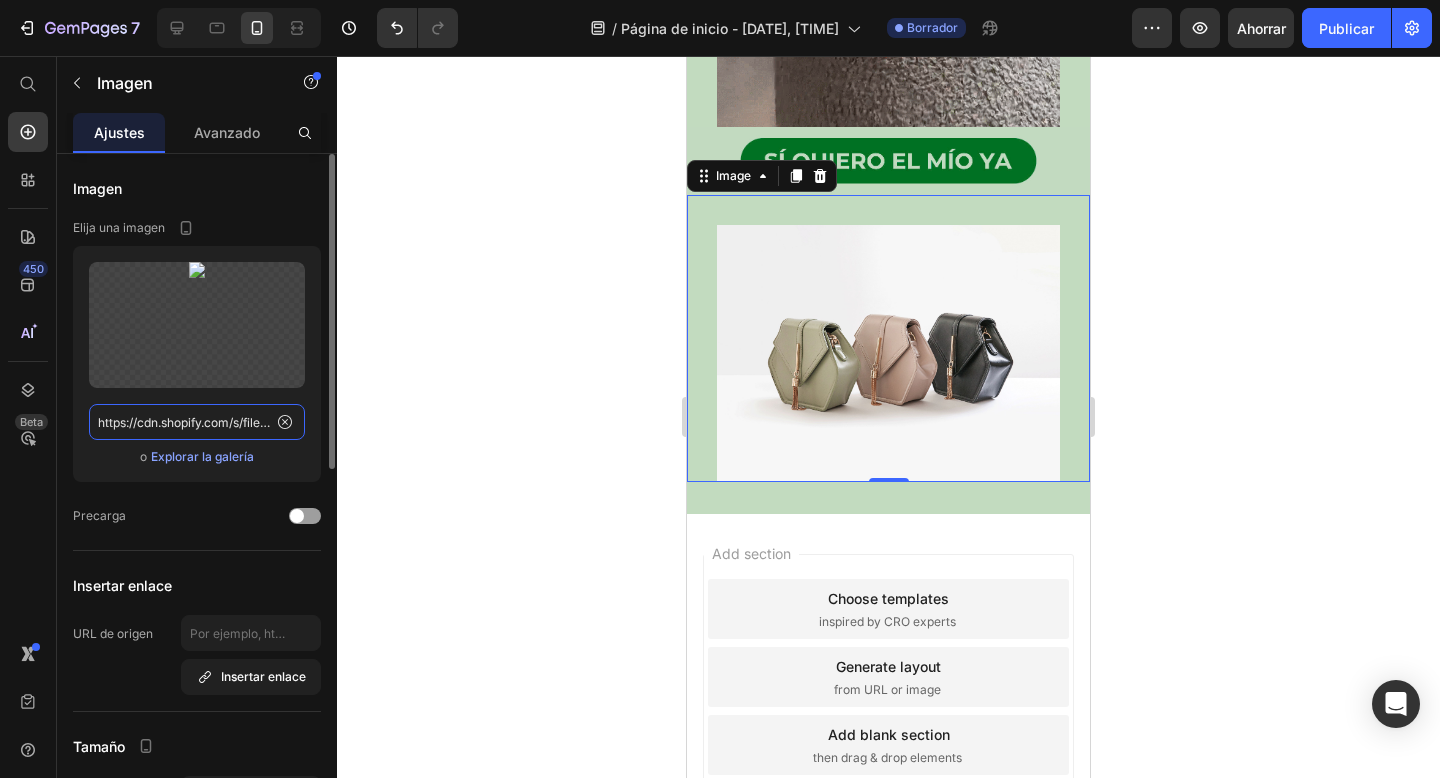 scroll, scrollTop: 0, scrollLeft: 649, axis: horizontal 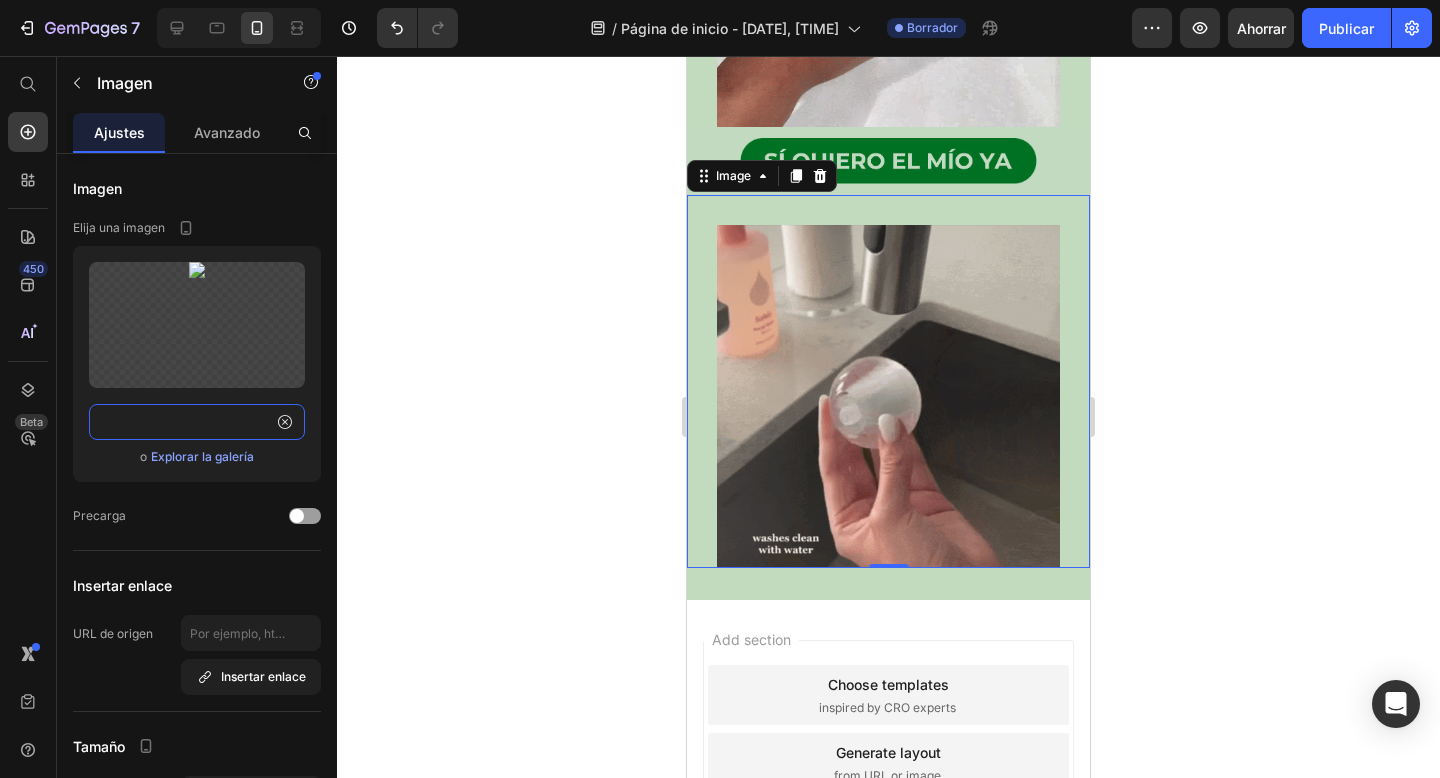 type on "https://cdn.shopify.com/s/files/1/0740/1413/0494/files/Untitleddesign_3_ac8c9b64-9eb9-4ef9-9ddc-6bd2ae61eae1_480x480.gif?v=1689064814" 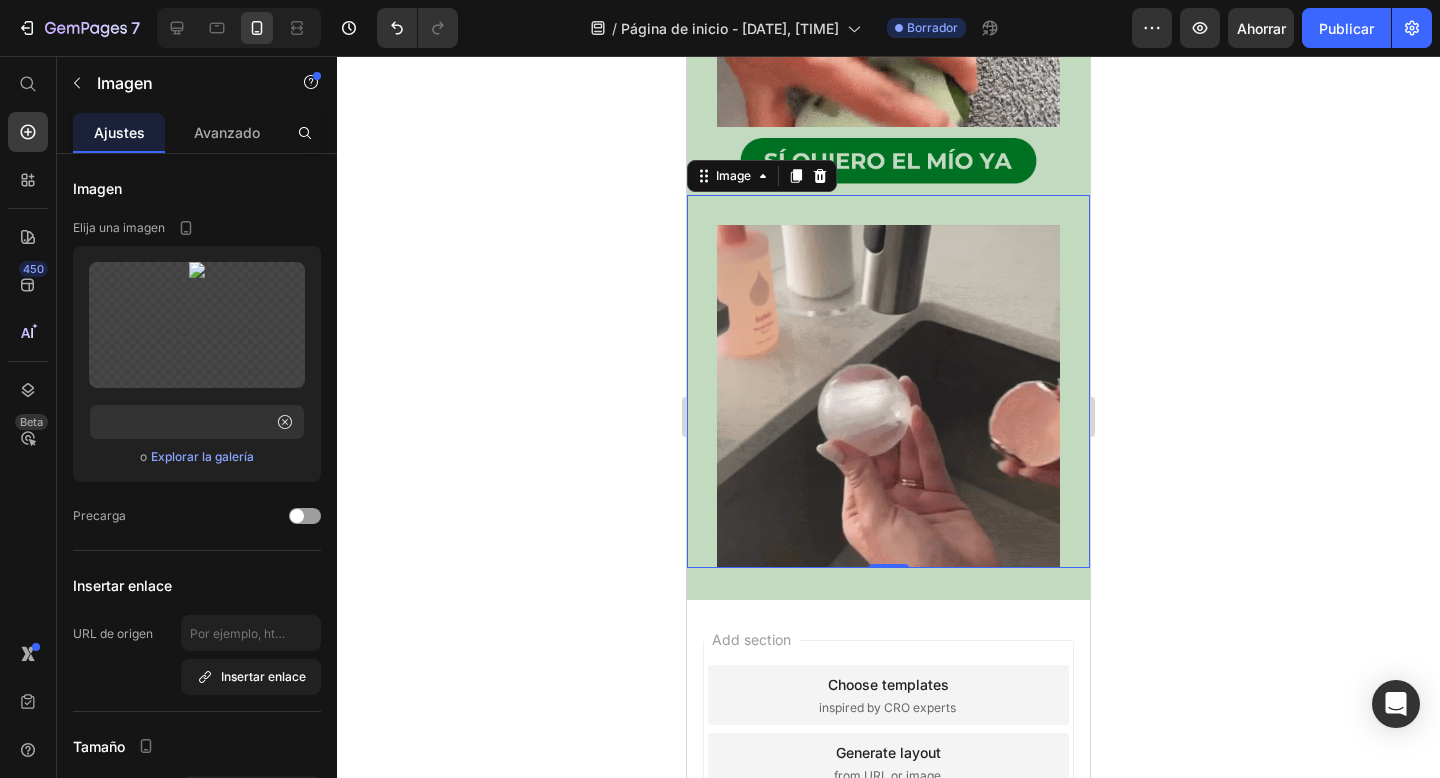 scroll, scrollTop: 0, scrollLeft: 0, axis: both 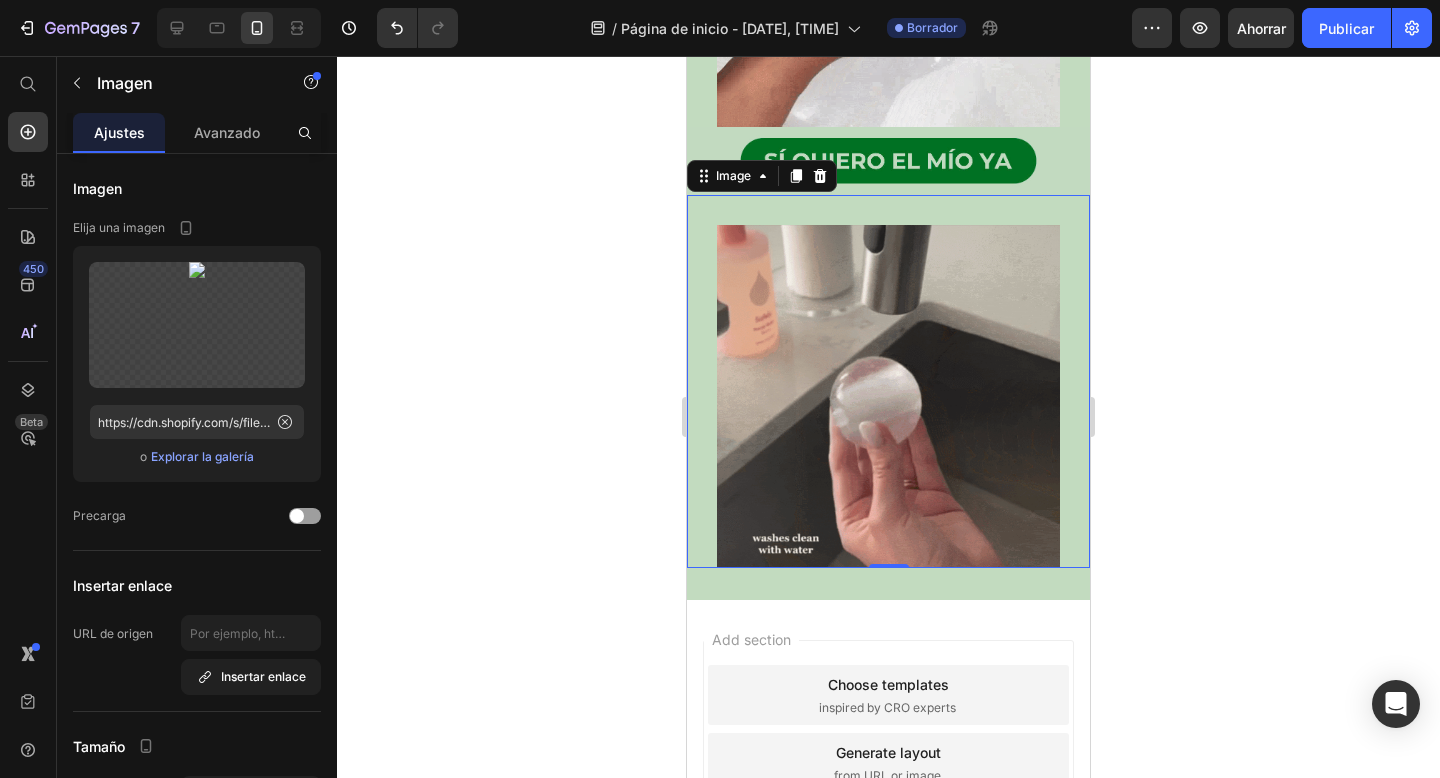 click 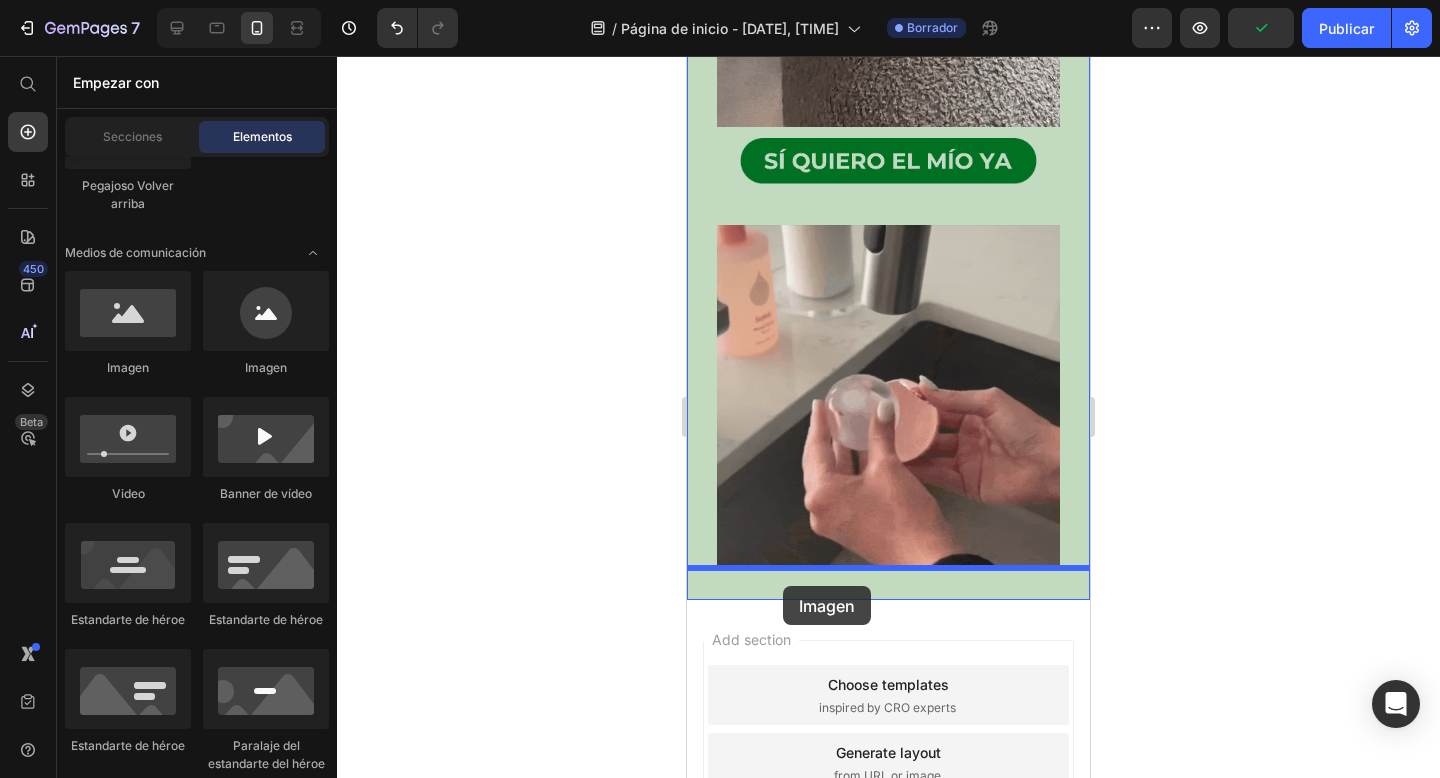 drag, startPoint x: 818, startPoint y: 369, endPoint x: 780, endPoint y: 579, distance: 213.4104 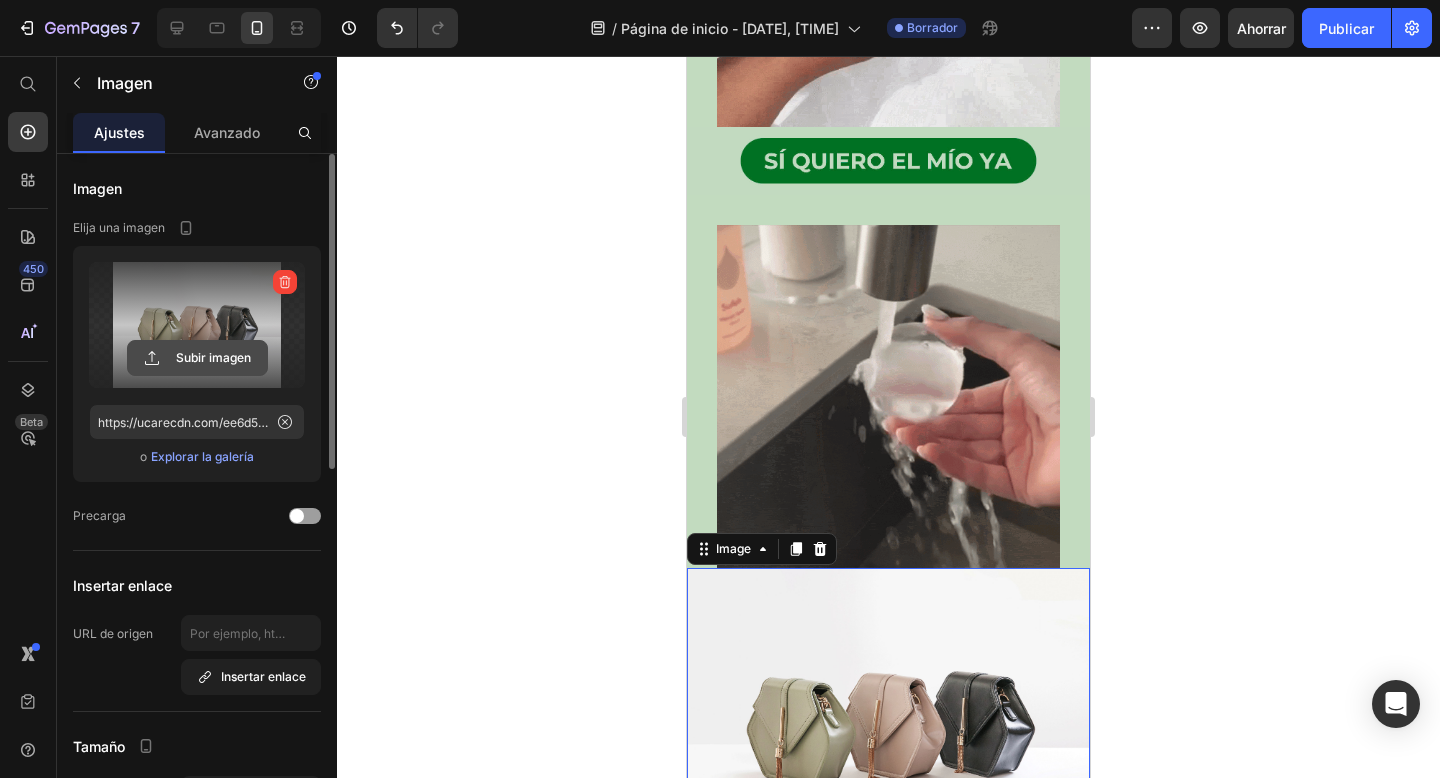 click 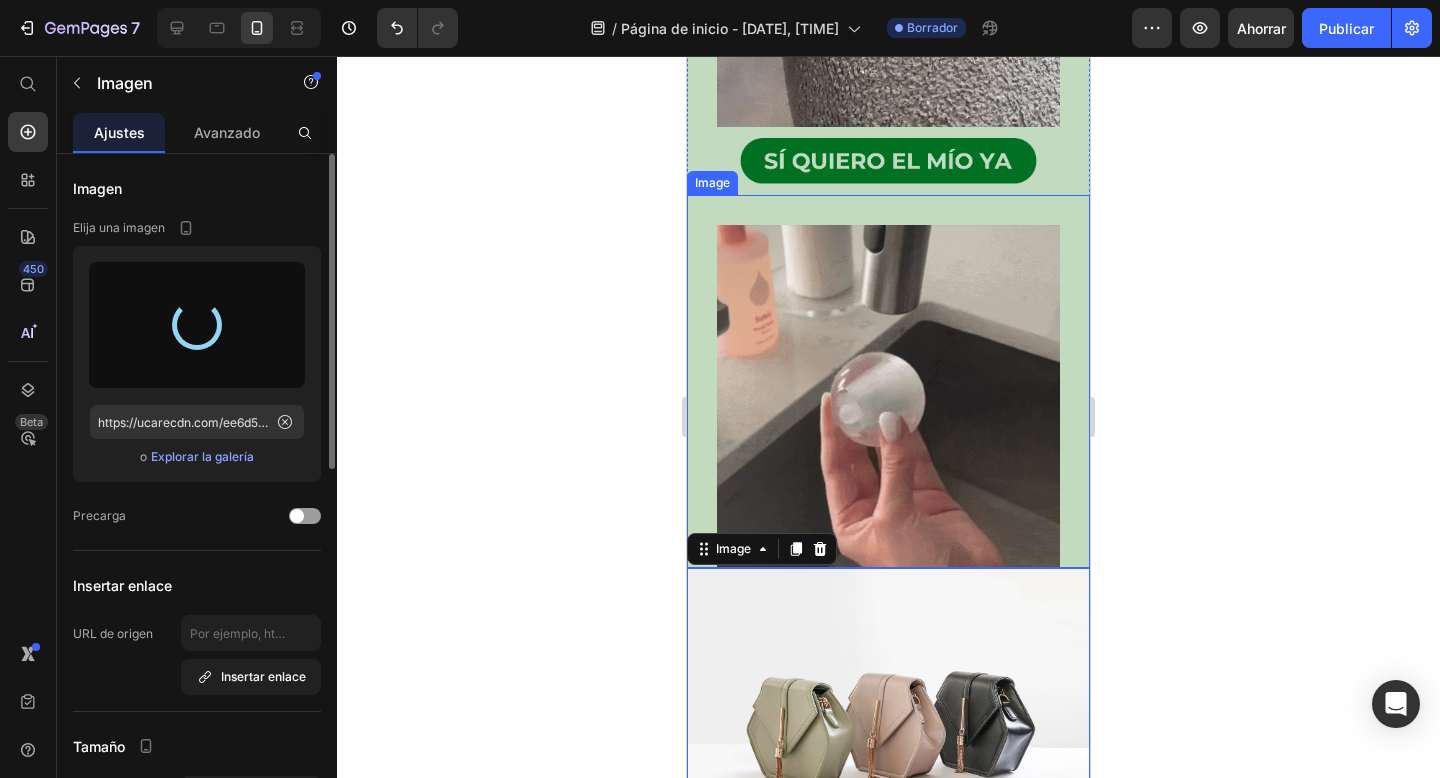 type on "https://cdn.shopify.com/s/files/1/0735/8598/3774/files/gempages_474026245059773383-87ed0768-53c1-413a-8855-364a6449c25d.jpg" 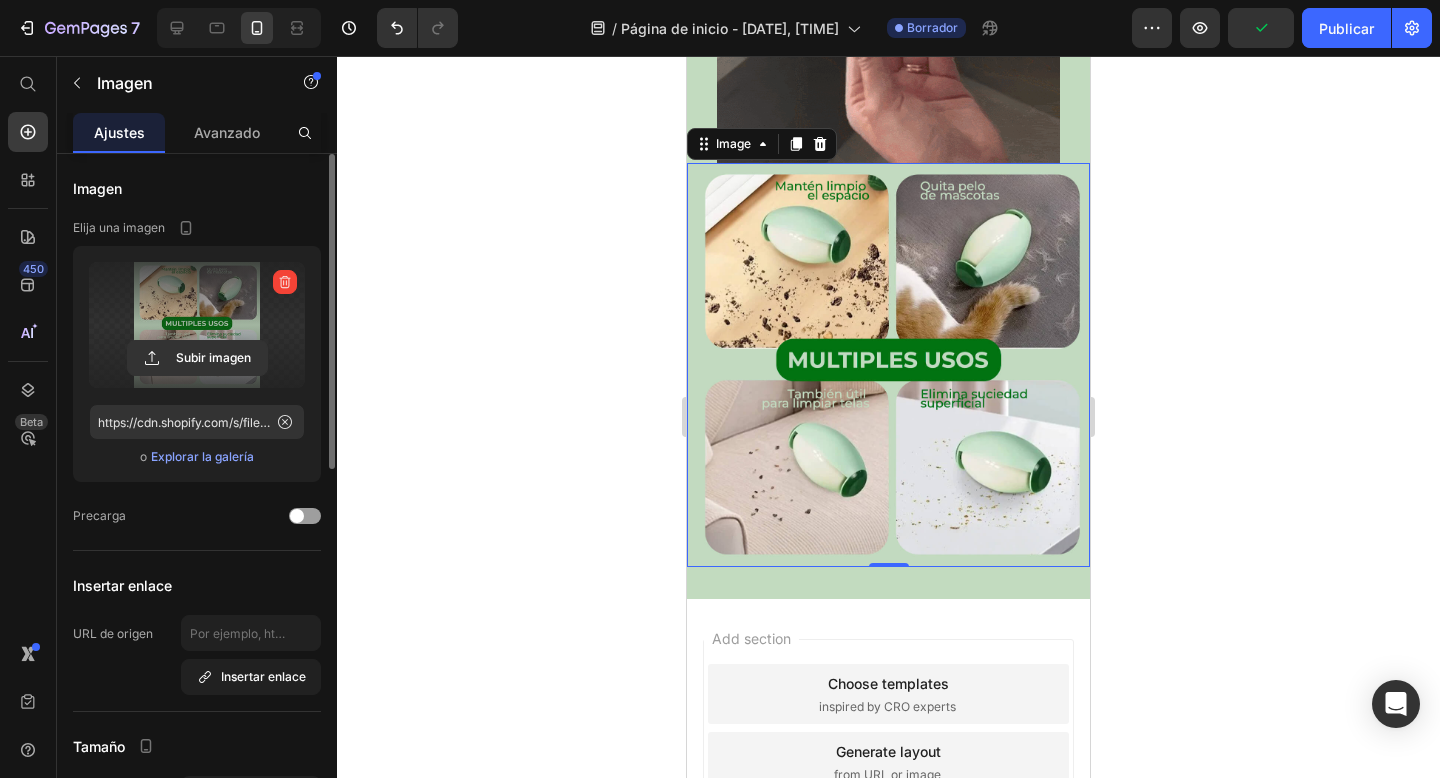scroll, scrollTop: 3047, scrollLeft: 0, axis: vertical 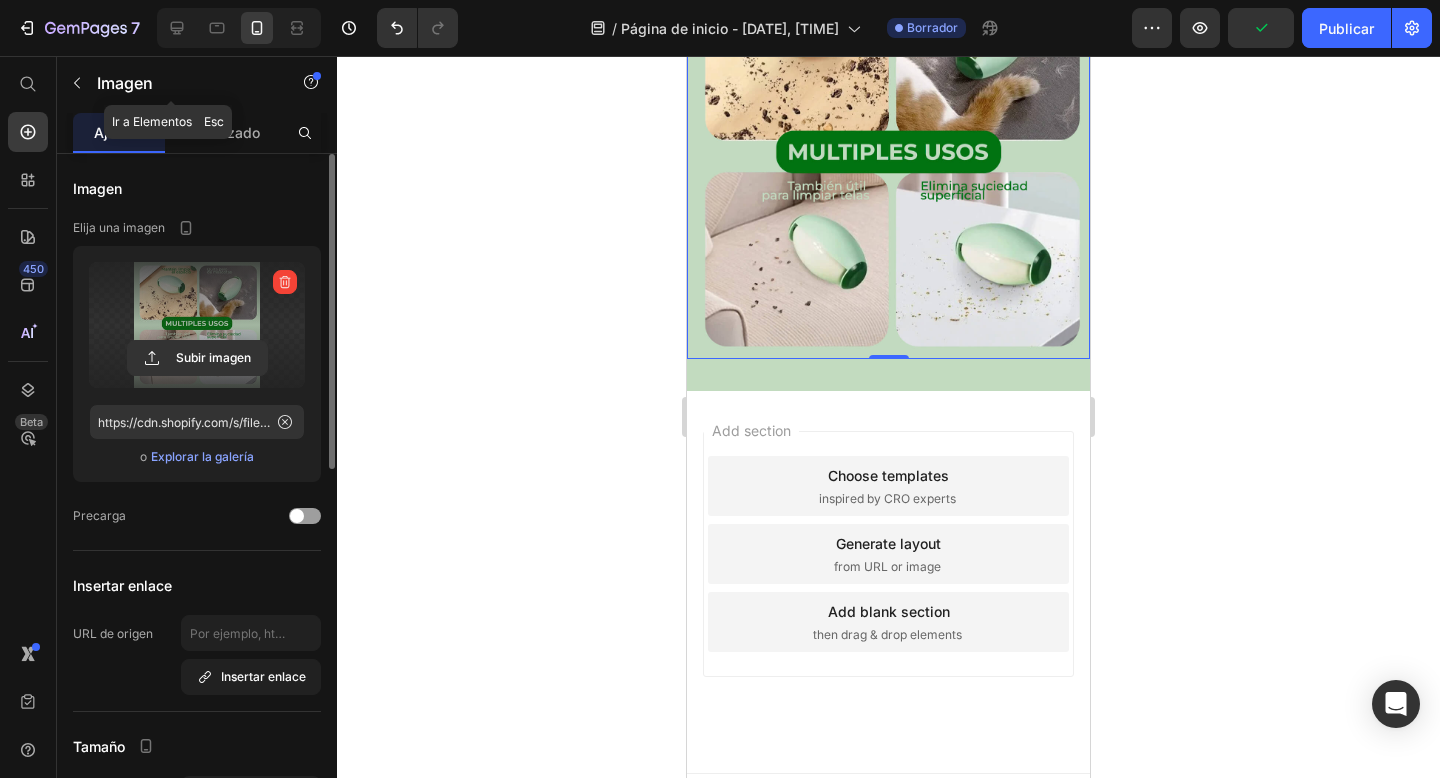drag, startPoint x: 127, startPoint y: 80, endPoint x: 136, endPoint y: 105, distance: 26.57066 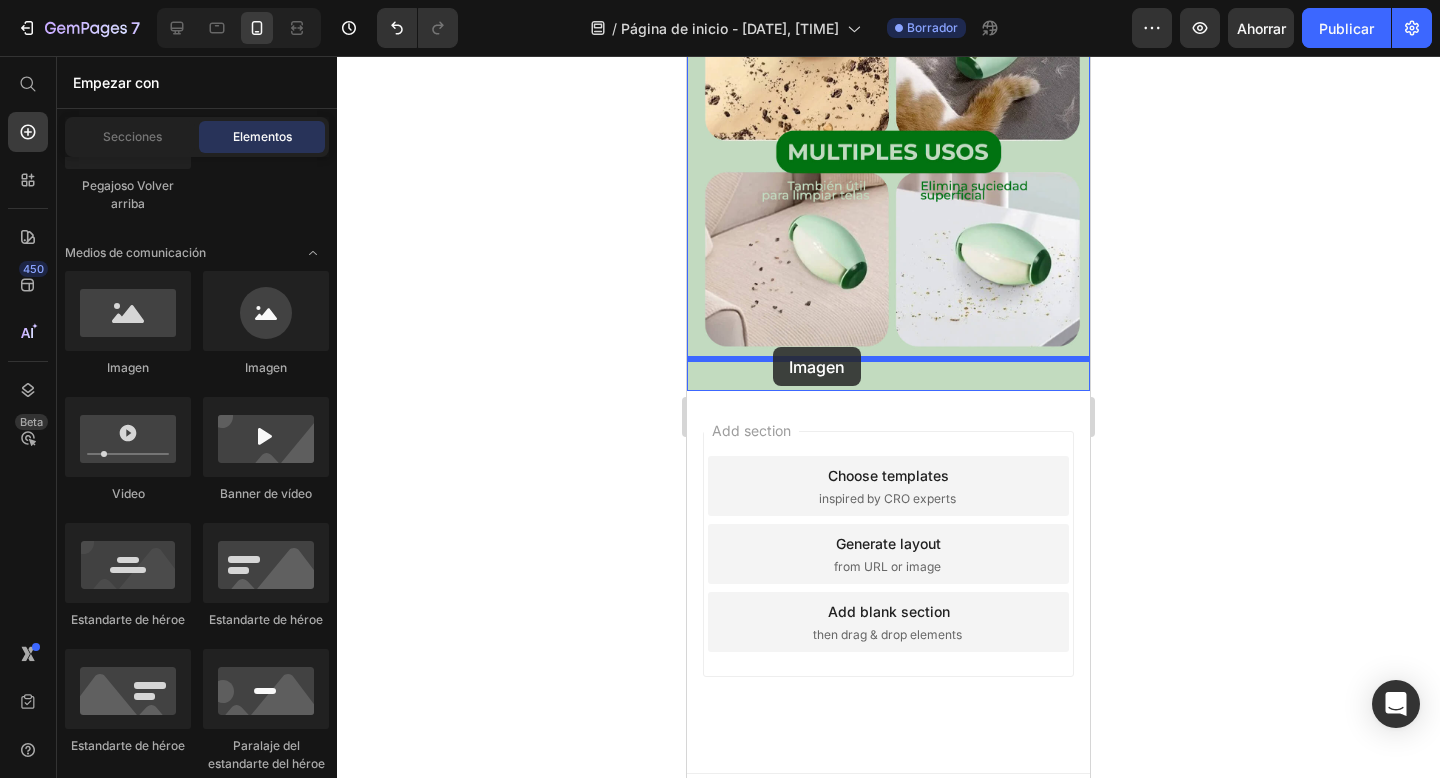 drag, startPoint x: 859, startPoint y: 392, endPoint x: 773, endPoint y: 347, distance: 97.06184 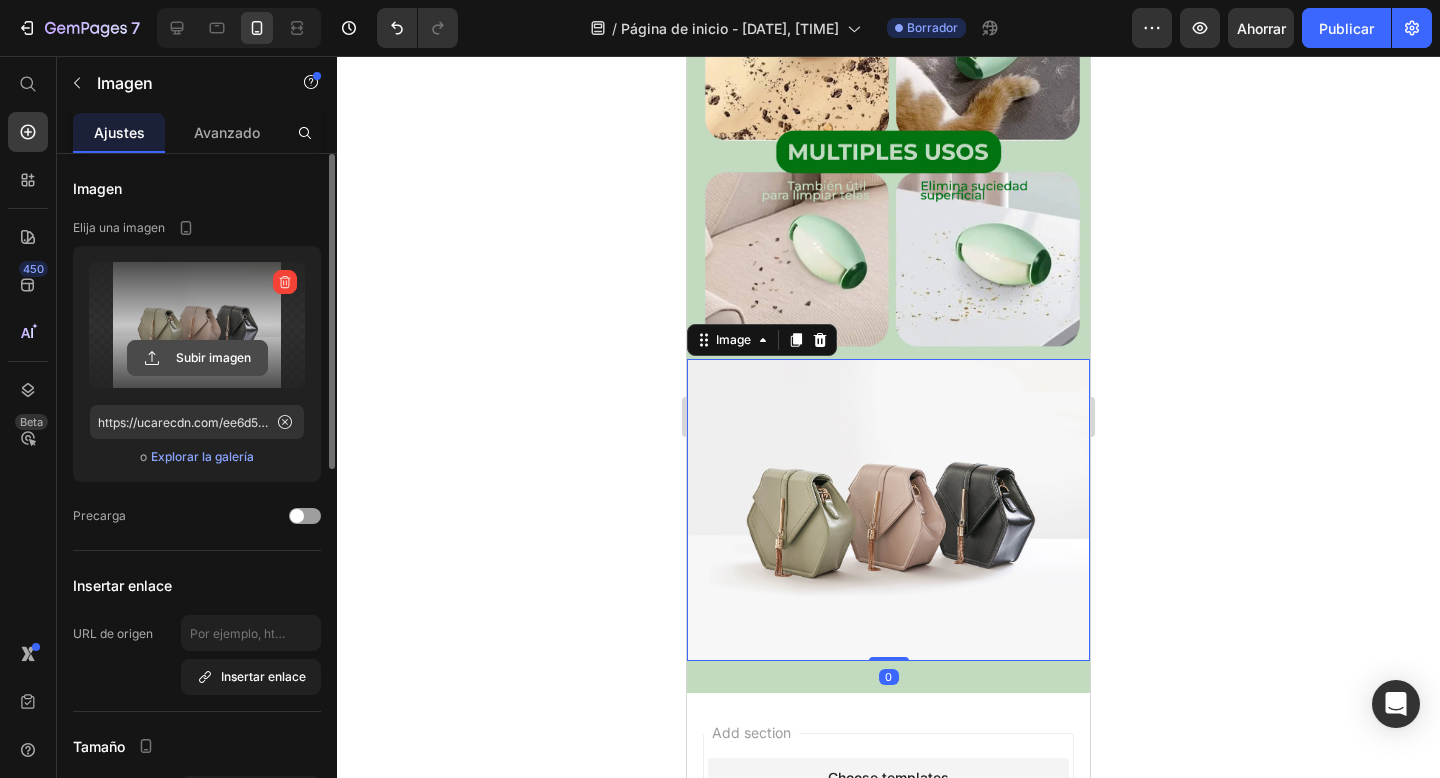 click 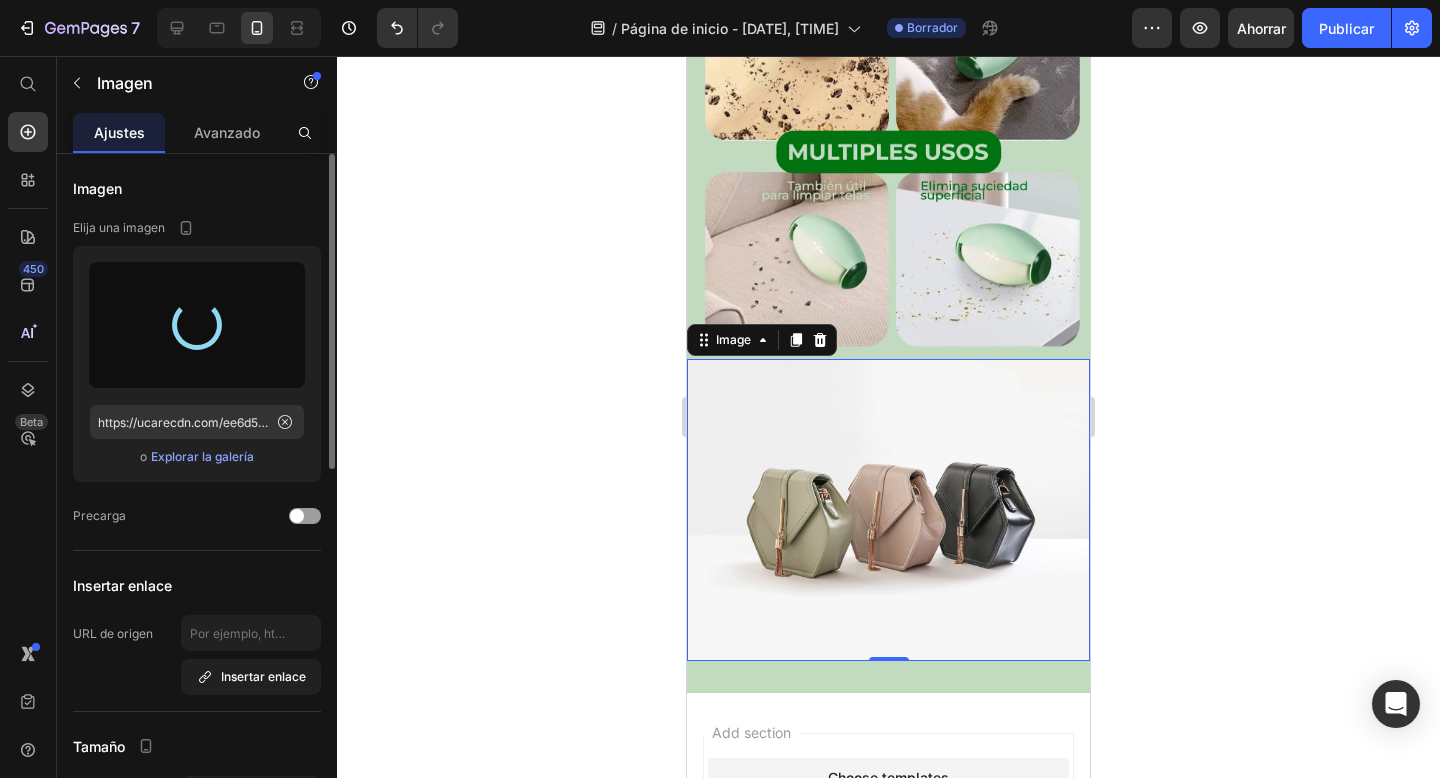 type on "https://cdn.shopify.com/s/files/1/0735/8598/3774/files/gempages_474026245059773383-1d367790-c3a4-4027-8acb-0658275bafce.jpg" 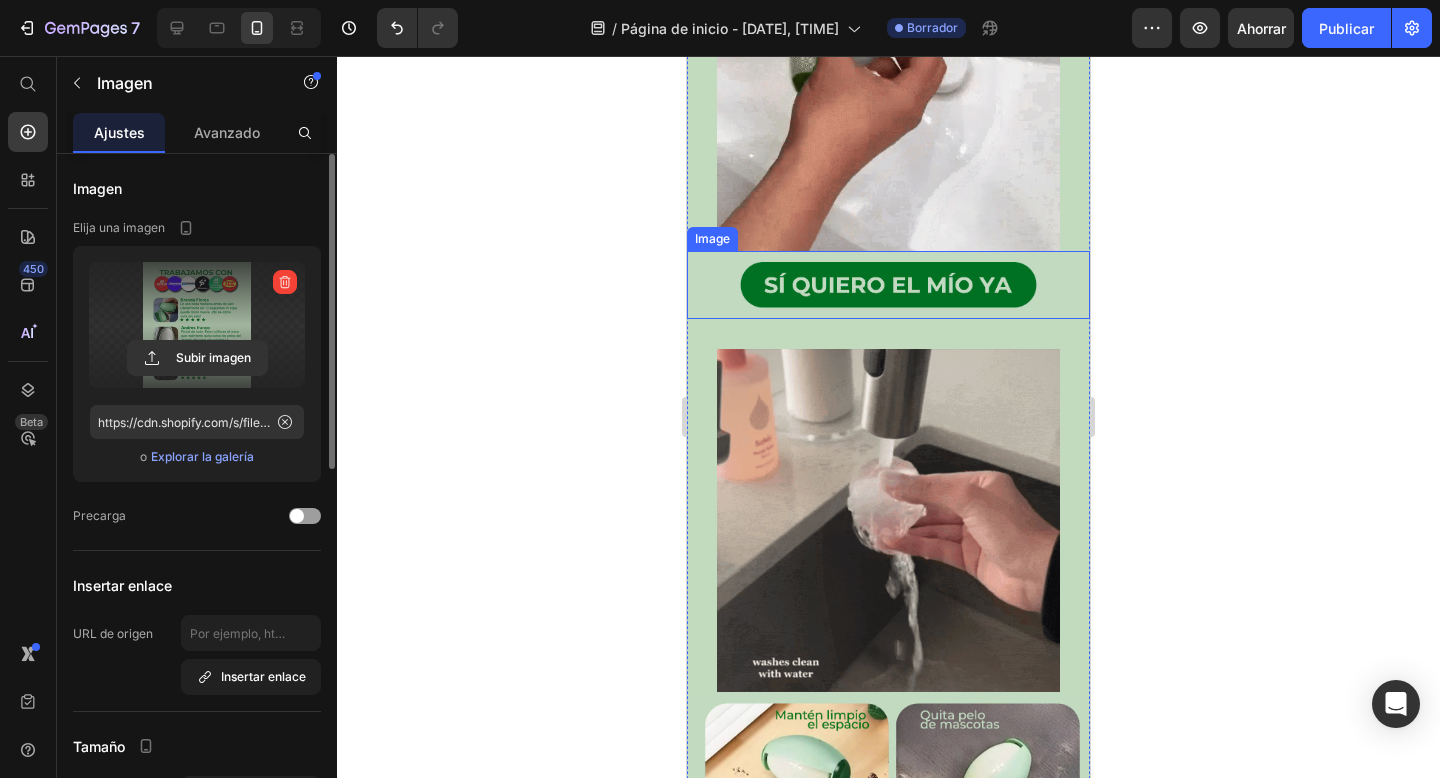 scroll, scrollTop: 2299, scrollLeft: 0, axis: vertical 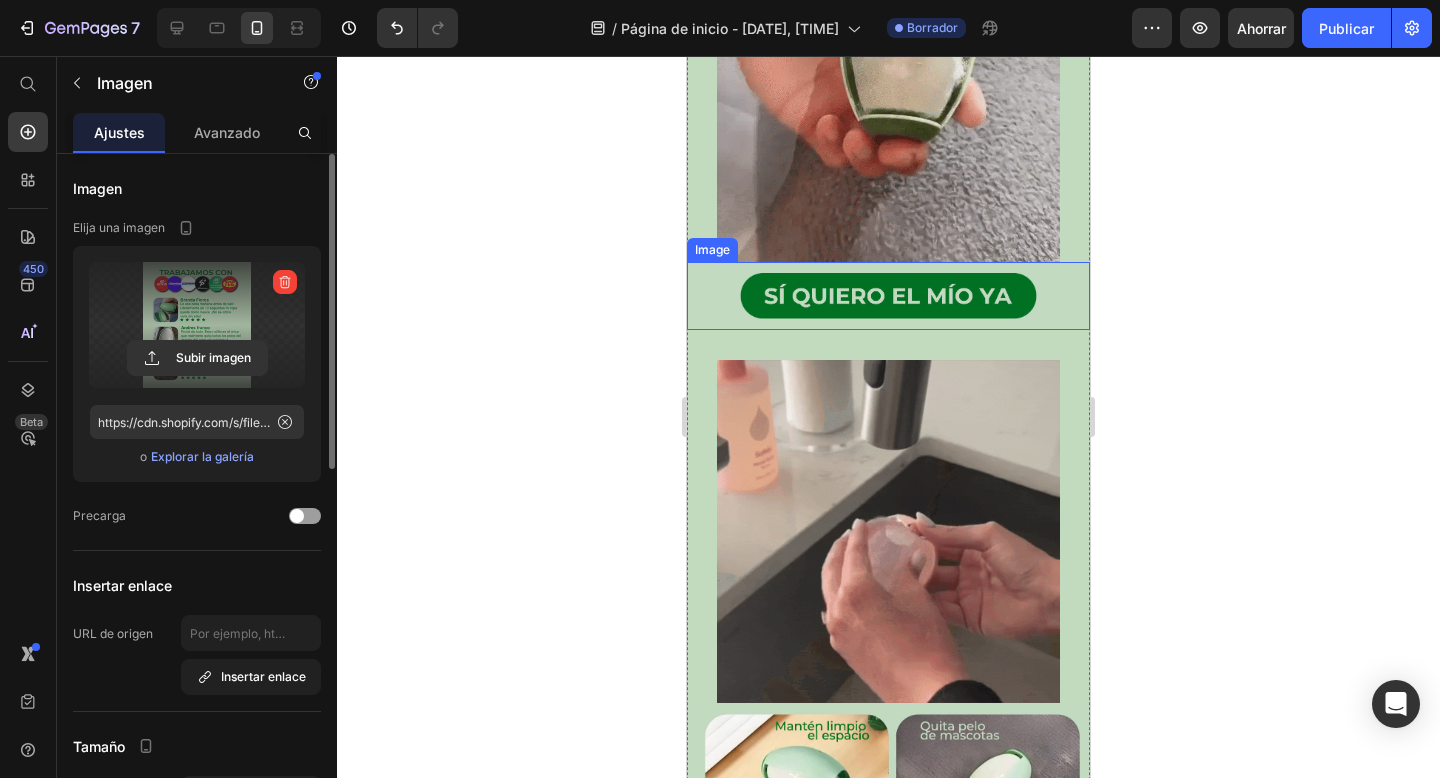click at bounding box center [888, 296] 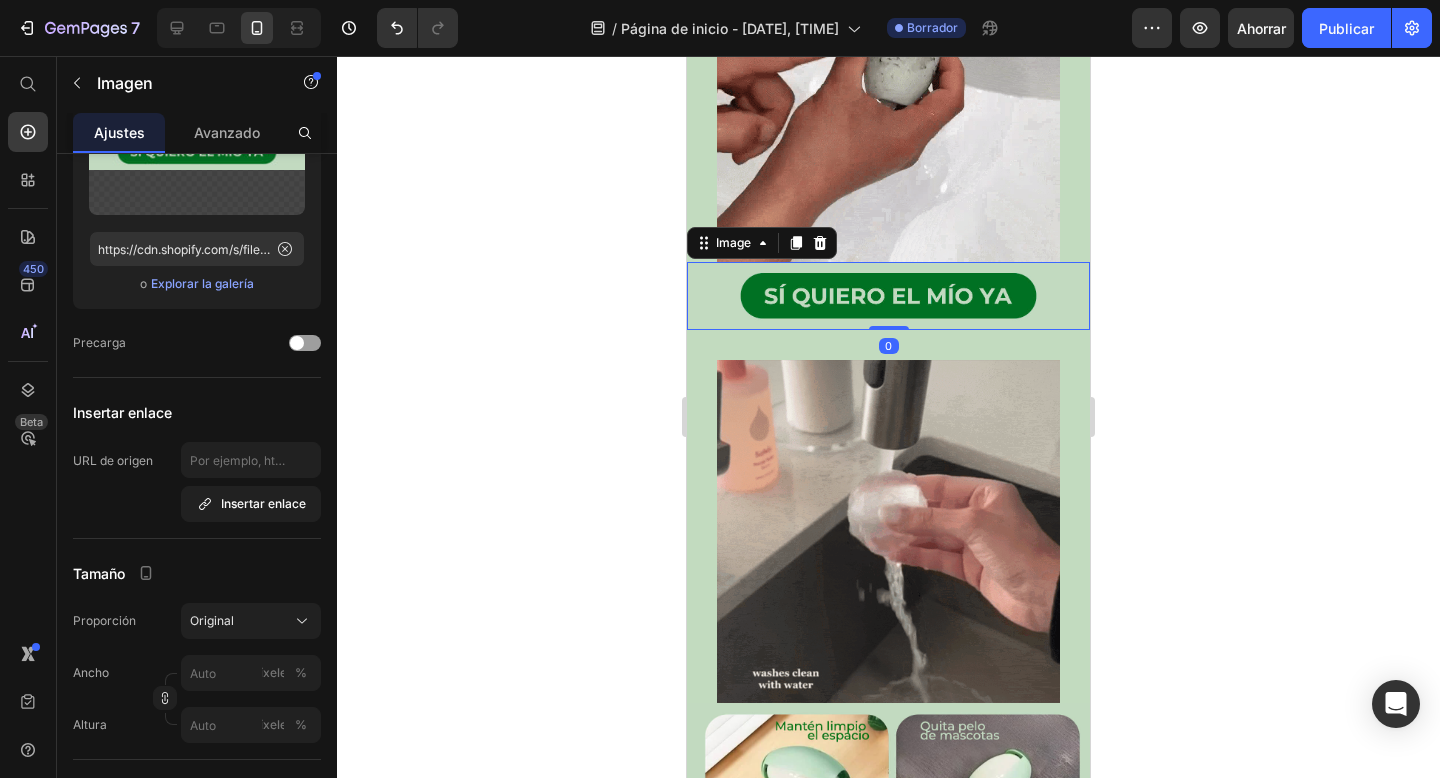 scroll, scrollTop: 790, scrollLeft: 0, axis: vertical 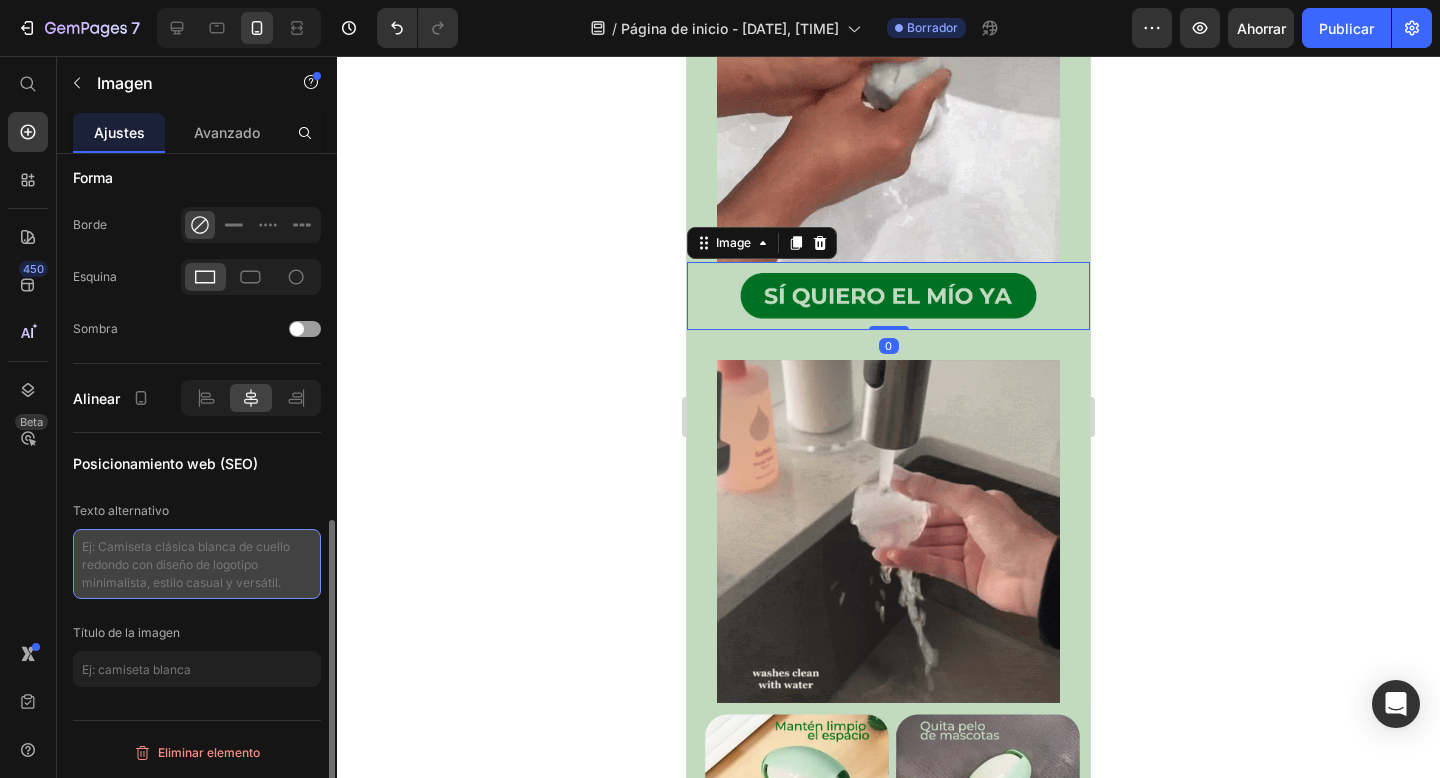 click at bounding box center [197, 564] 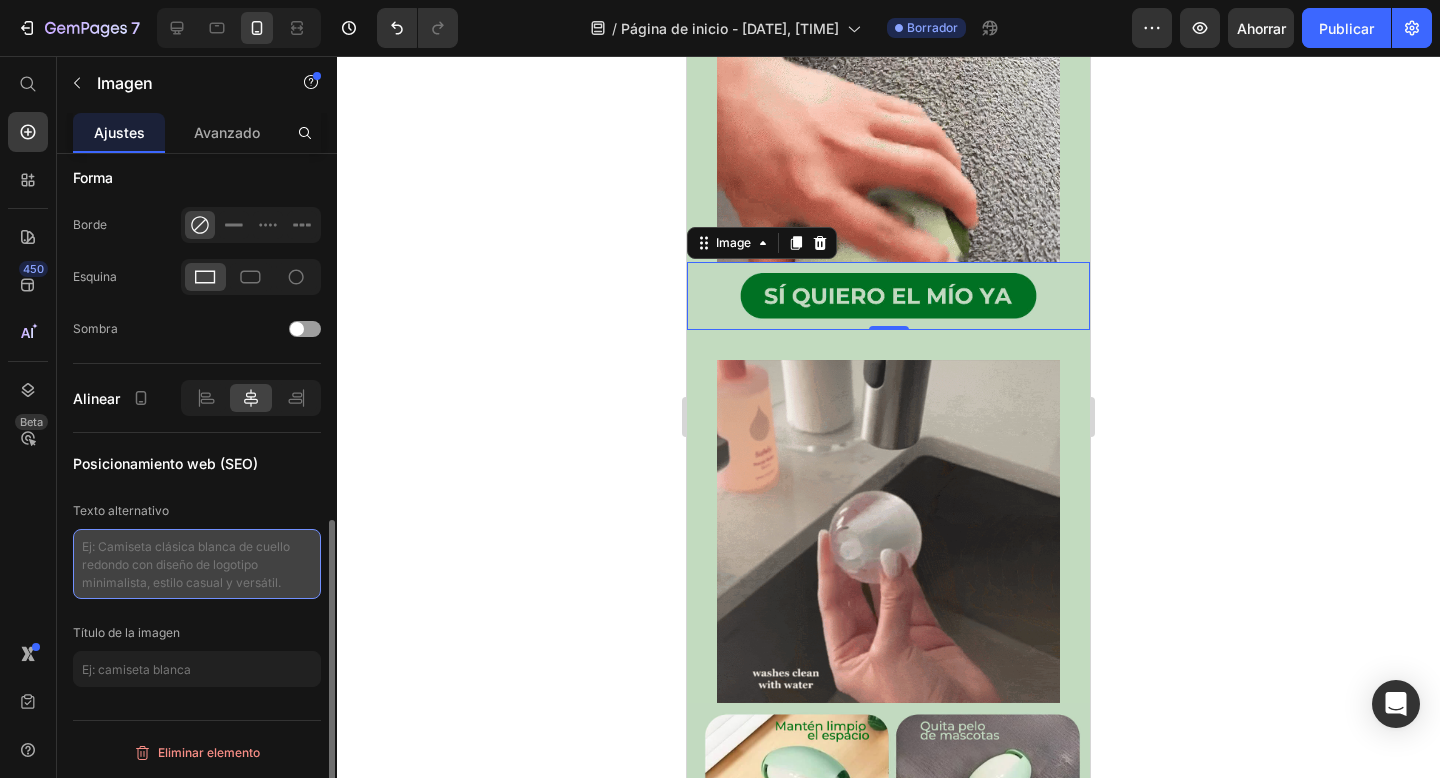 paste on "_rsi-cod-form-is-gempage _rsi-cod-form-gempages-button-overwrite" 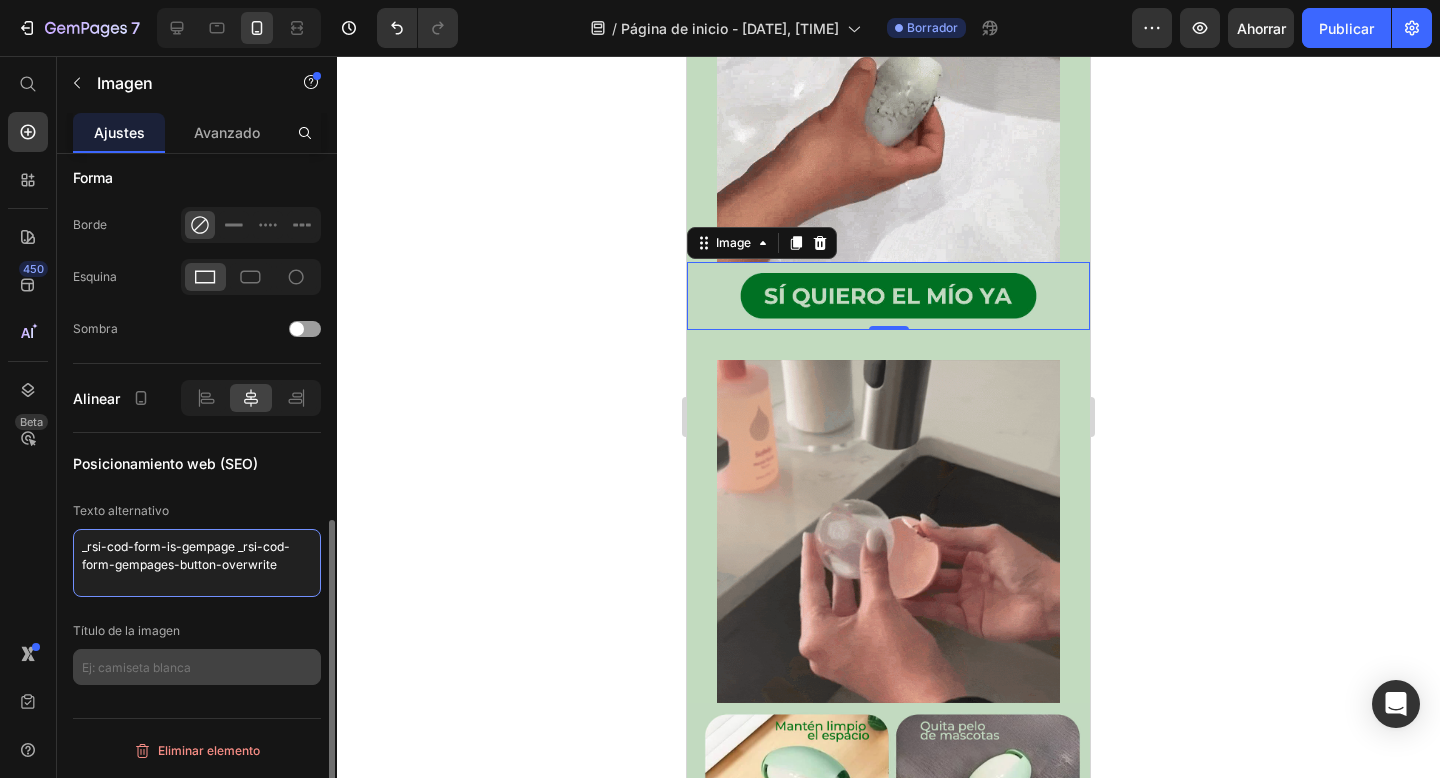 type on "_rsi-cod-form-is-gempage _rsi-cod-form-gempages-button-overwrite" 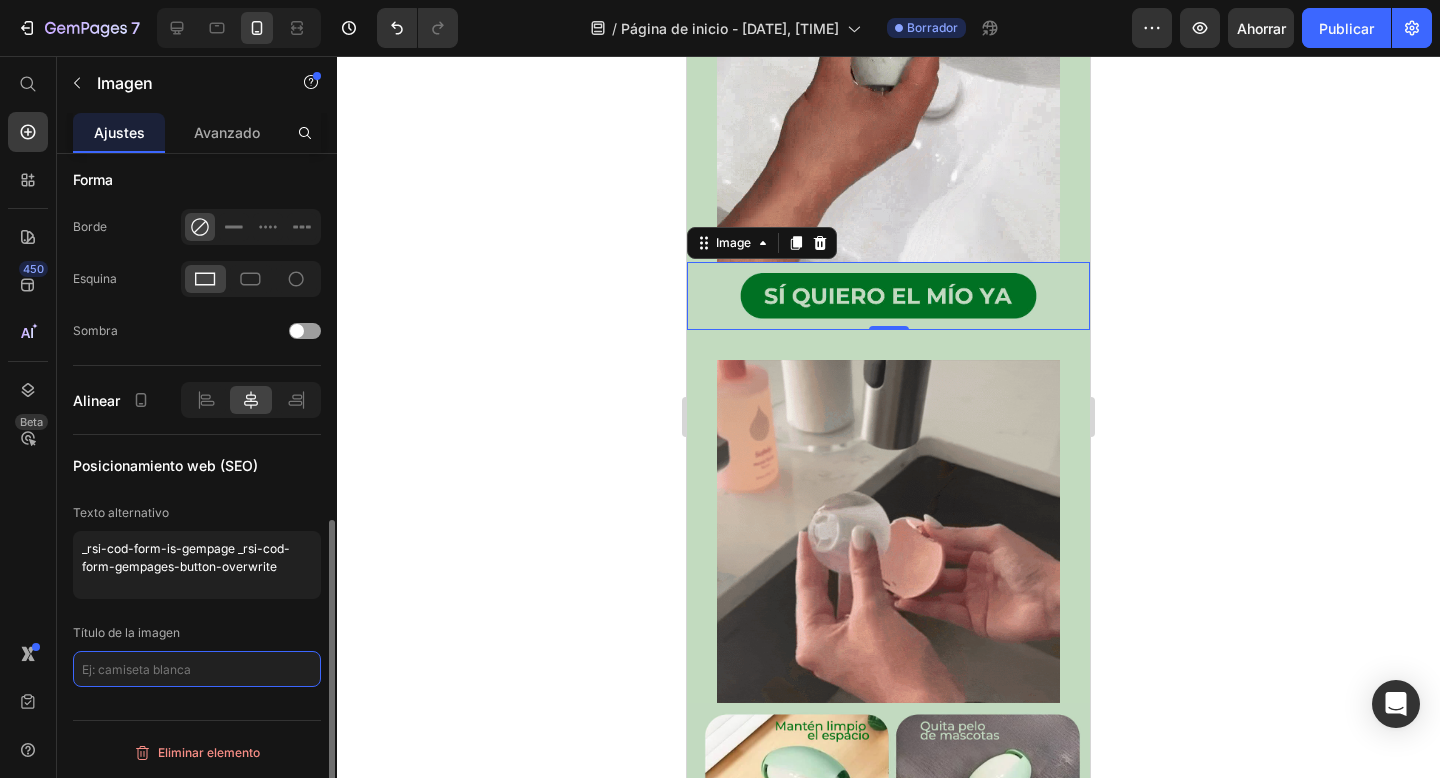 click 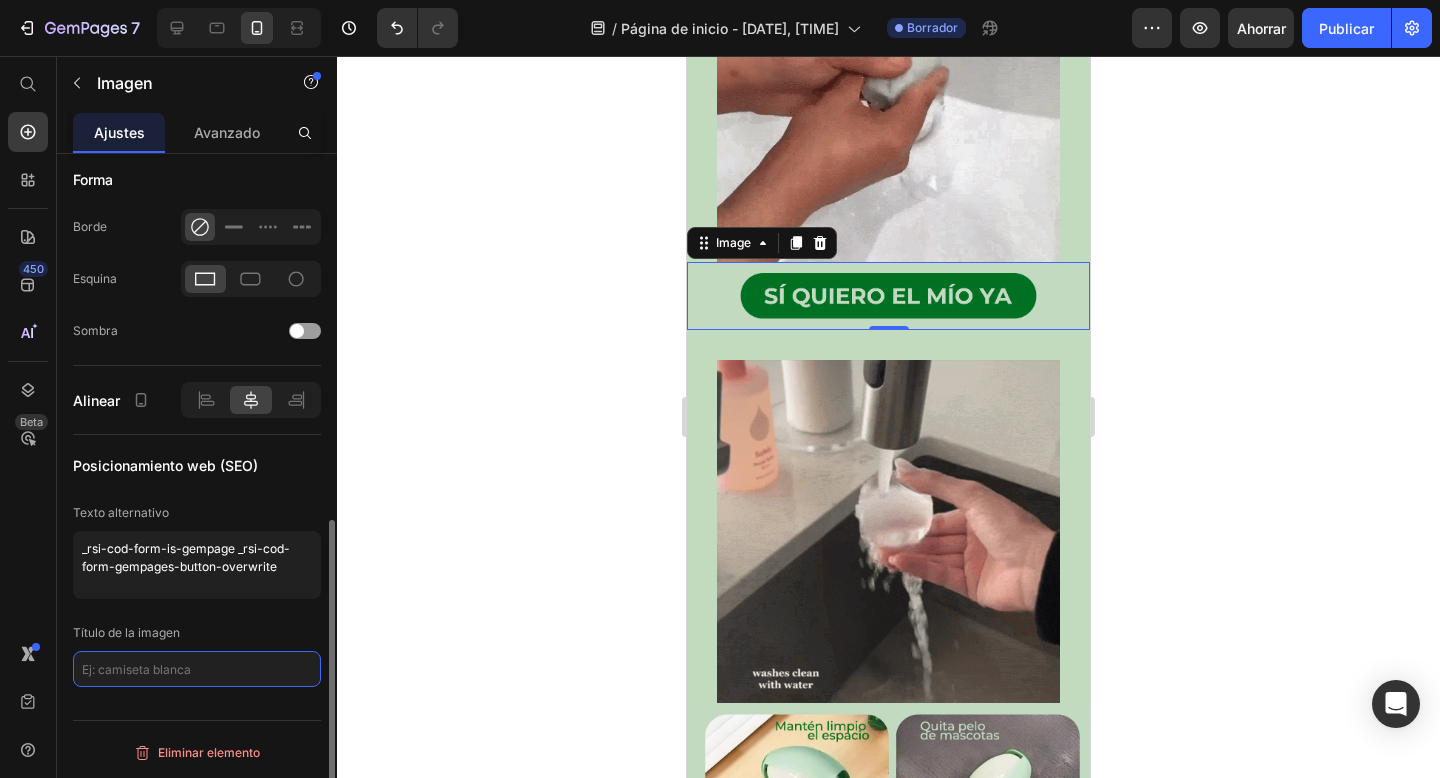 scroll, scrollTop: 788, scrollLeft: 0, axis: vertical 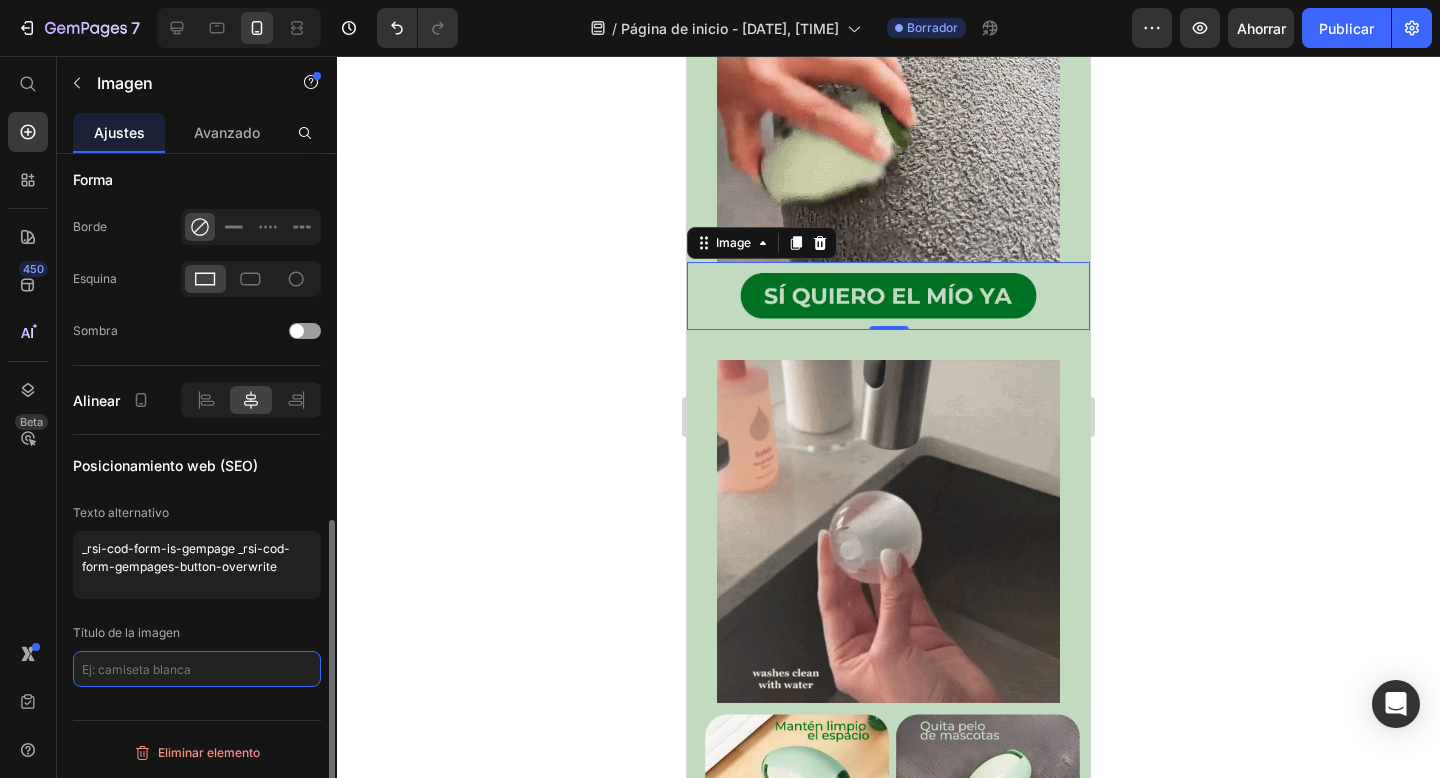 paste on "_rsi-cod-form-is-gempage _rsi-cod-form-gempages-button-overwrite" 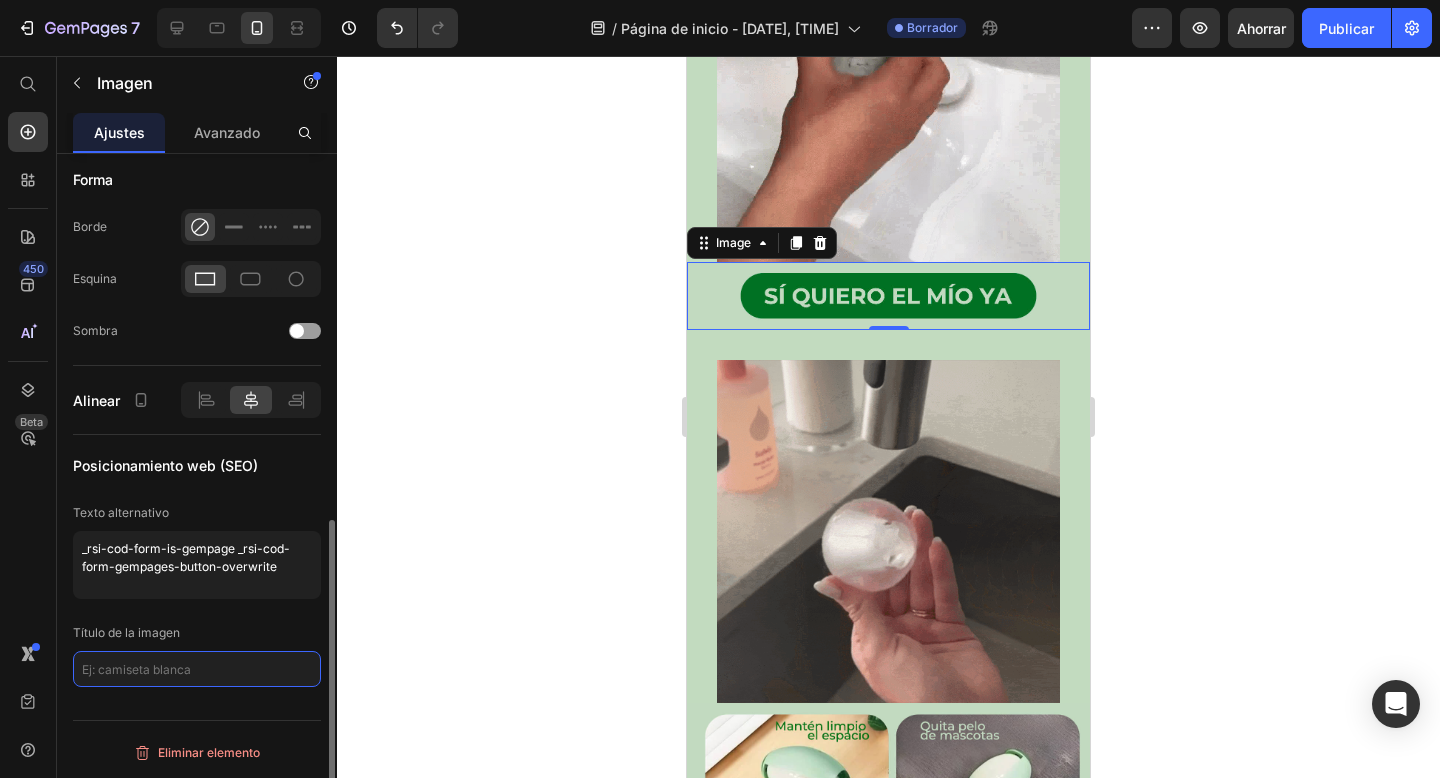 type on "_rsi-cod-form-is-gempage _rsi-cod-form-gempages-button-overwrite" 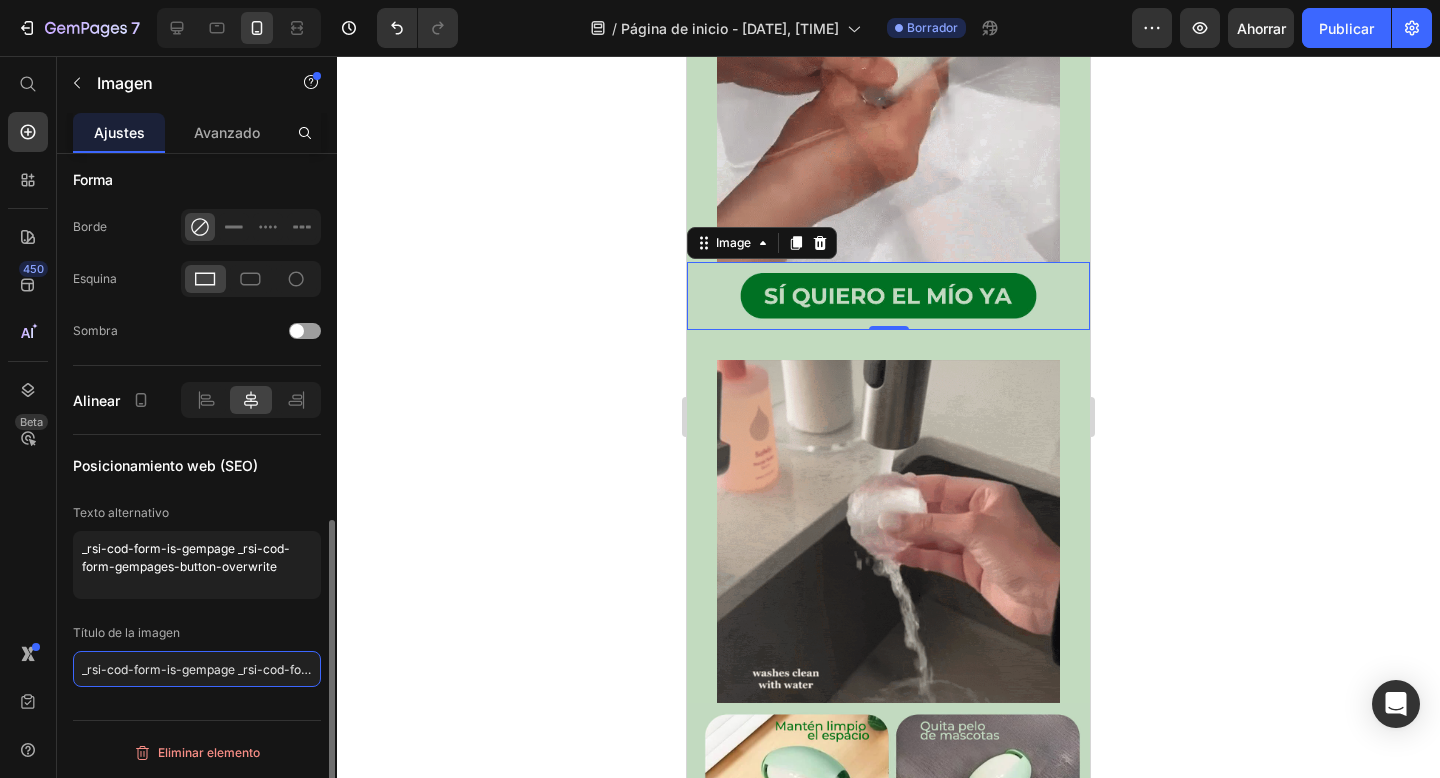 scroll, scrollTop: 0, scrollLeft: 170, axis: horizontal 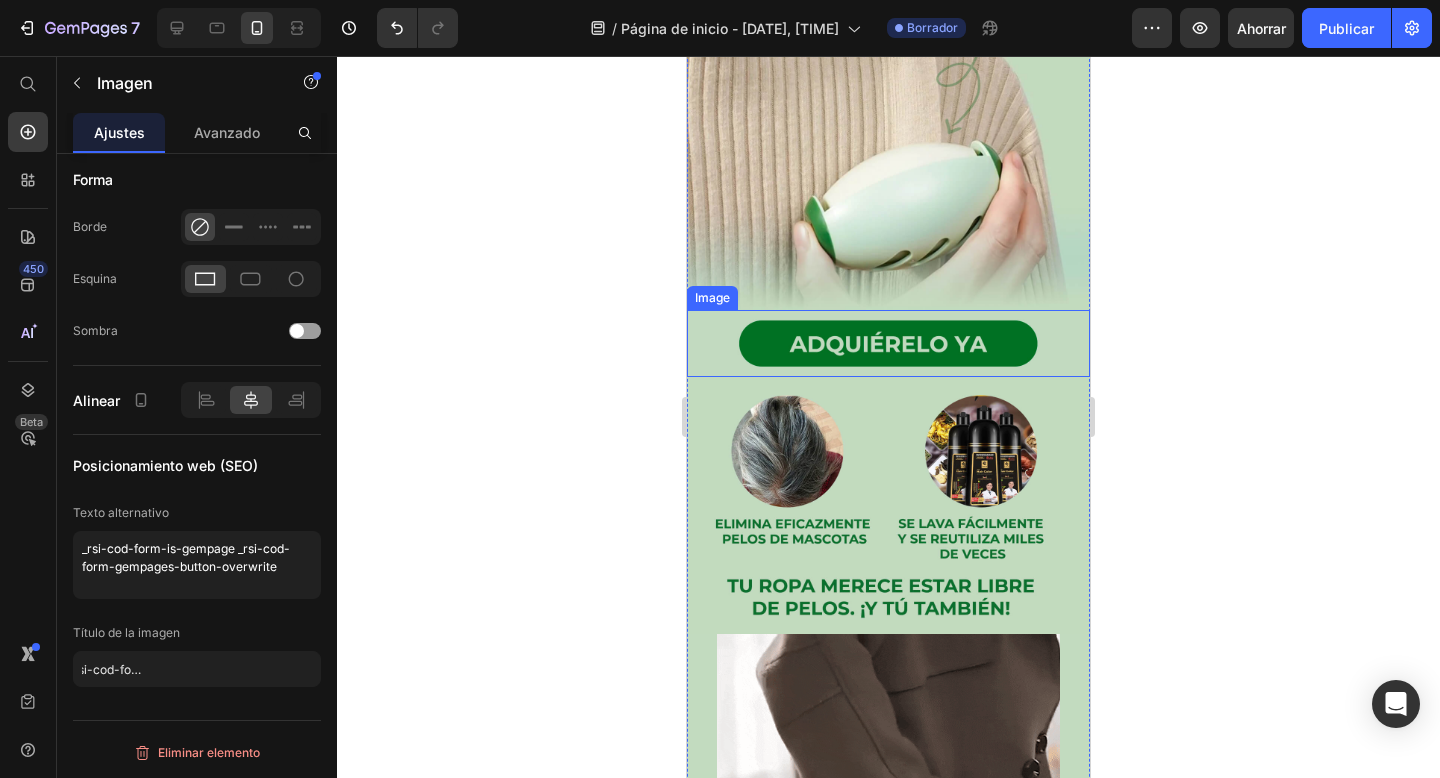 click at bounding box center (888, 343) 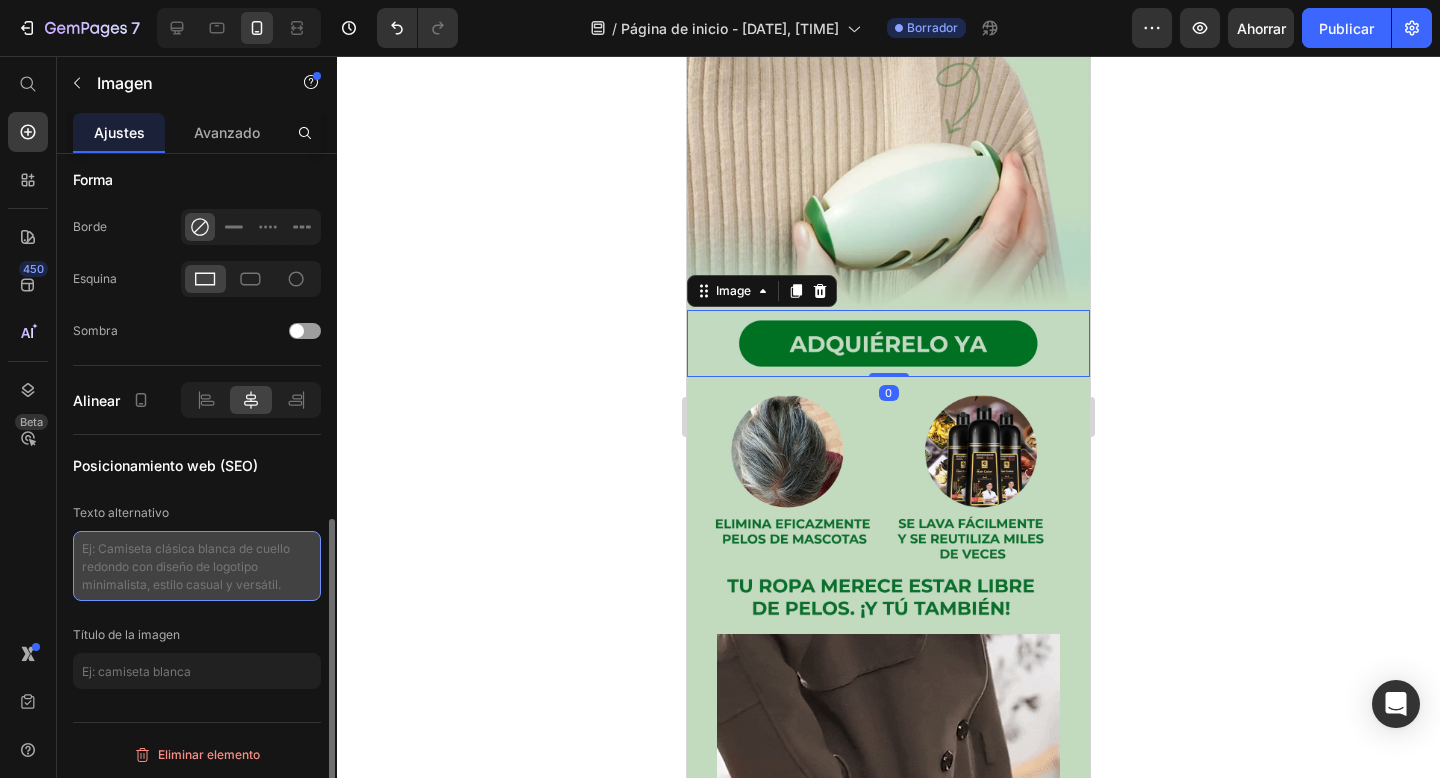 click at bounding box center (197, 566) 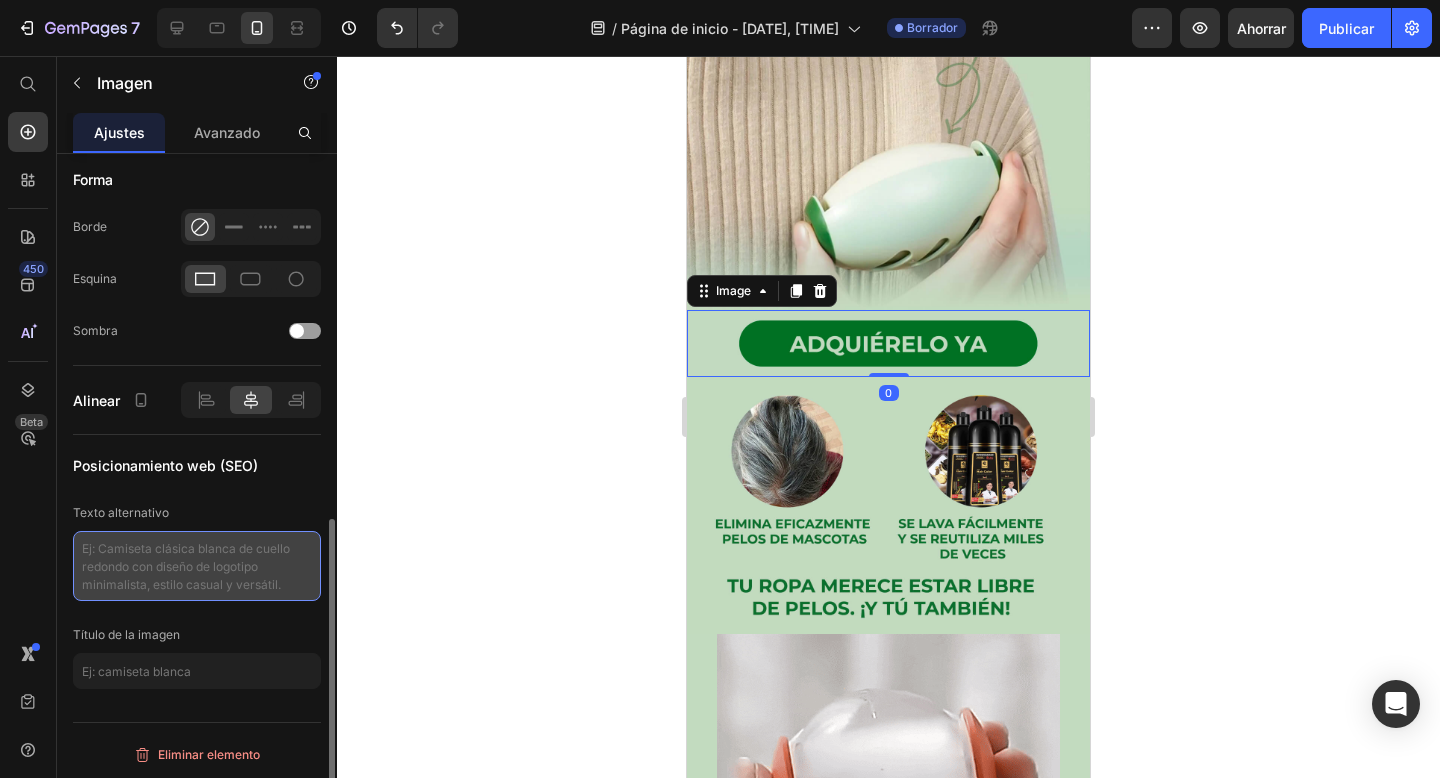 paste on "_rsi-cod-form-is-gempage _rsi-cod-form-gempages-button-overwrite" 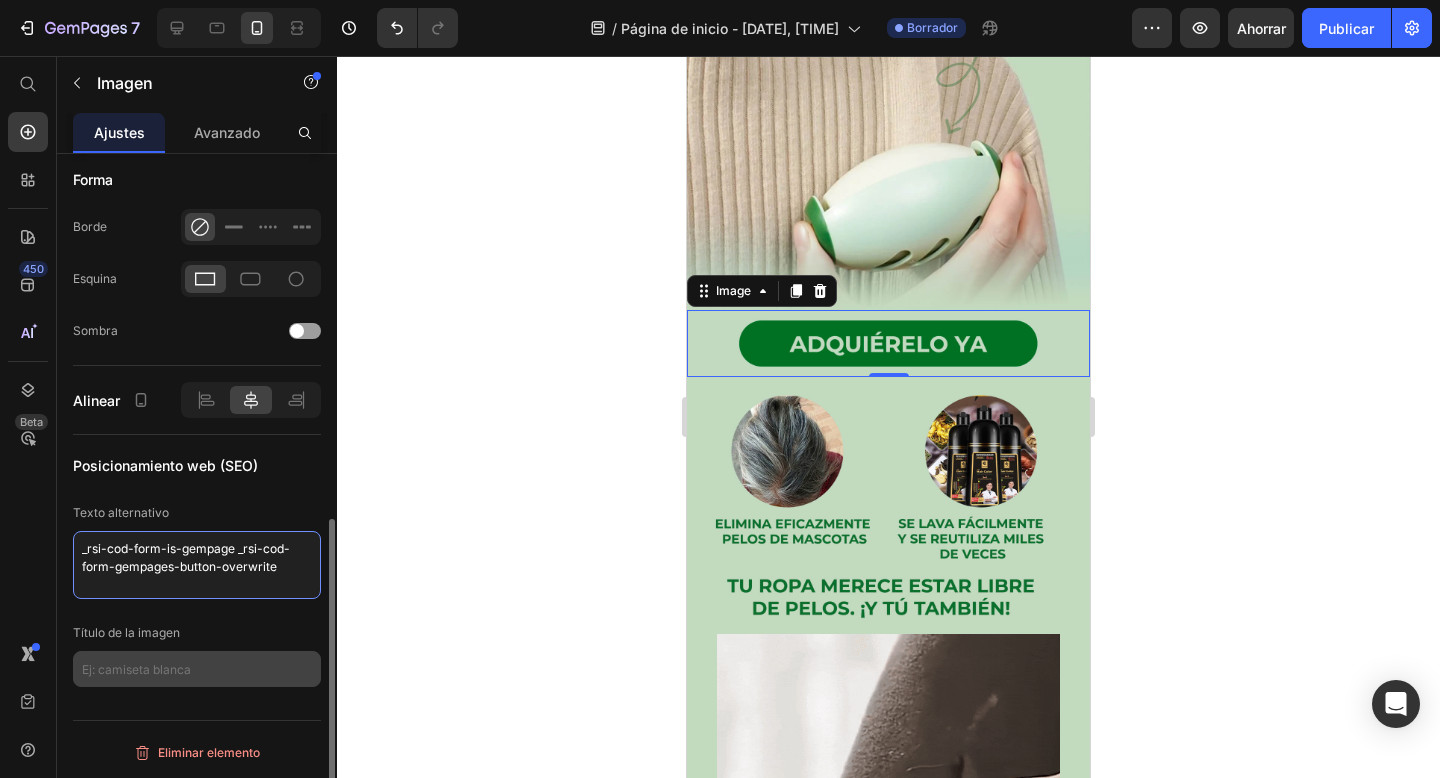 type on "_rsi-cod-form-is-gempage _rsi-cod-form-gempages-button-overwrite" 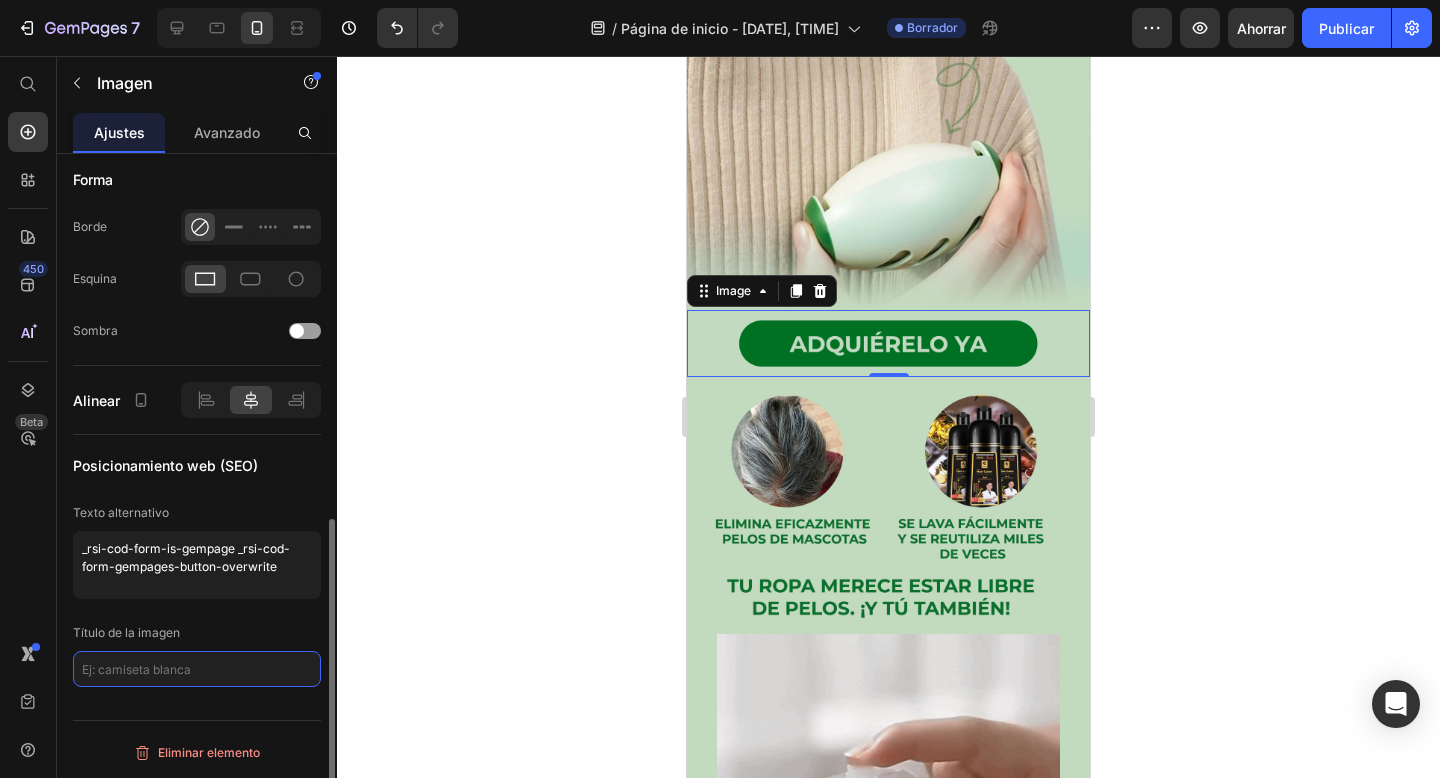 click 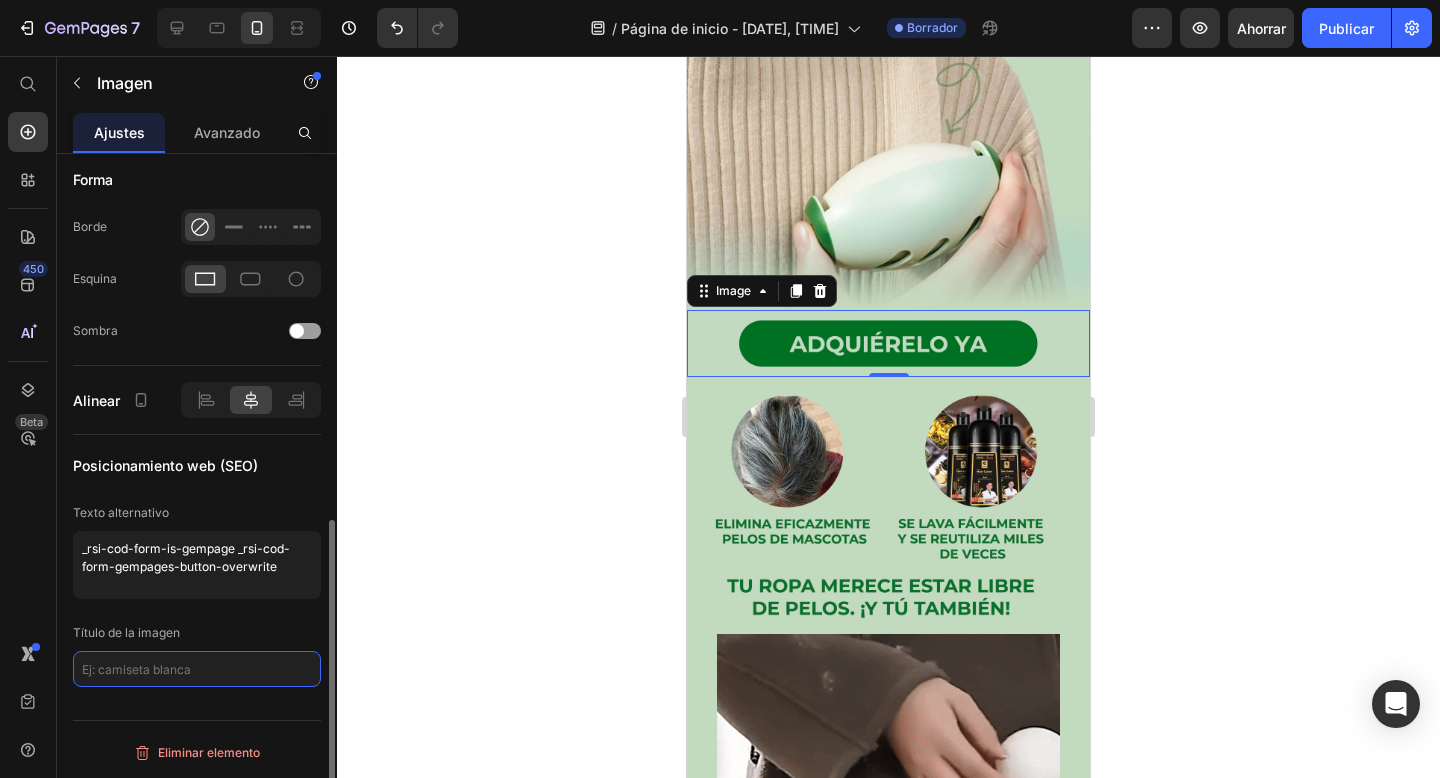 paste on "_rsi-cod-form-is-gempage _rsi-cod-form-gempages-button-overwrite" 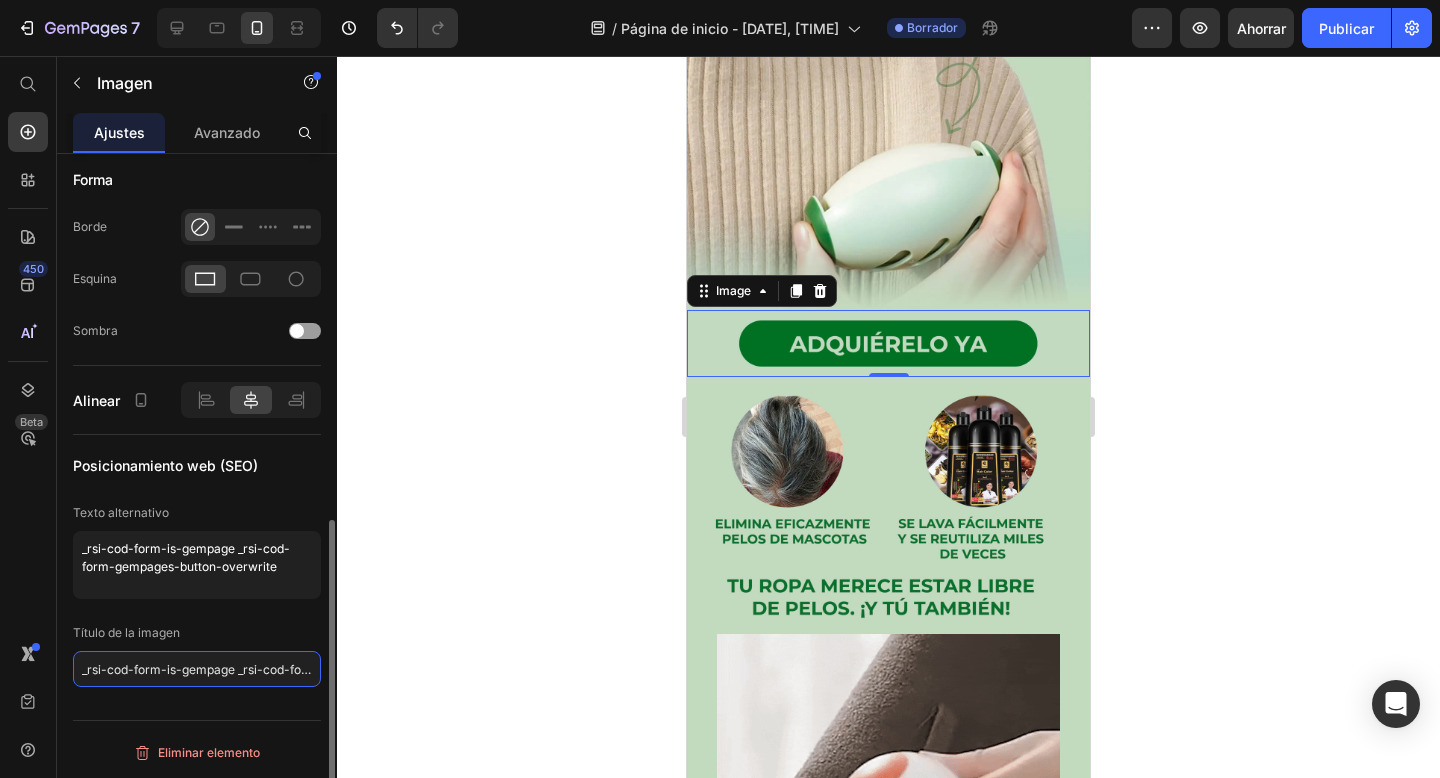 scroll, scrollTop: 0, scrollLeft: 170, axis: horizontal 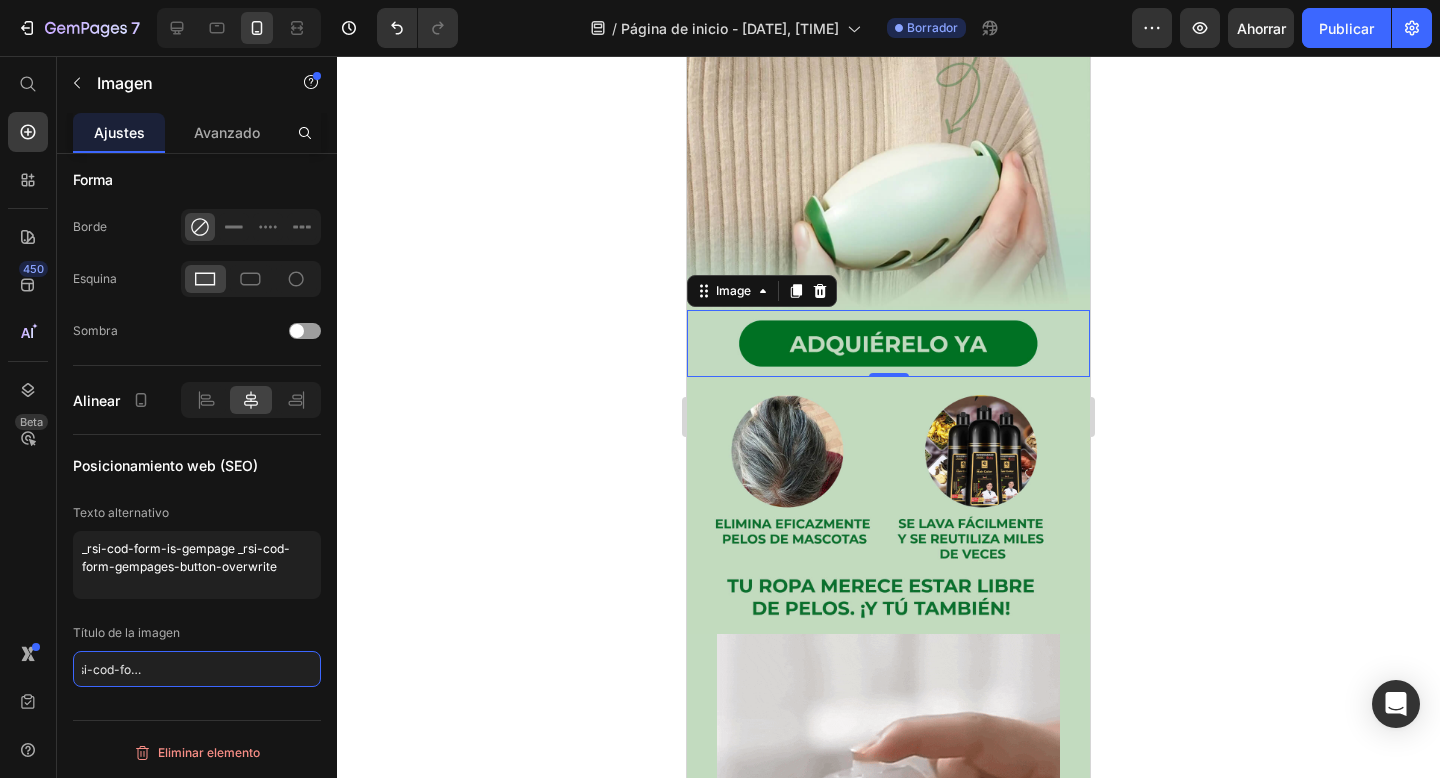 type on "_rsi-cod-form-is-gempage _rsi-cod-form-gempages-button-overwrite" 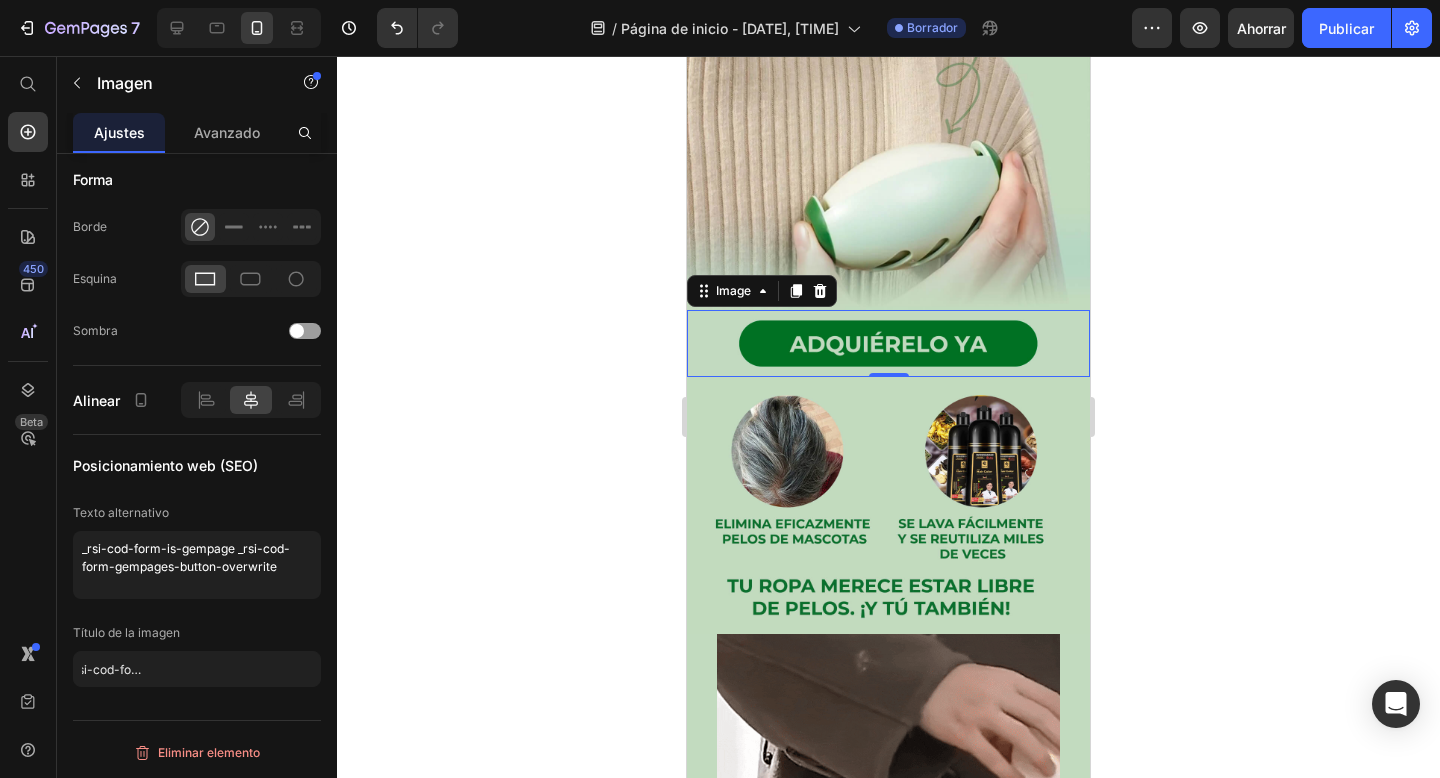 drag, startPoint x: 585, startPoint y: 295, endPoint x: 596, endPoint y: 297, distance: 11.18034 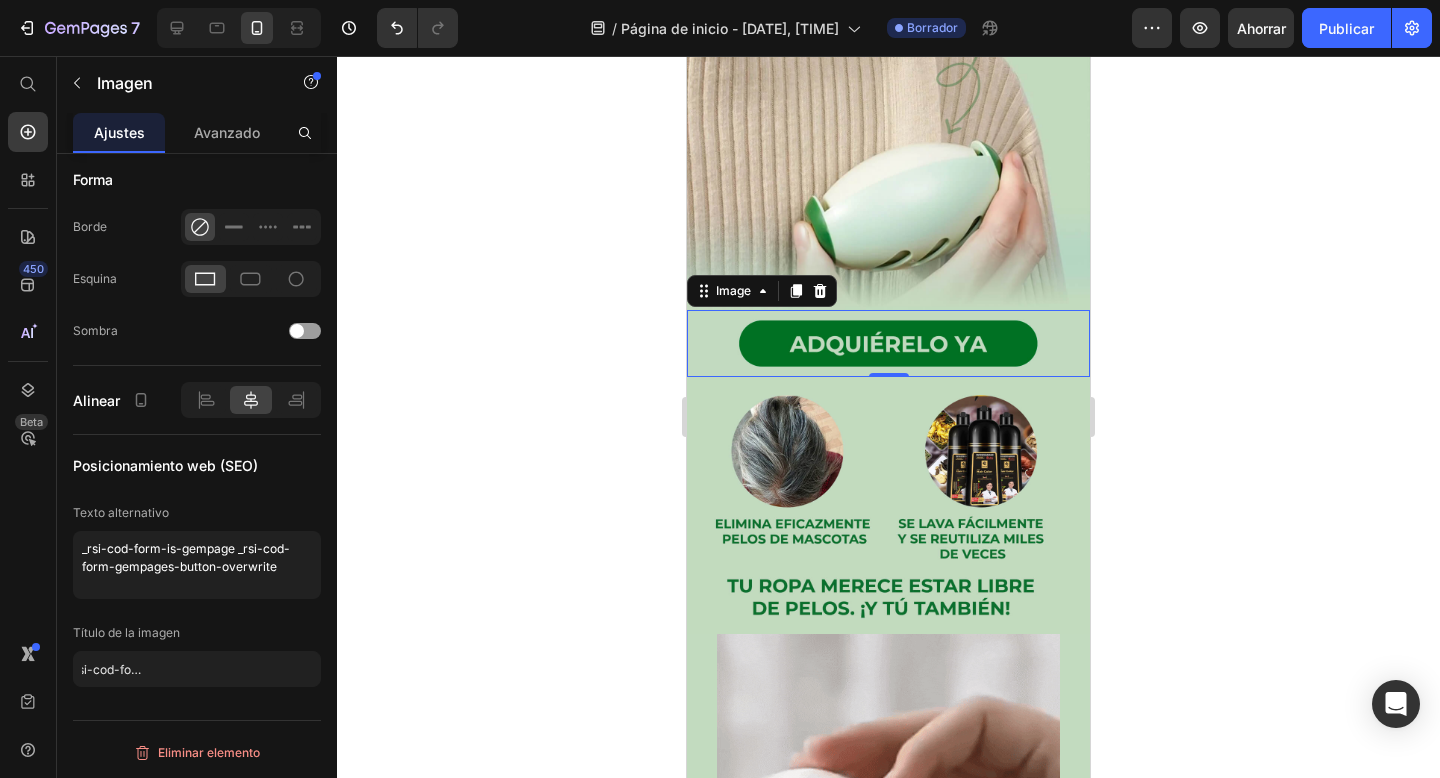 click 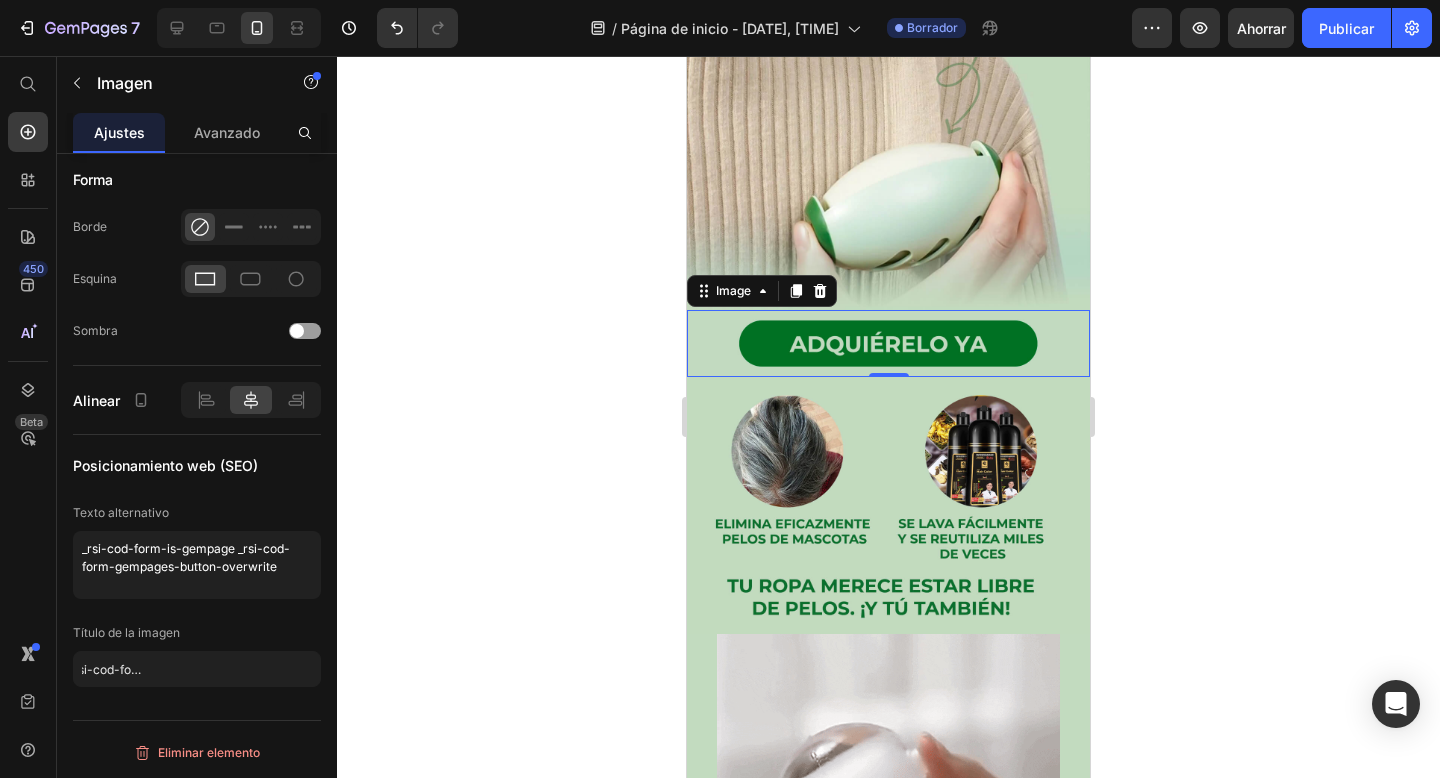scroll, scrollTop: 0, scrollLeft: 0, axis: both 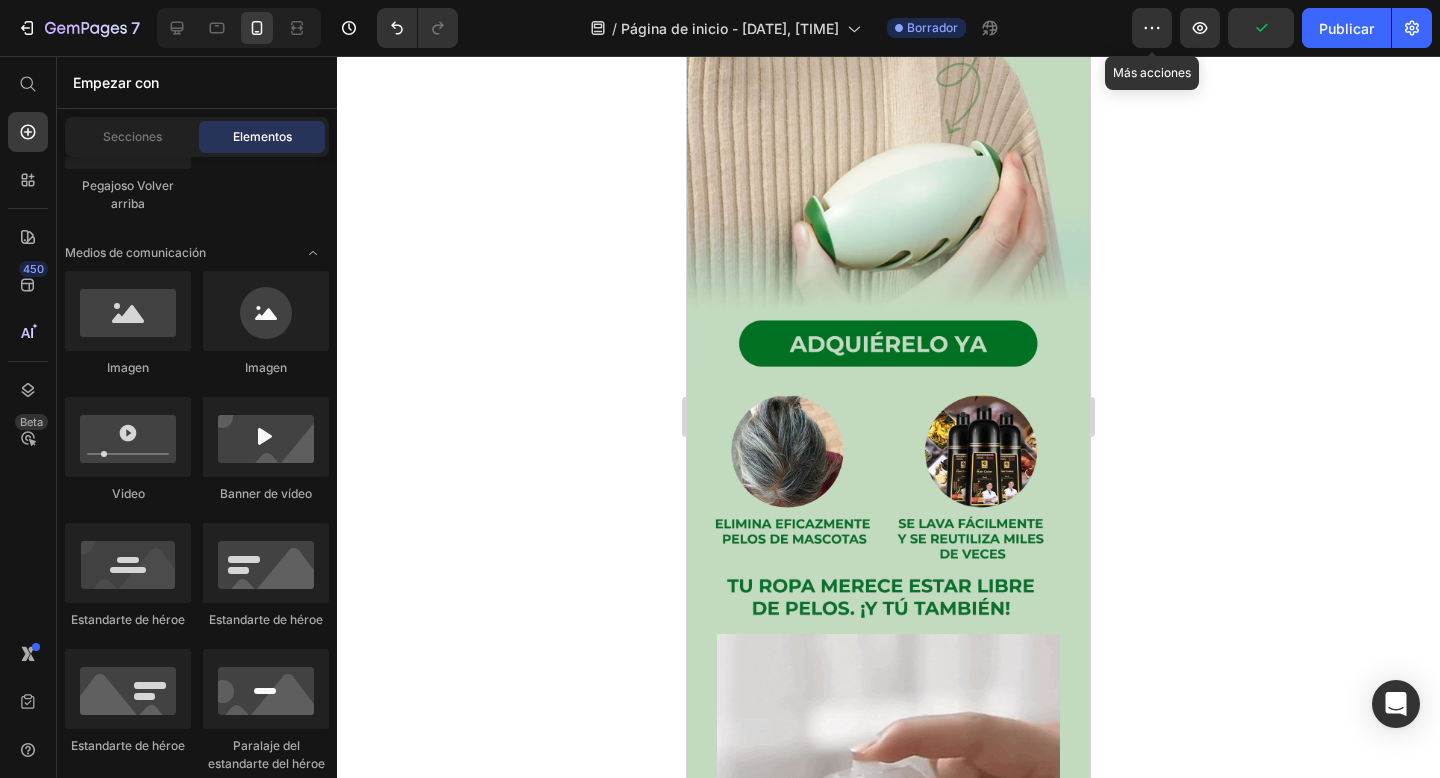 drag, startPoint x: 1141, startPoint y: 33, endPoint x: 1143, endPoint y: 53, distance: 20.09975 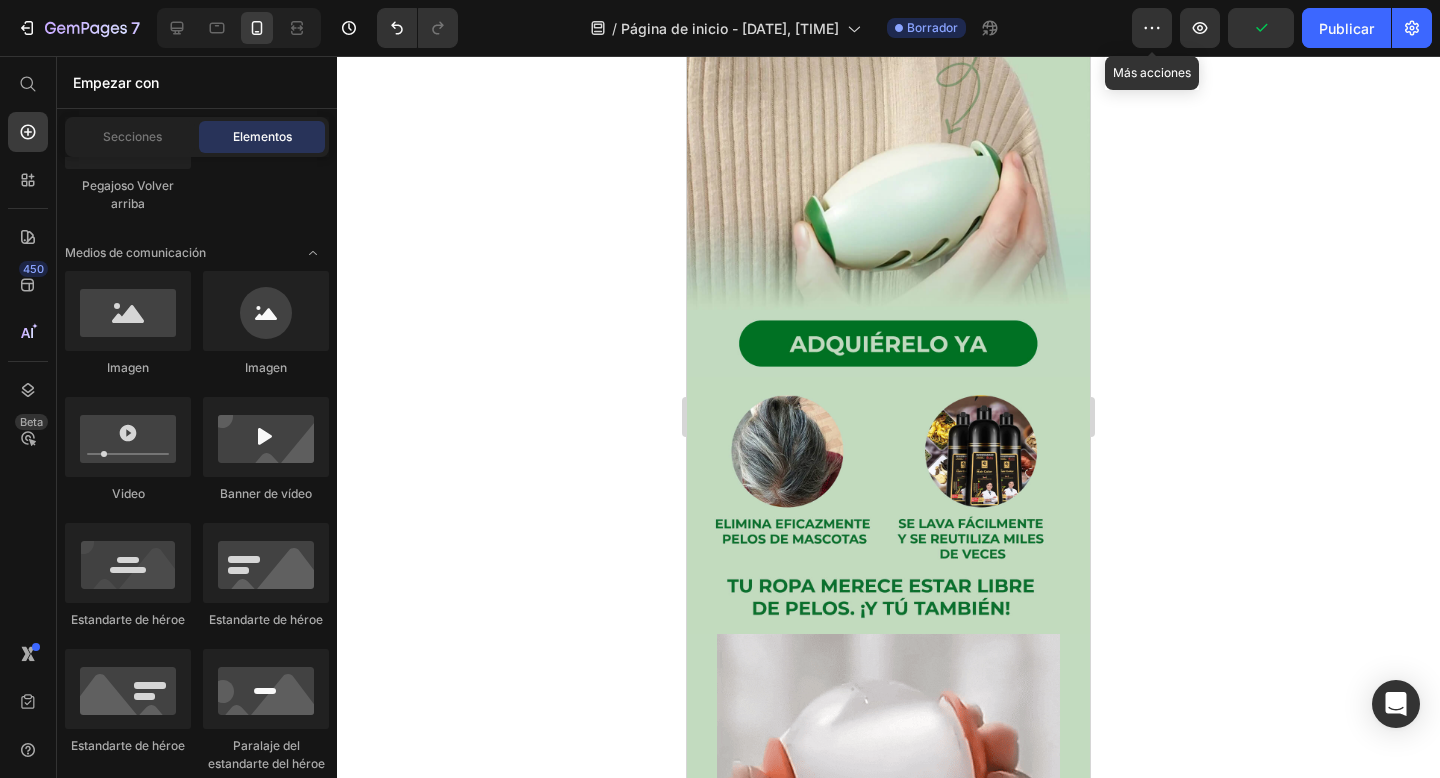 click 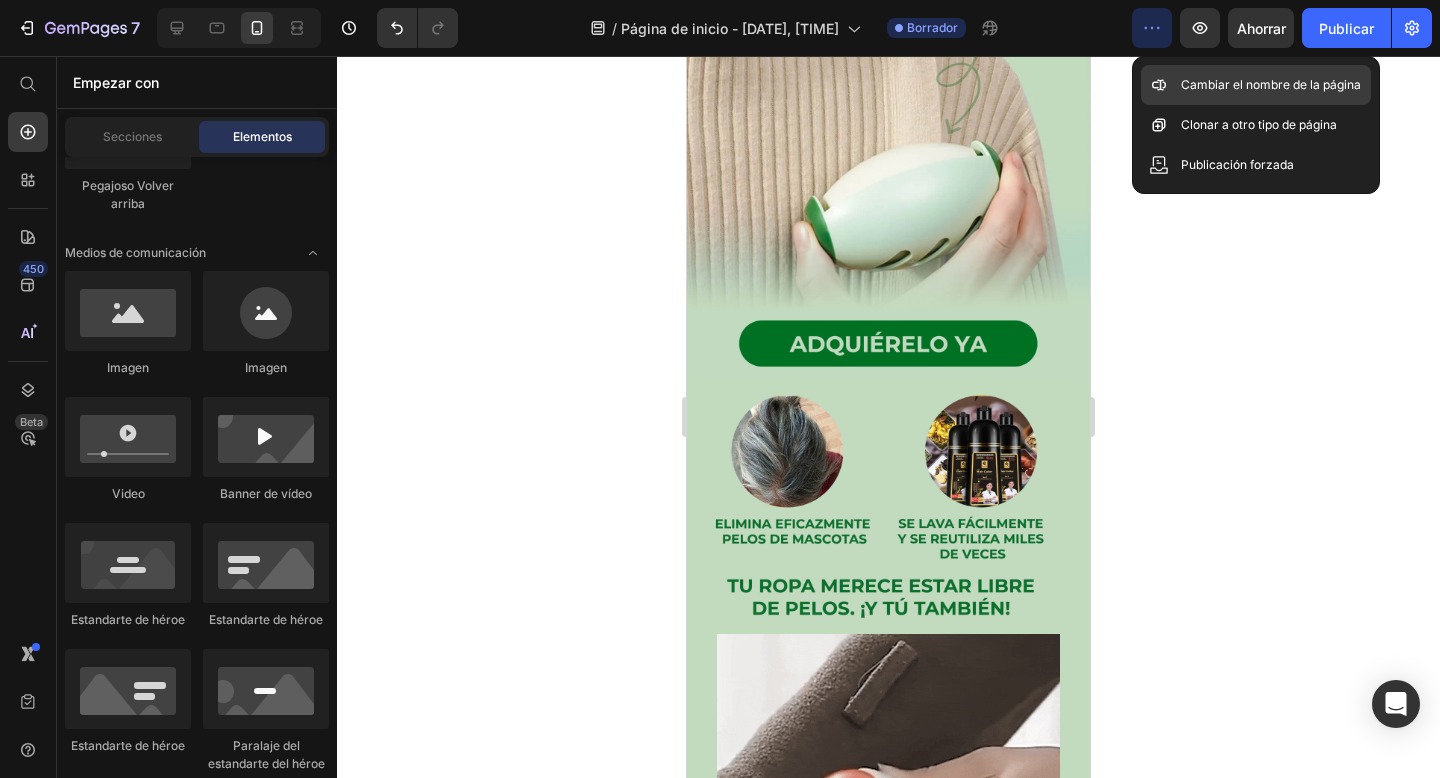 click on "Cambiar el nombre de la página" at bounding box center [1271, 84] 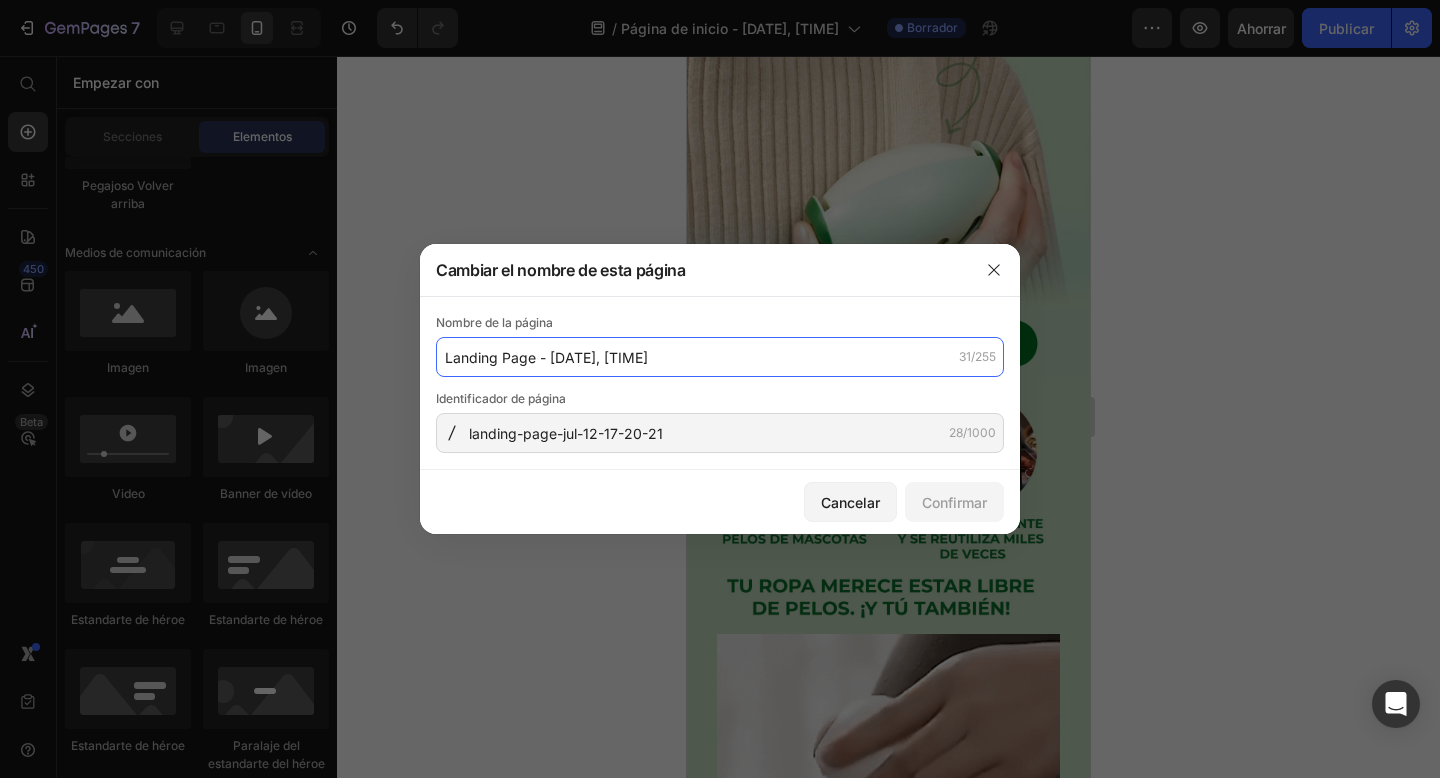 click on "Landing Page - [DATE], [TIME]" 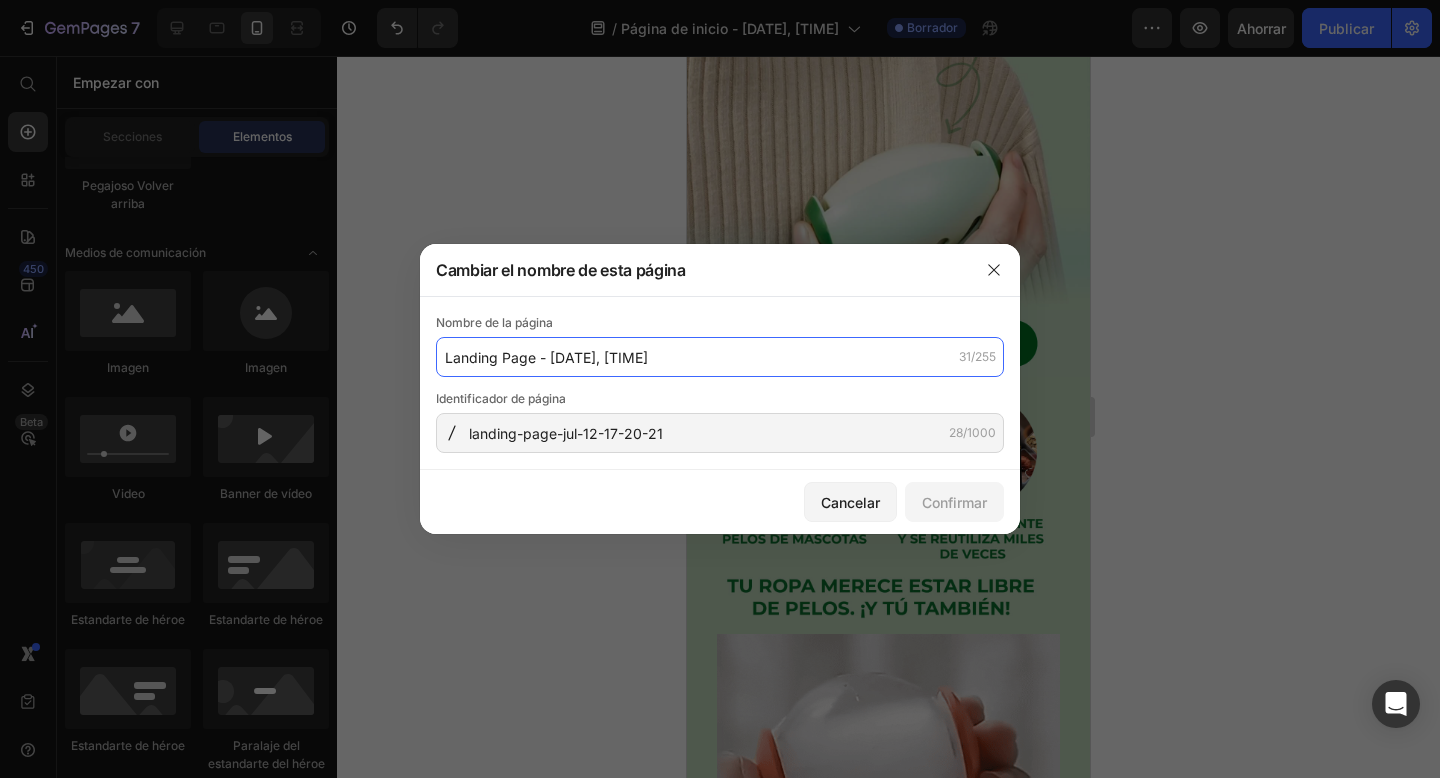 click on "Landing Page - [DATE], [TIME]" 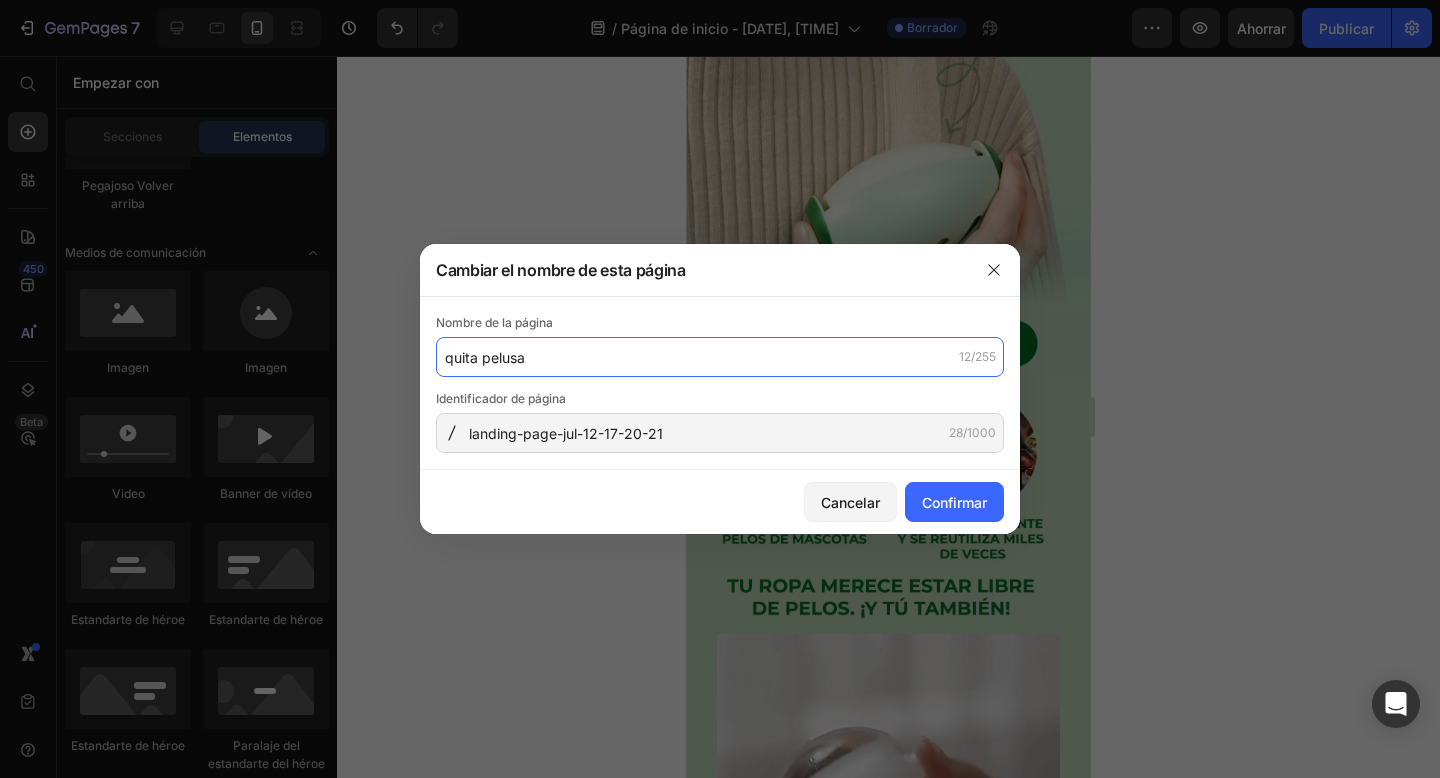 type on "quita pelusa" 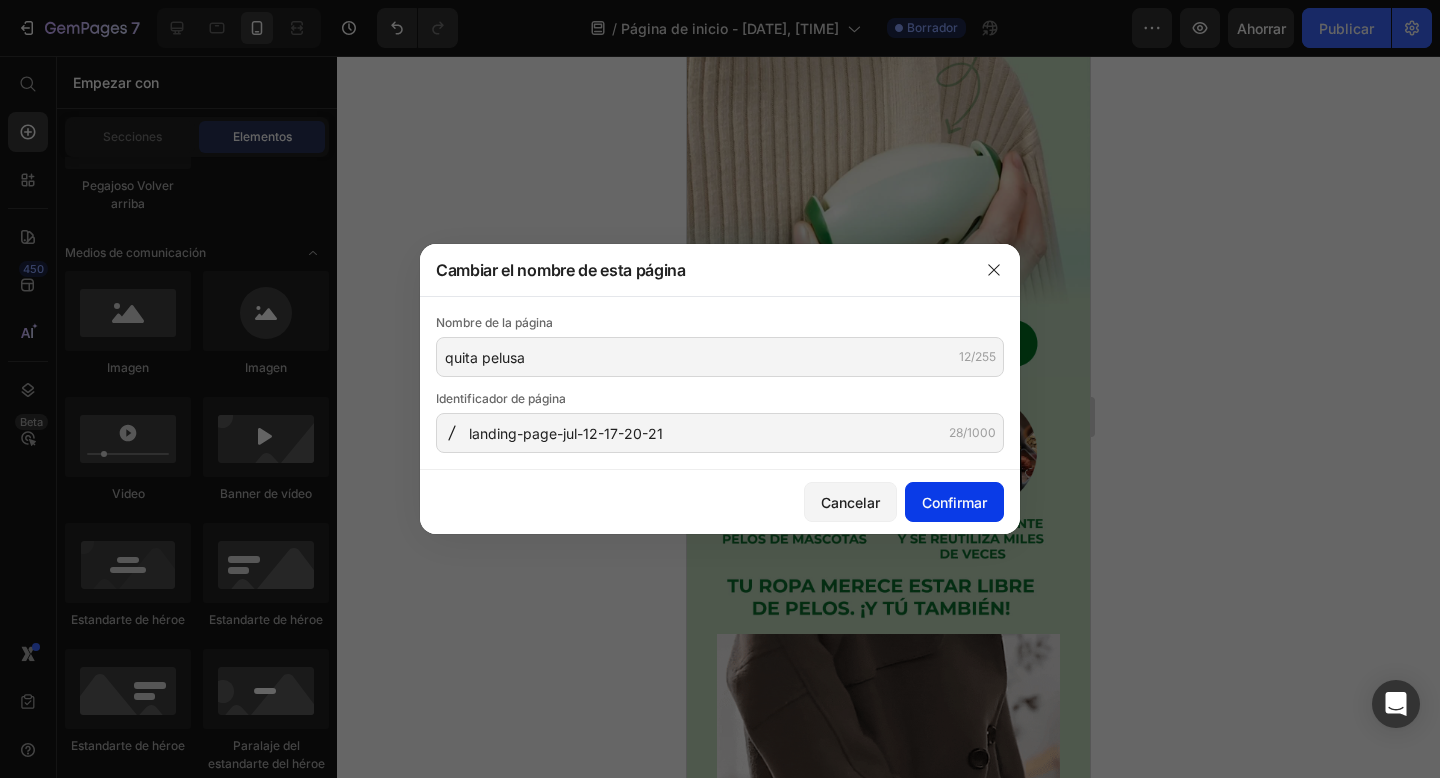 click on "Confirmar" at bounding box center [954, 502] 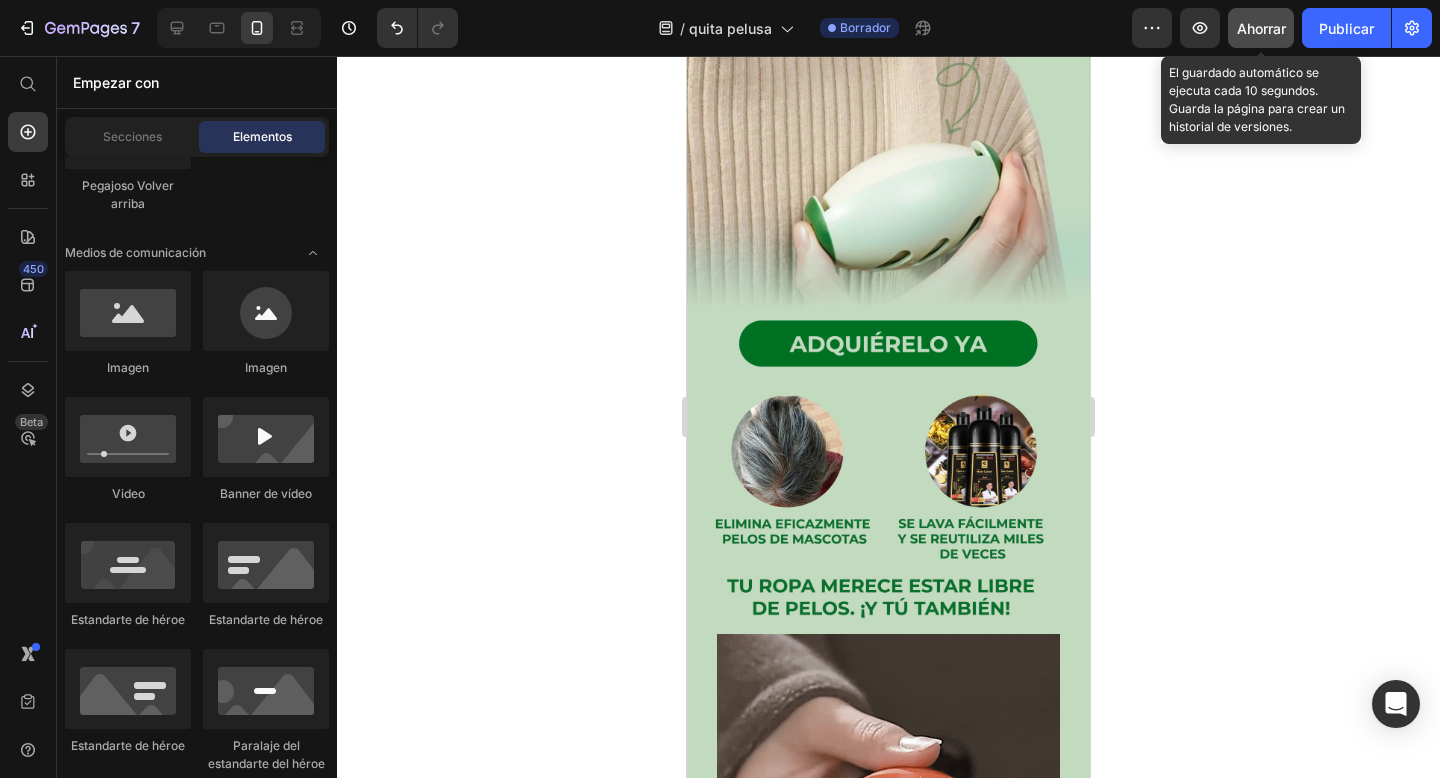 click on "Ahorrar" 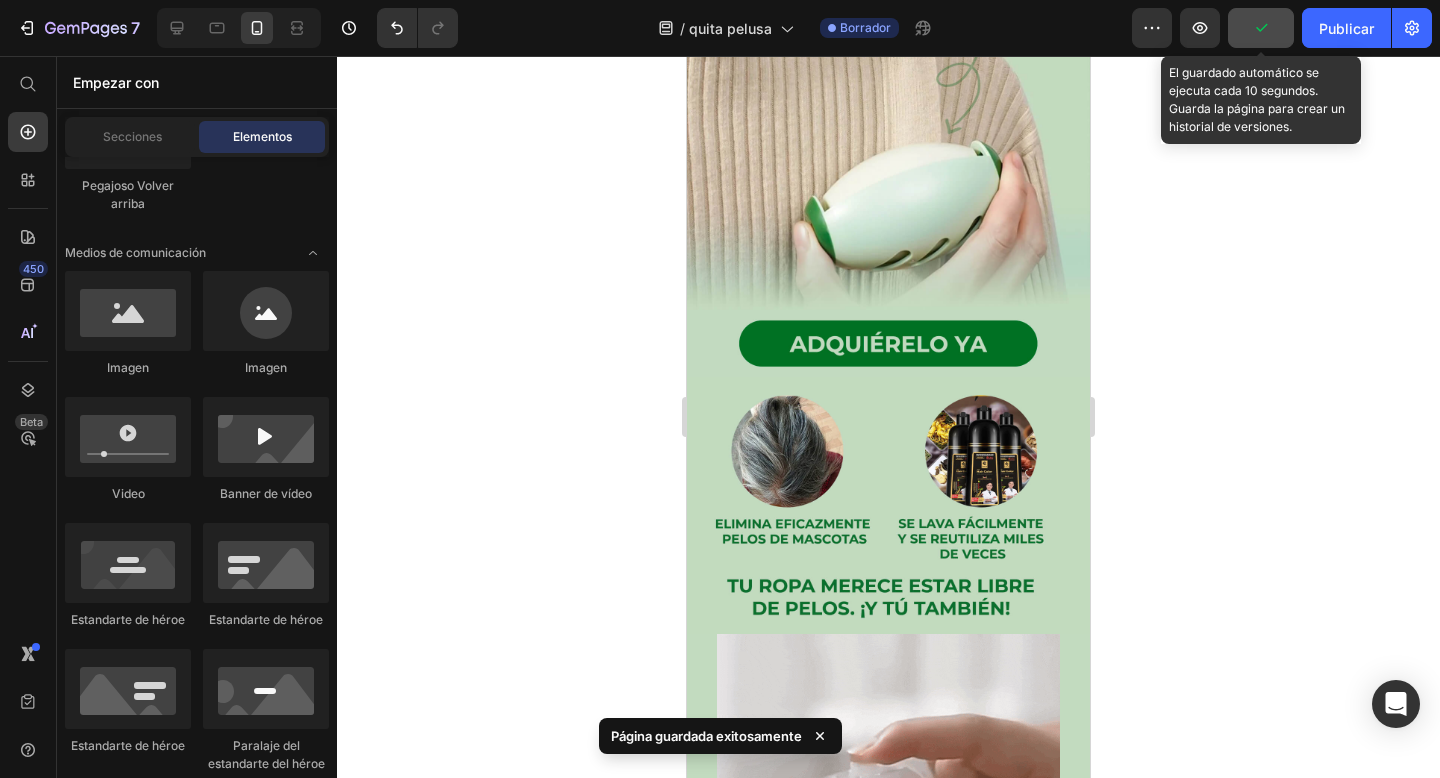 click 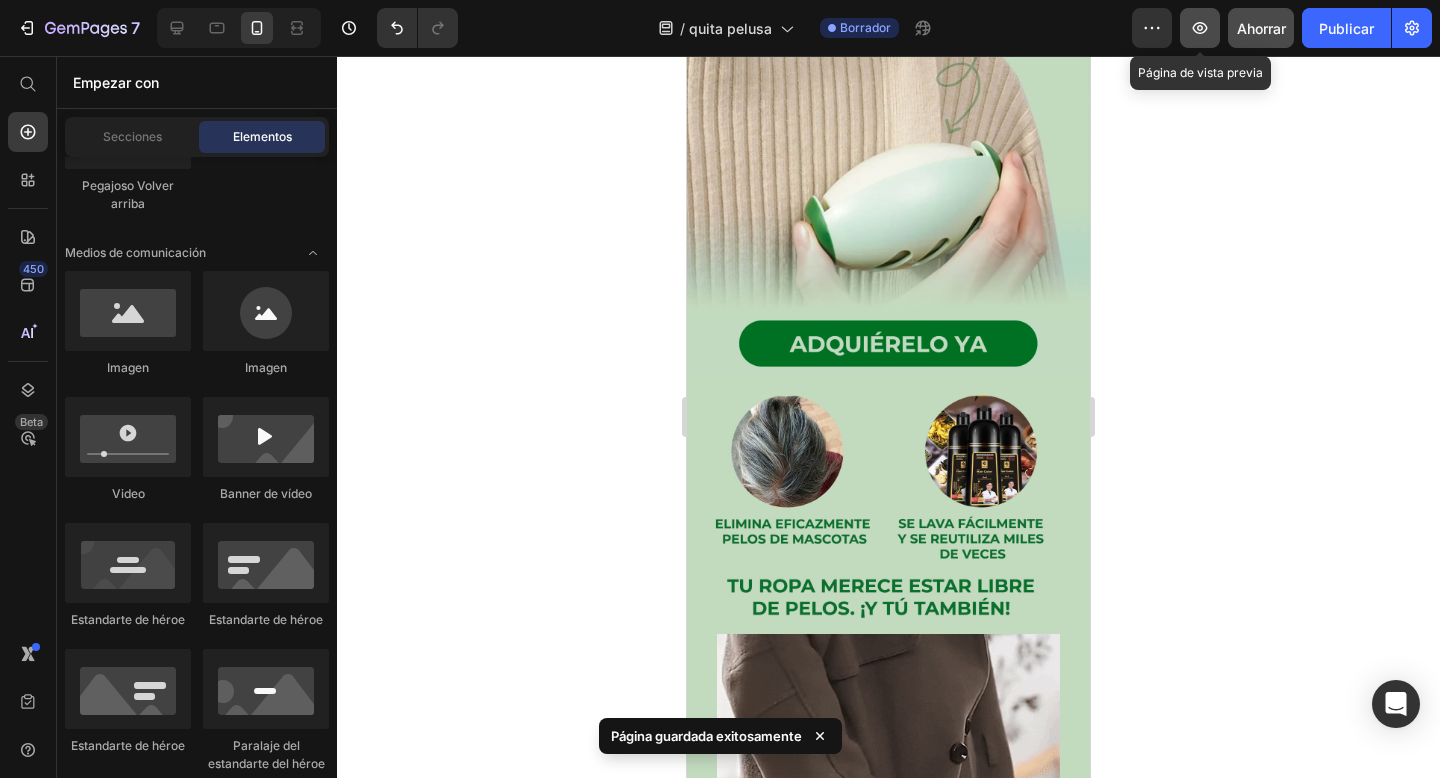 click 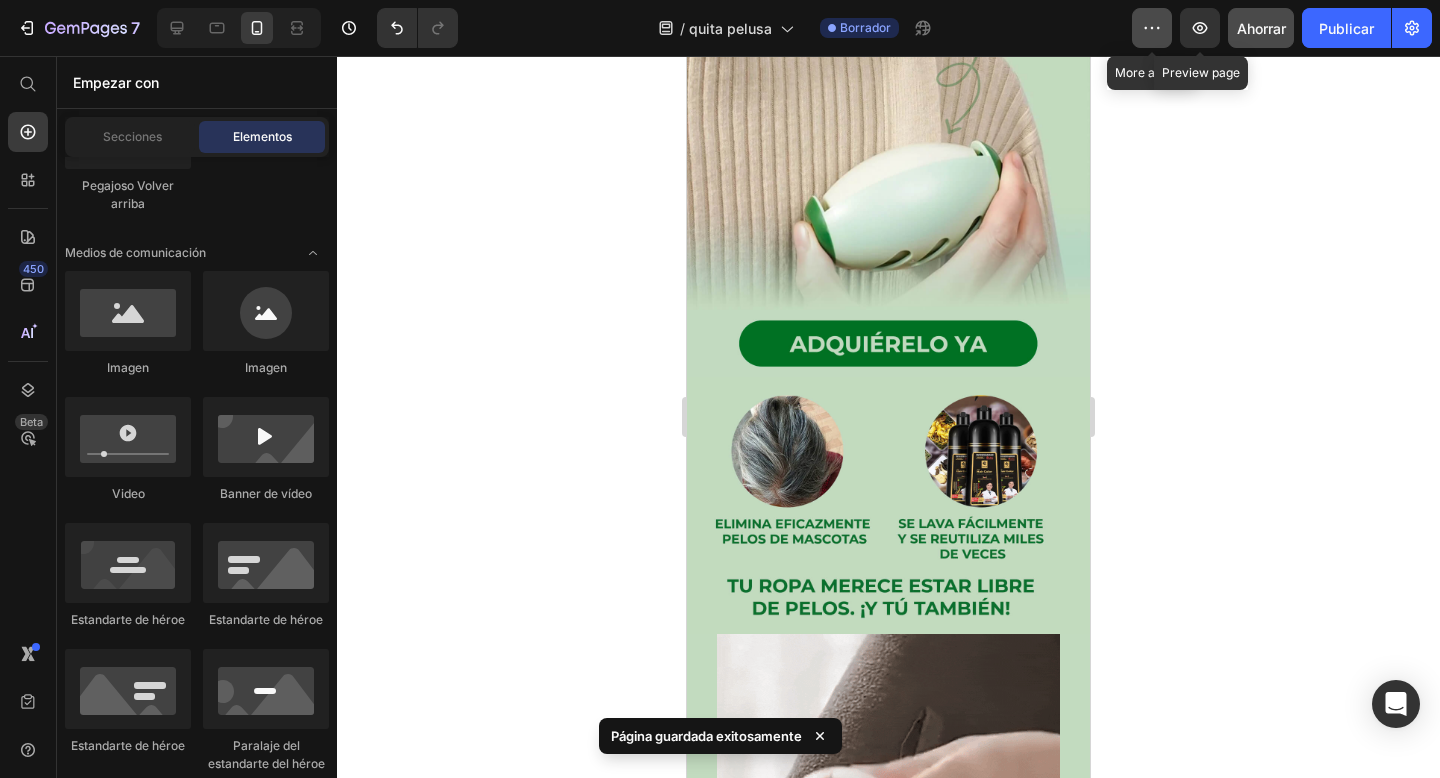 click 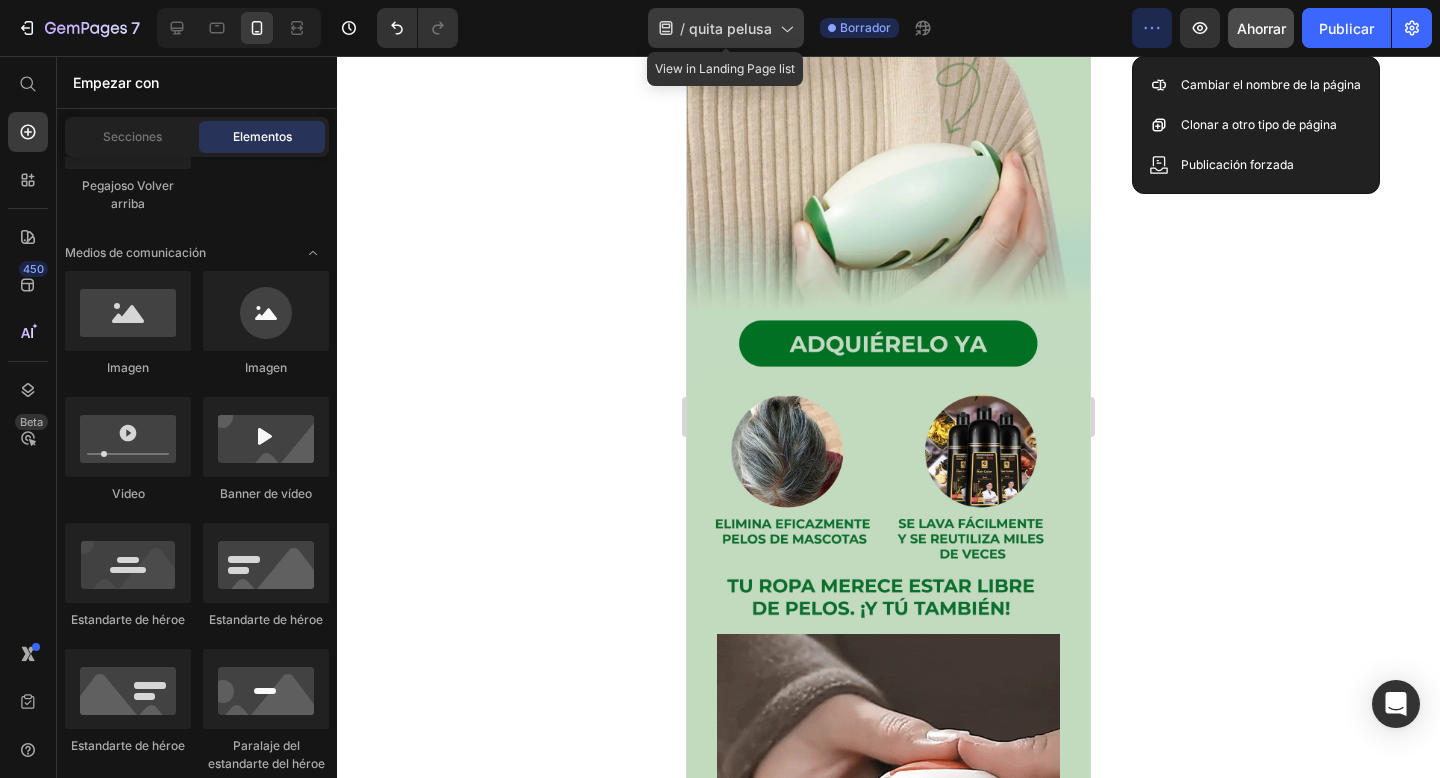 click 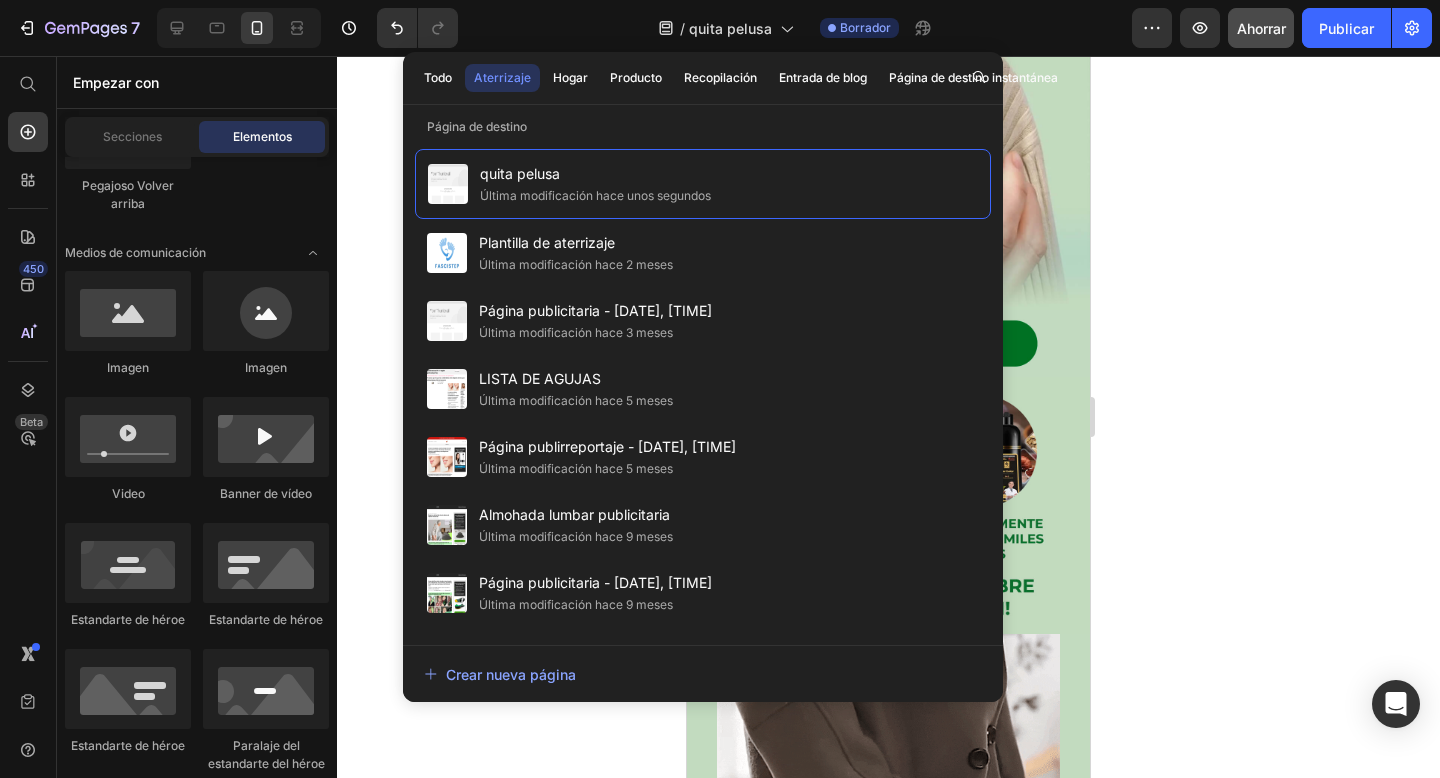 click 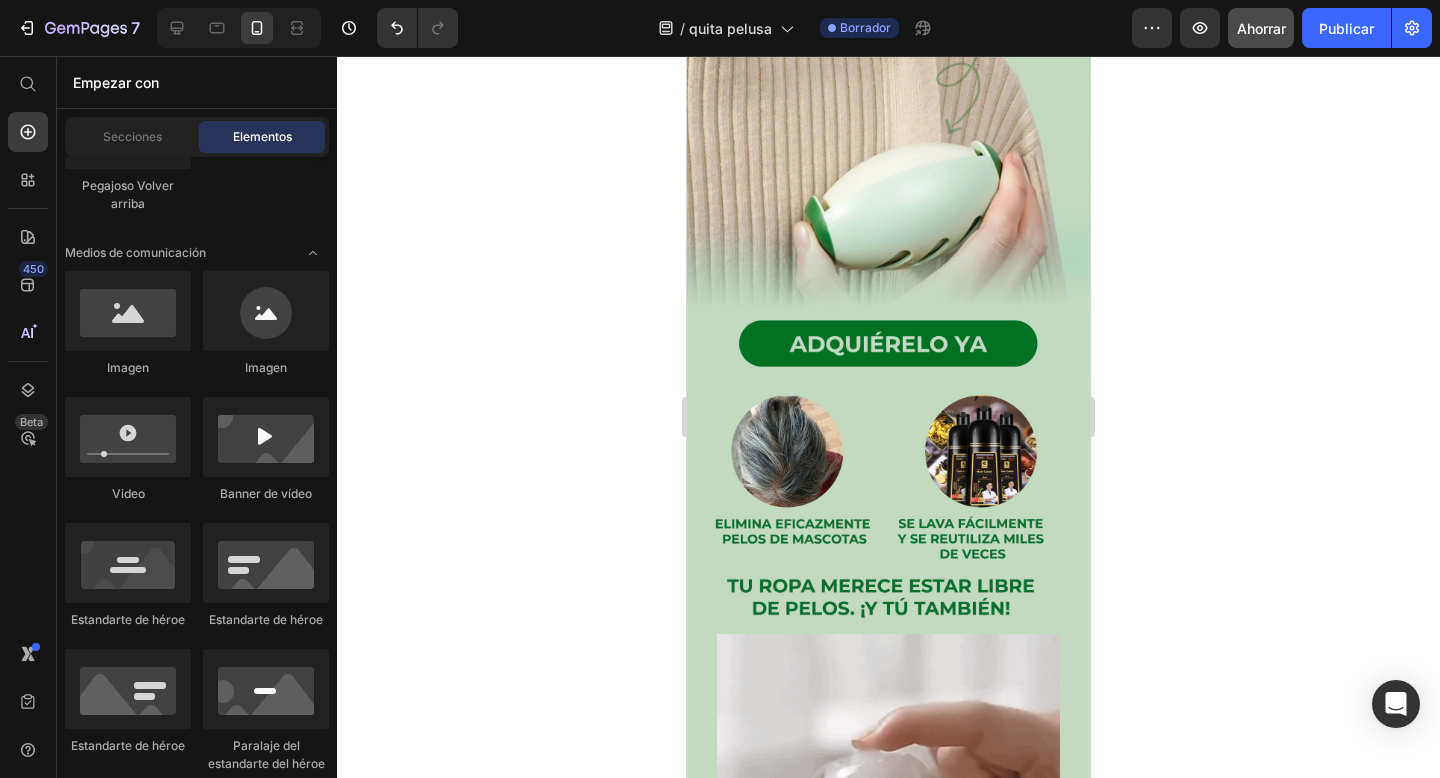 drag, startPoint x: 485, startPoint y: 147, endPoint x: 571, endPoint y: 162, distance: 87.29834 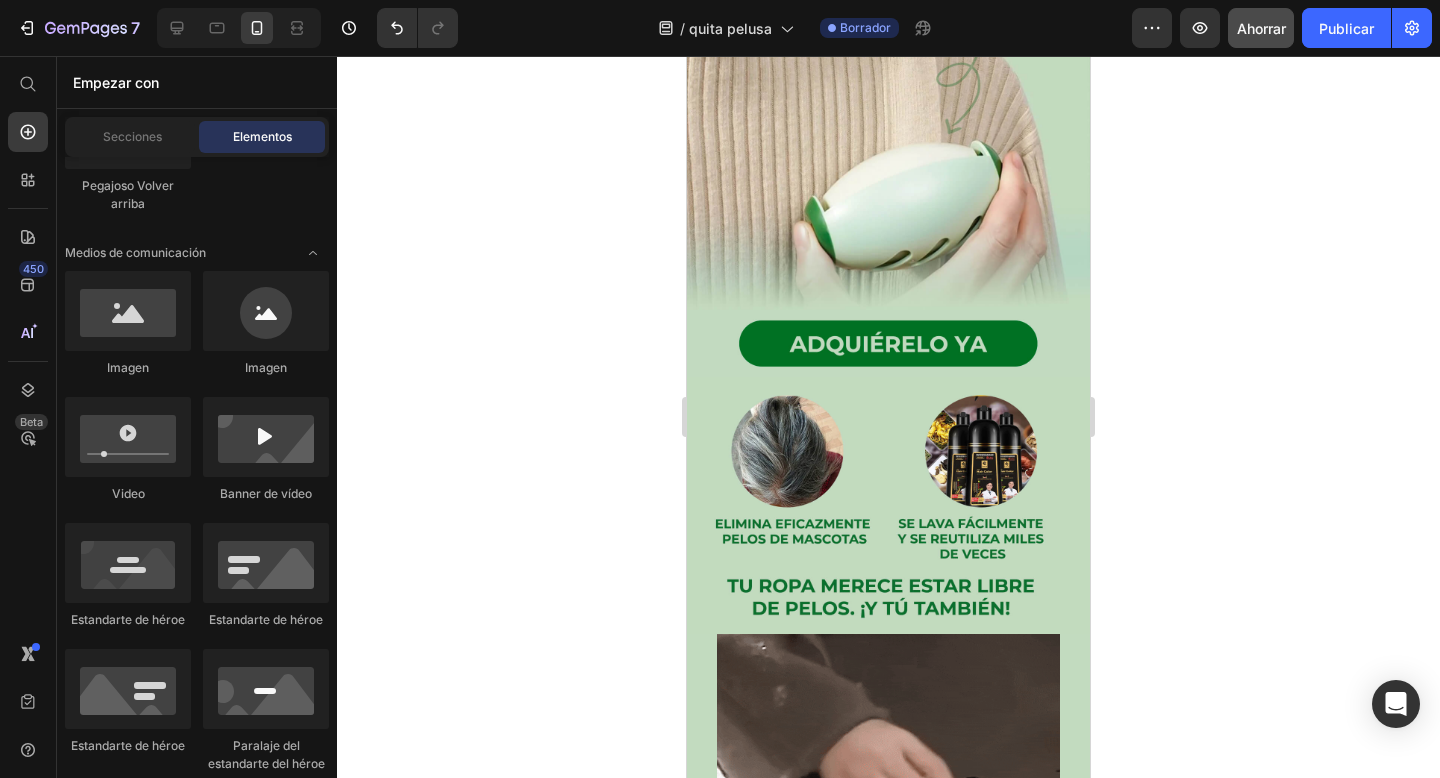 click 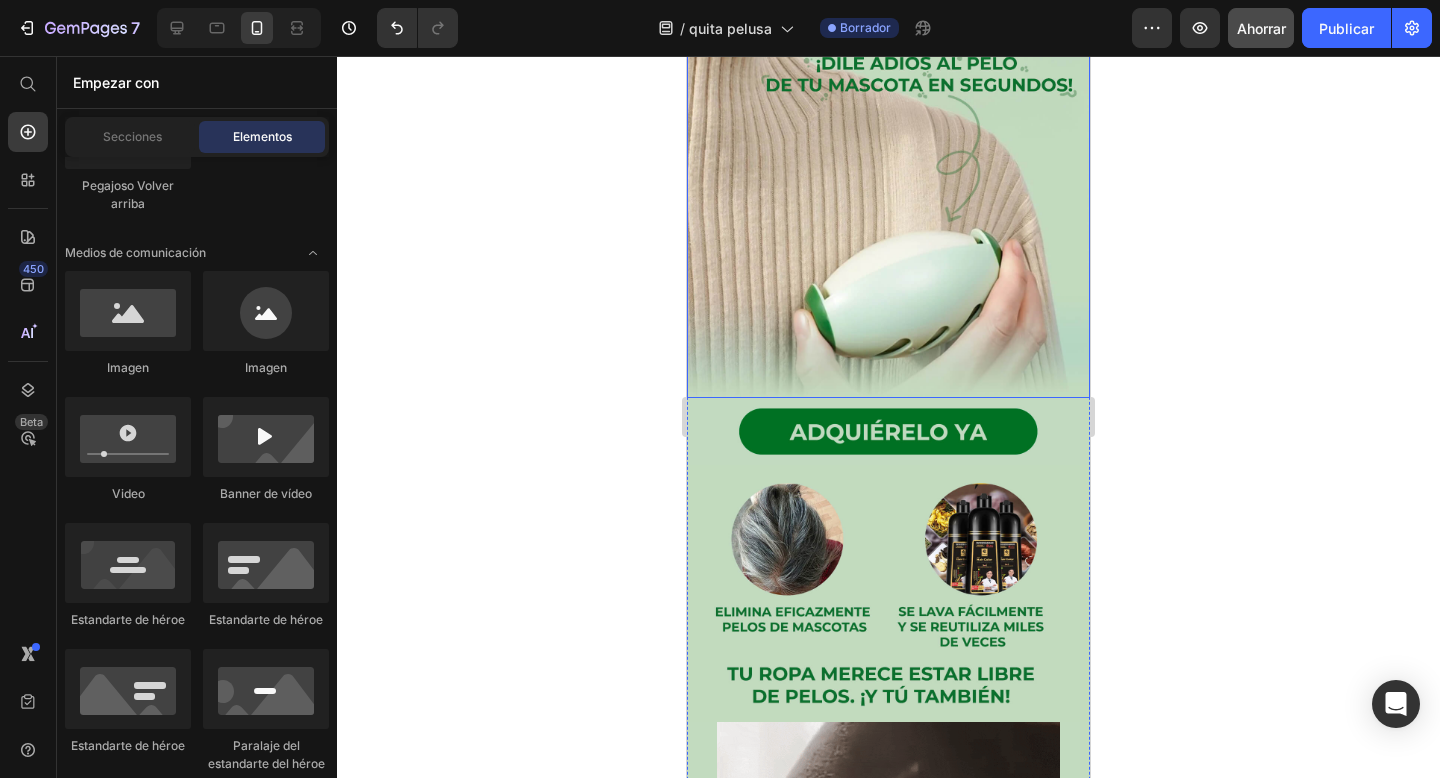 scroll, scrollTop: 0, scrollLeft: 0, axis: both 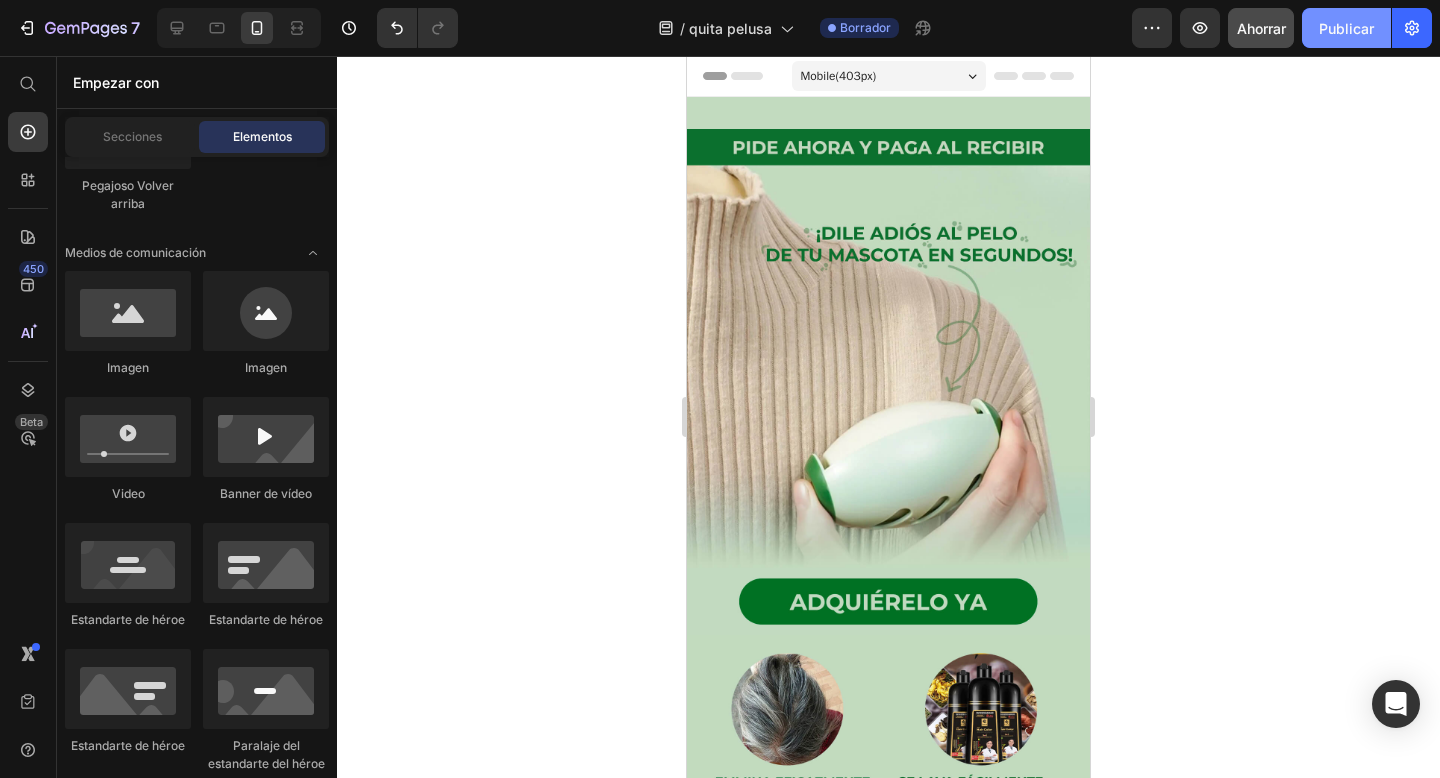 click on "Publicar" 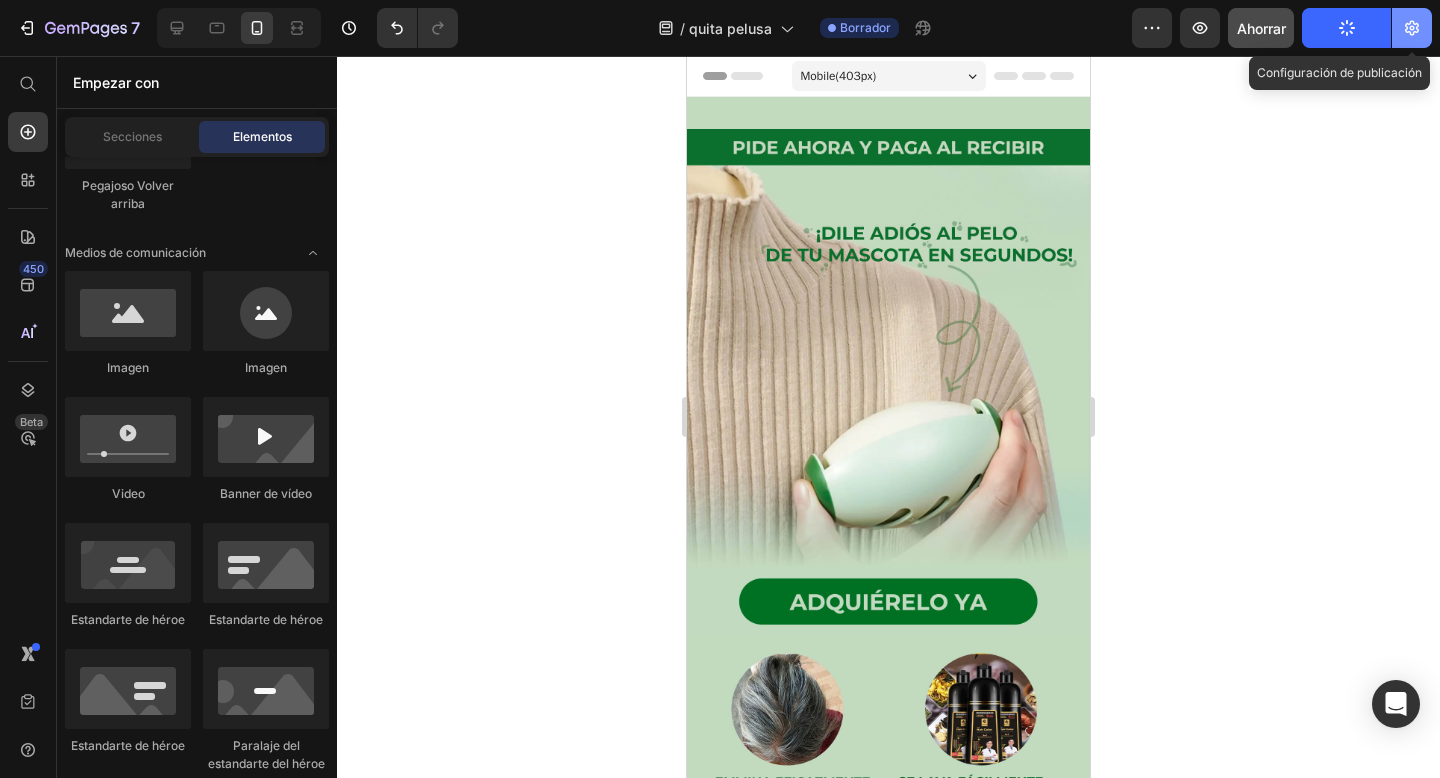 click 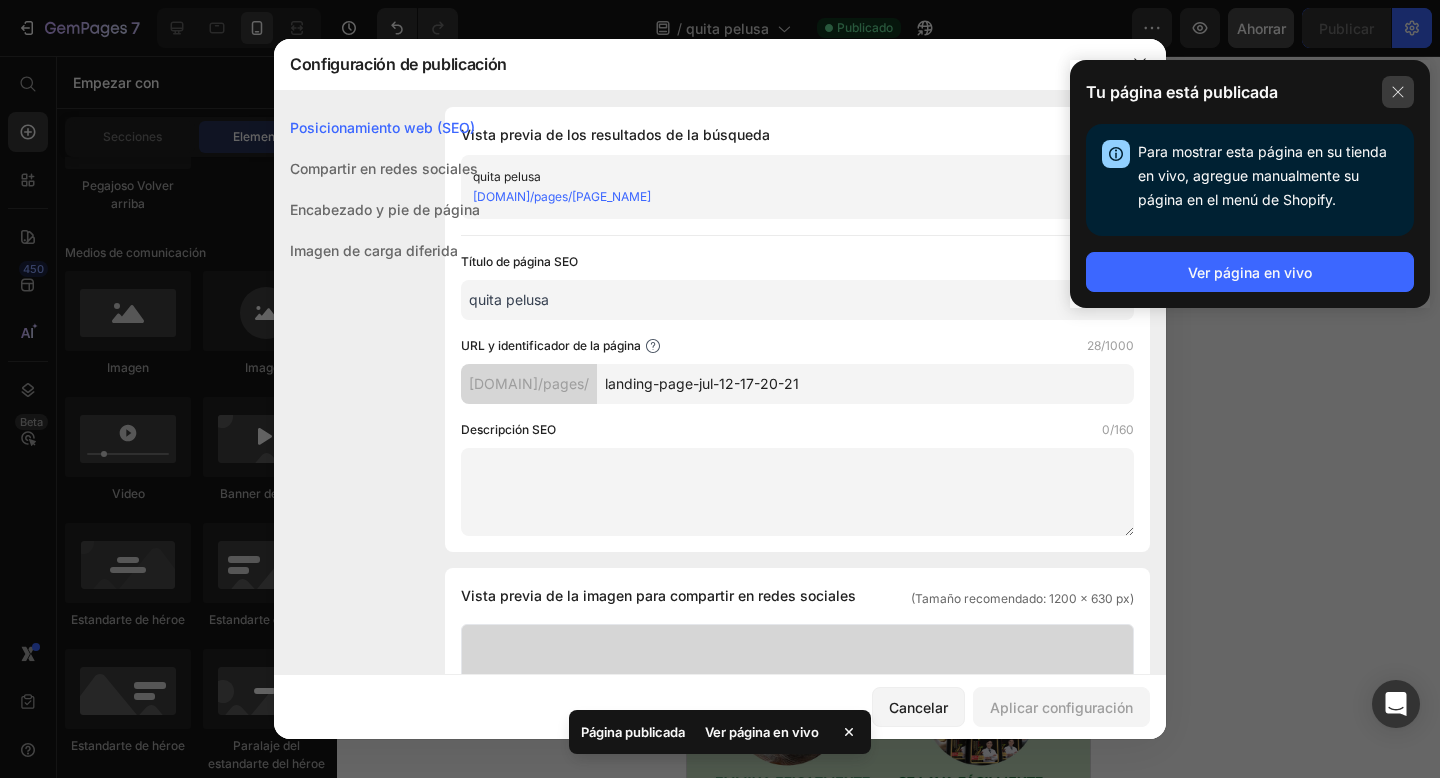 click 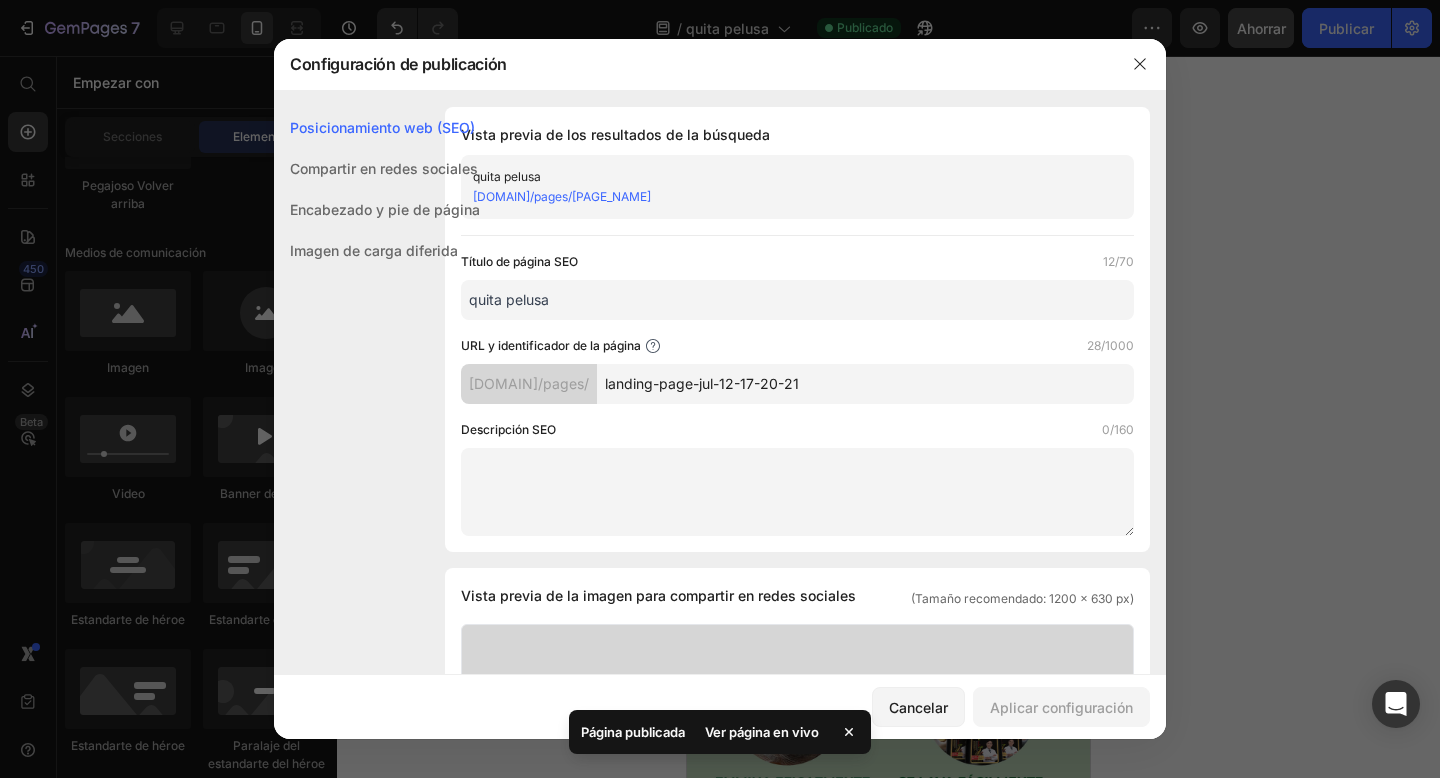 click at bounding box center [1140, 64] 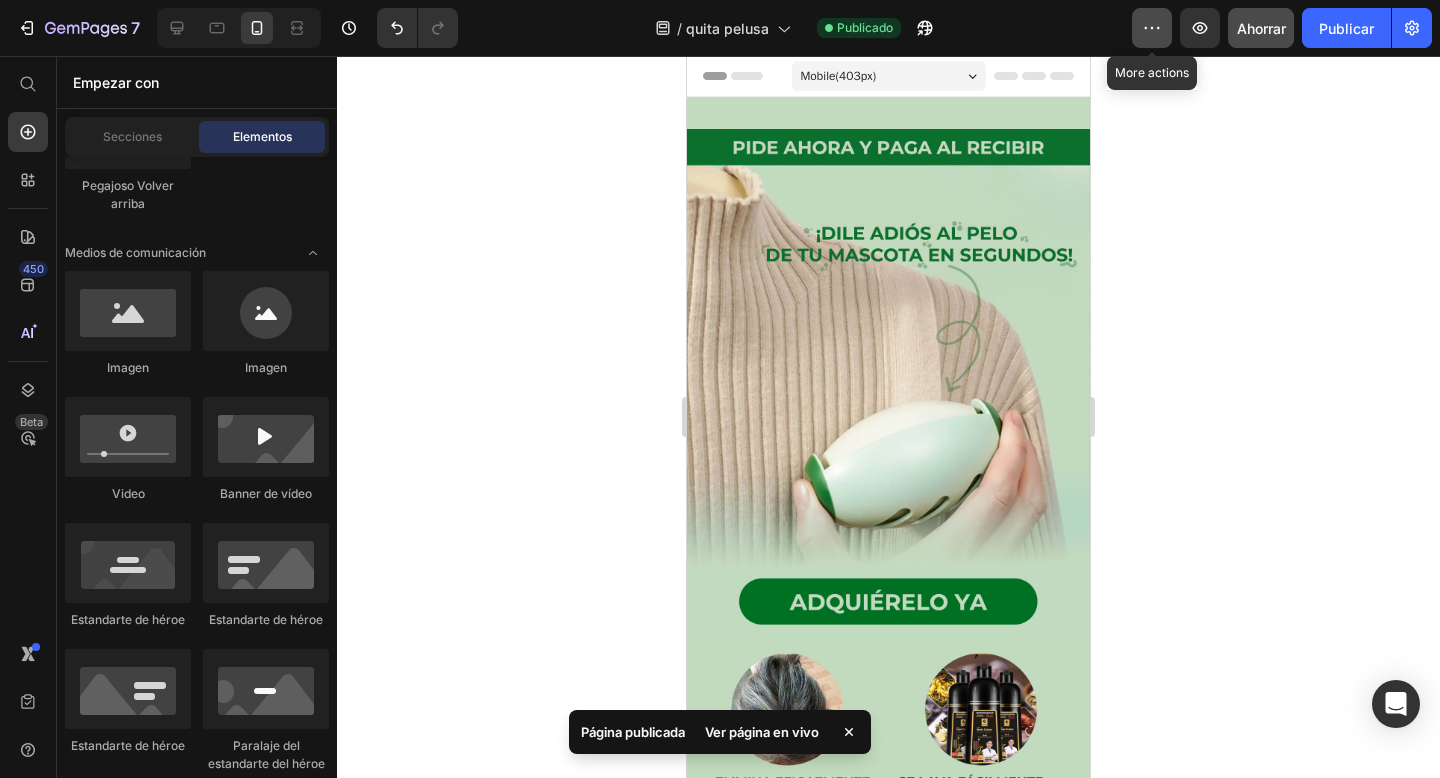 click 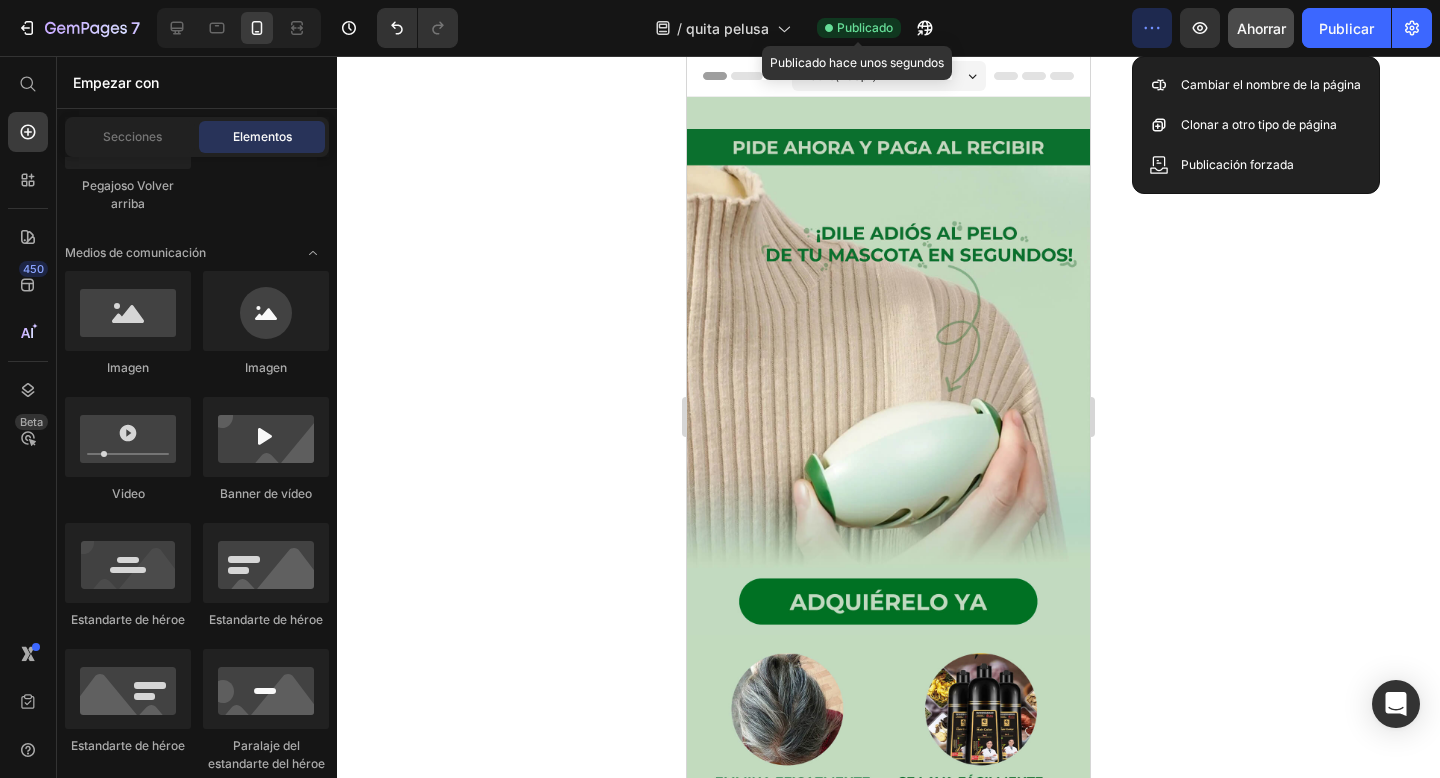 click on "Publicado" at bounding box center [865, 27] 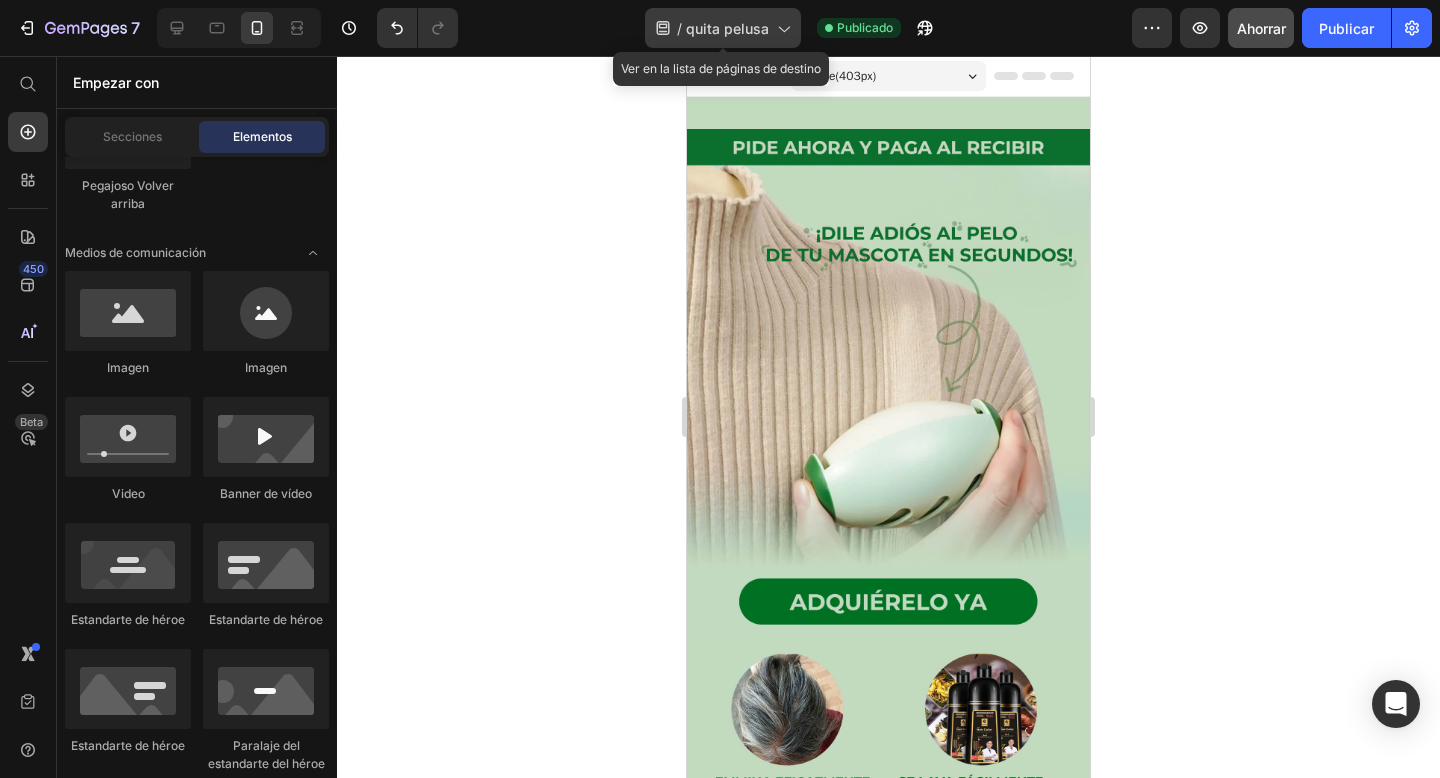 click on "quita pelusa" at bounding box center [727, 28] 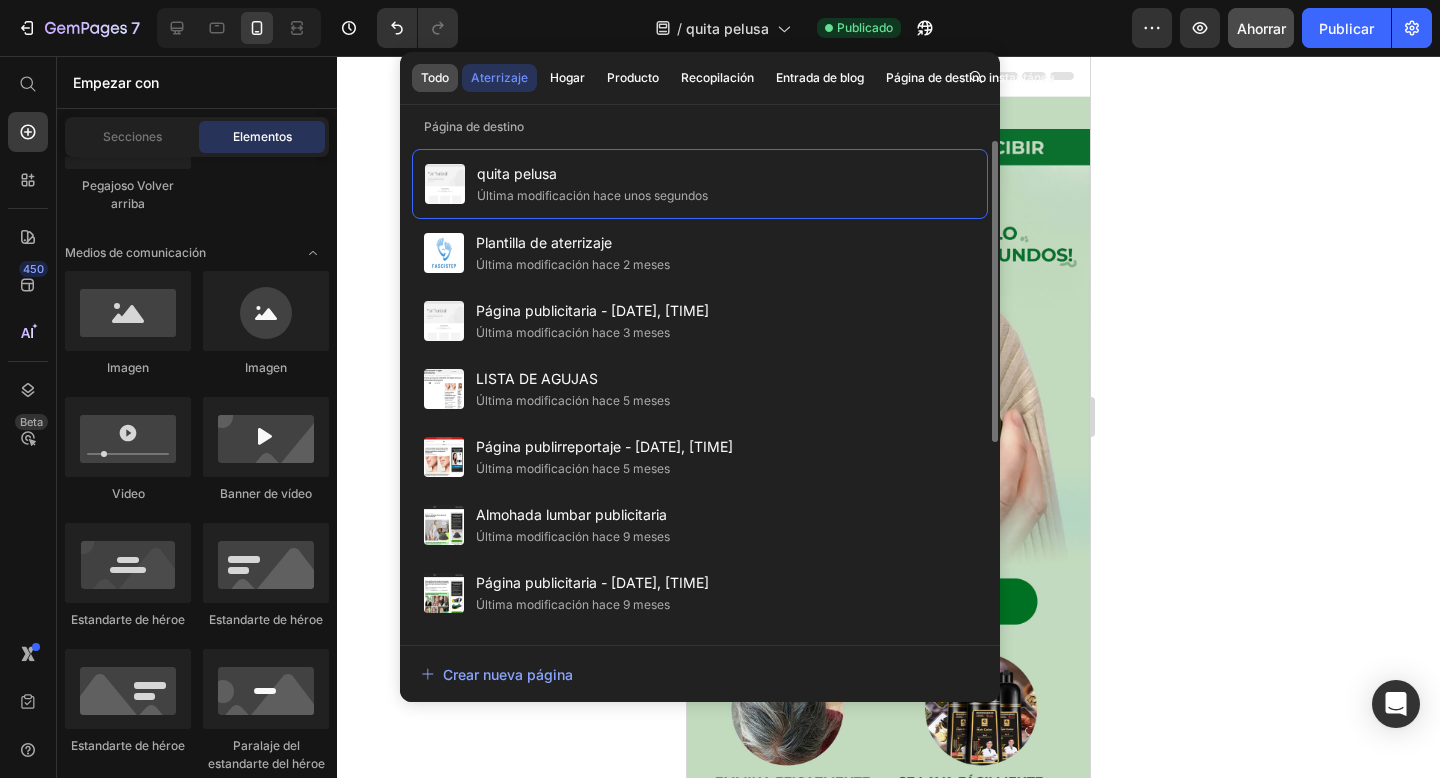 scroll, scrollTop: 14, scrollLeft: 0, axis: vertical 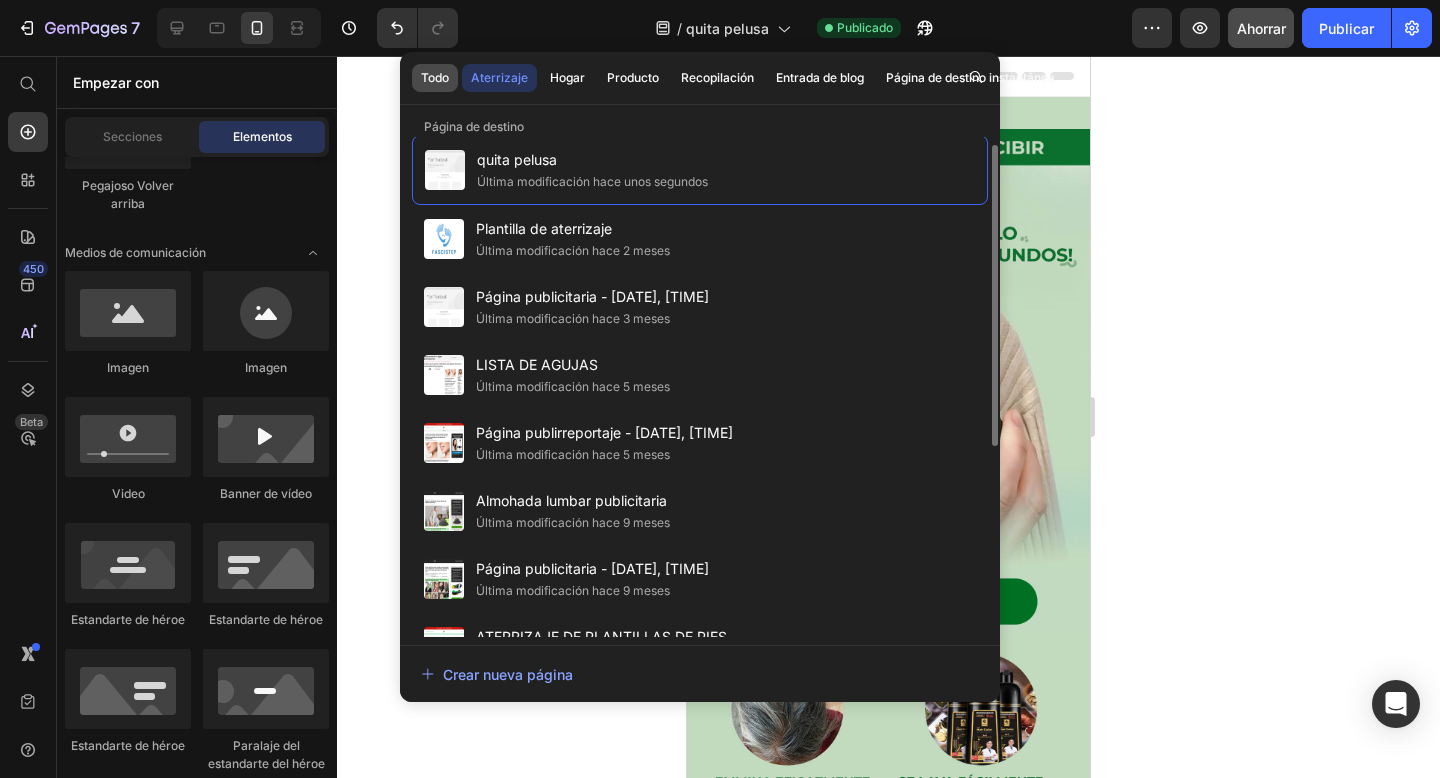click on "Todo" at bounding box center (435, 77) 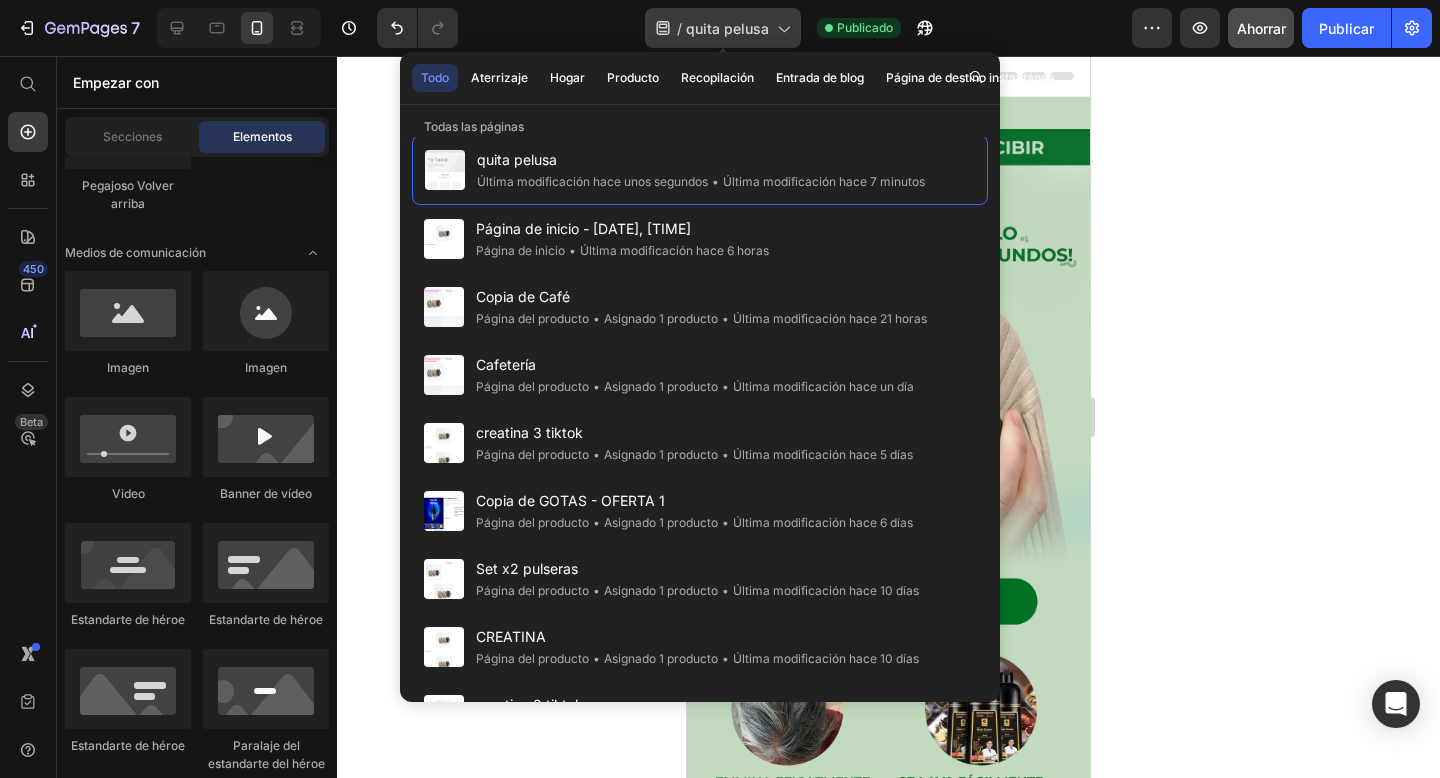 click on "quita pelusa" at bounding box center [727, 28] 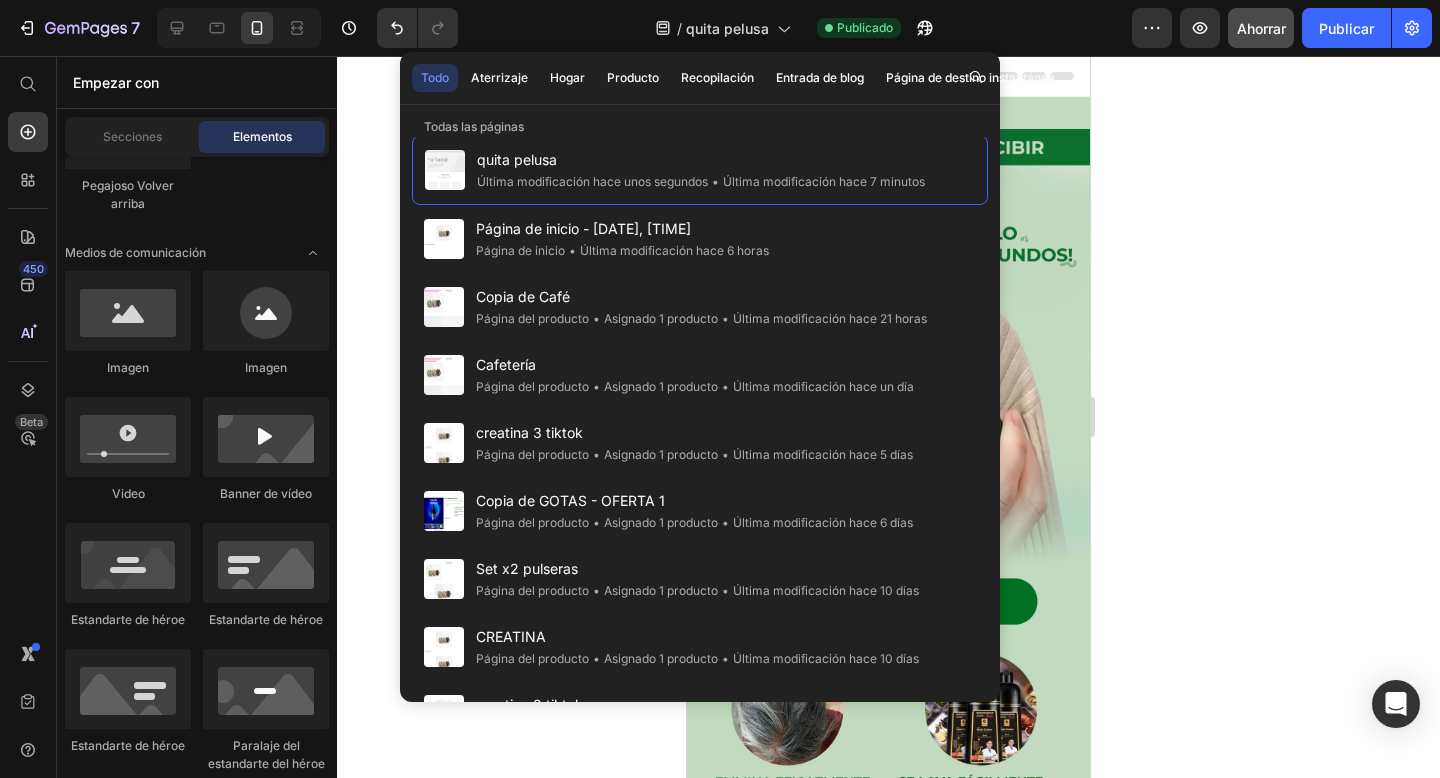 click 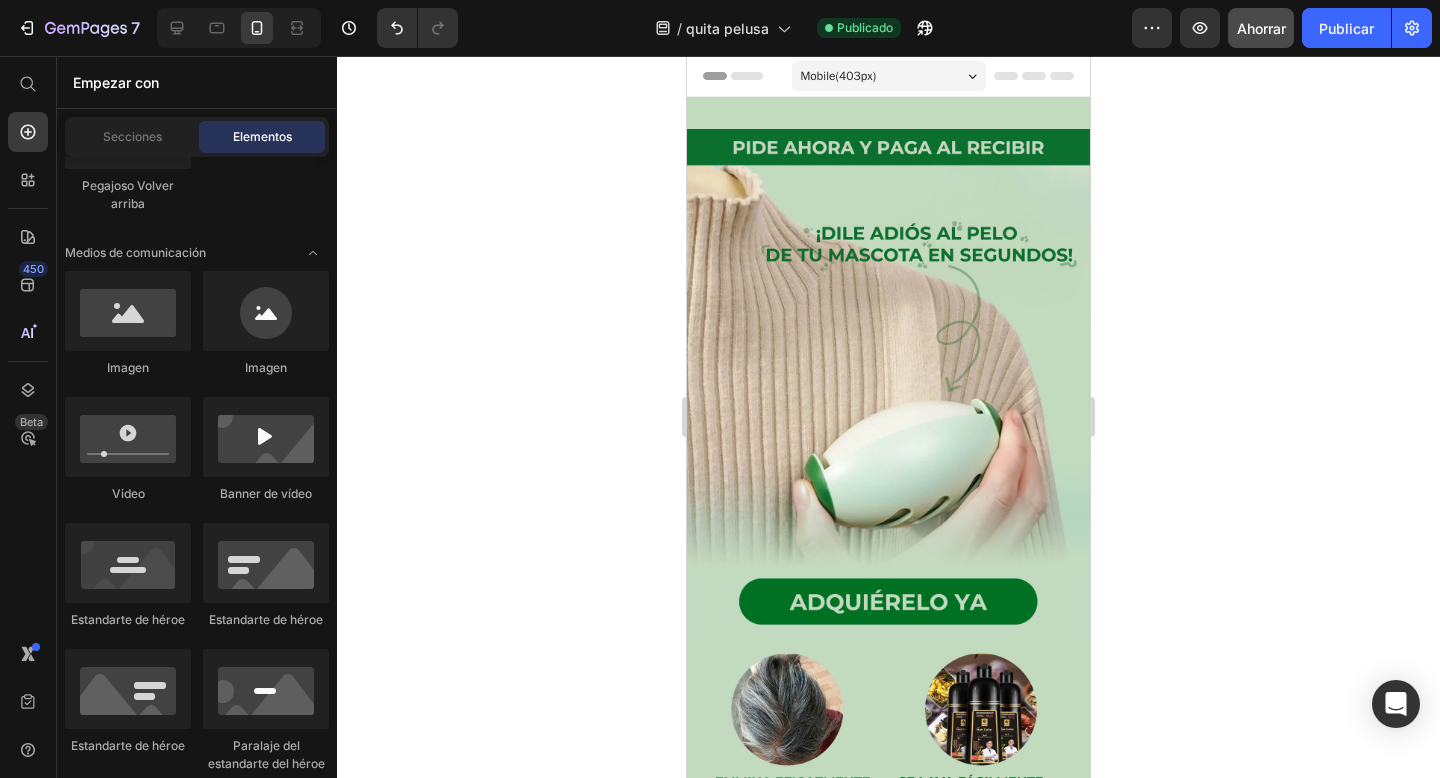 click on "Mobile  ( 403 px)" at bounding box center (839, 76) 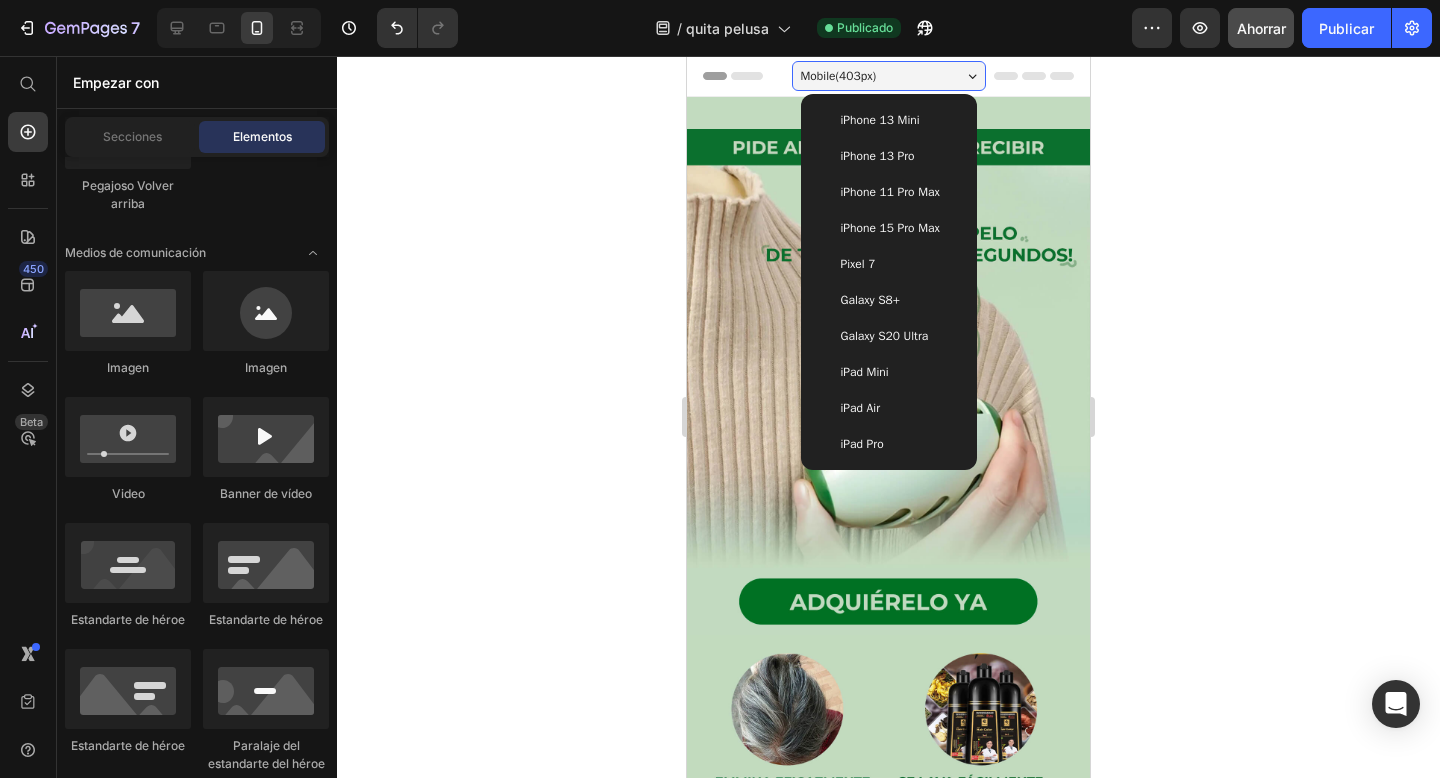 click on "Mobile  ( 403 px)" at bounding box center (839, 76) 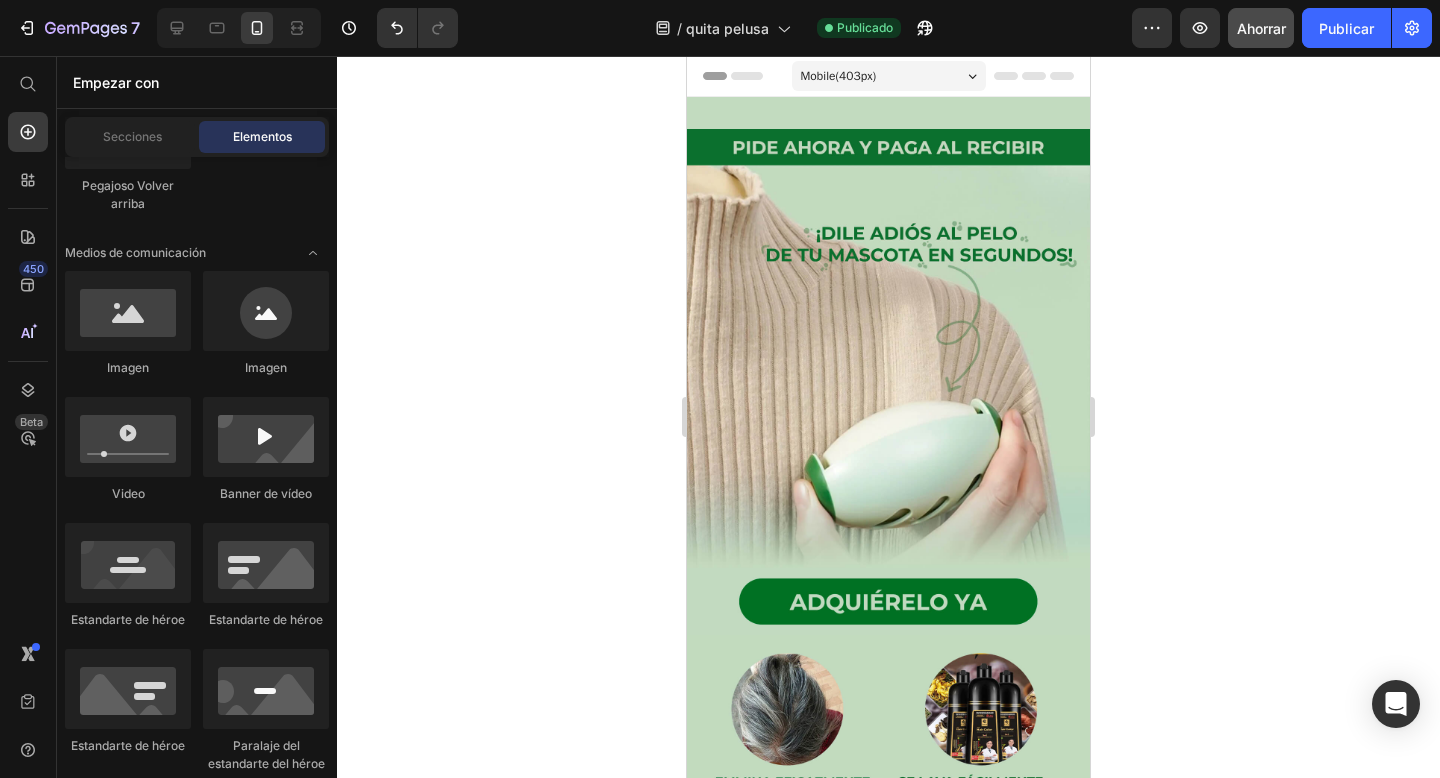 click 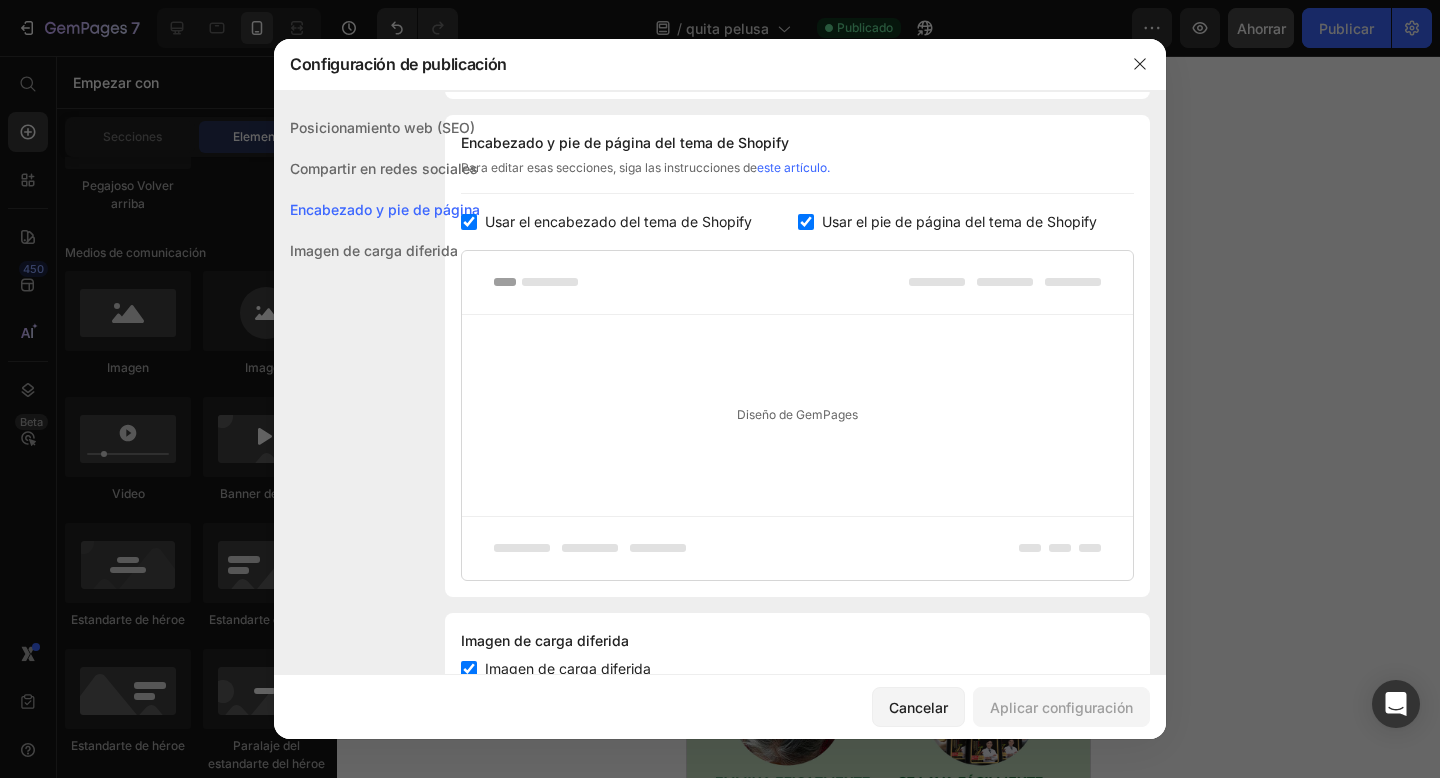 scroll, scrollTop: 937, scrollLeft: 0, axis: vertical 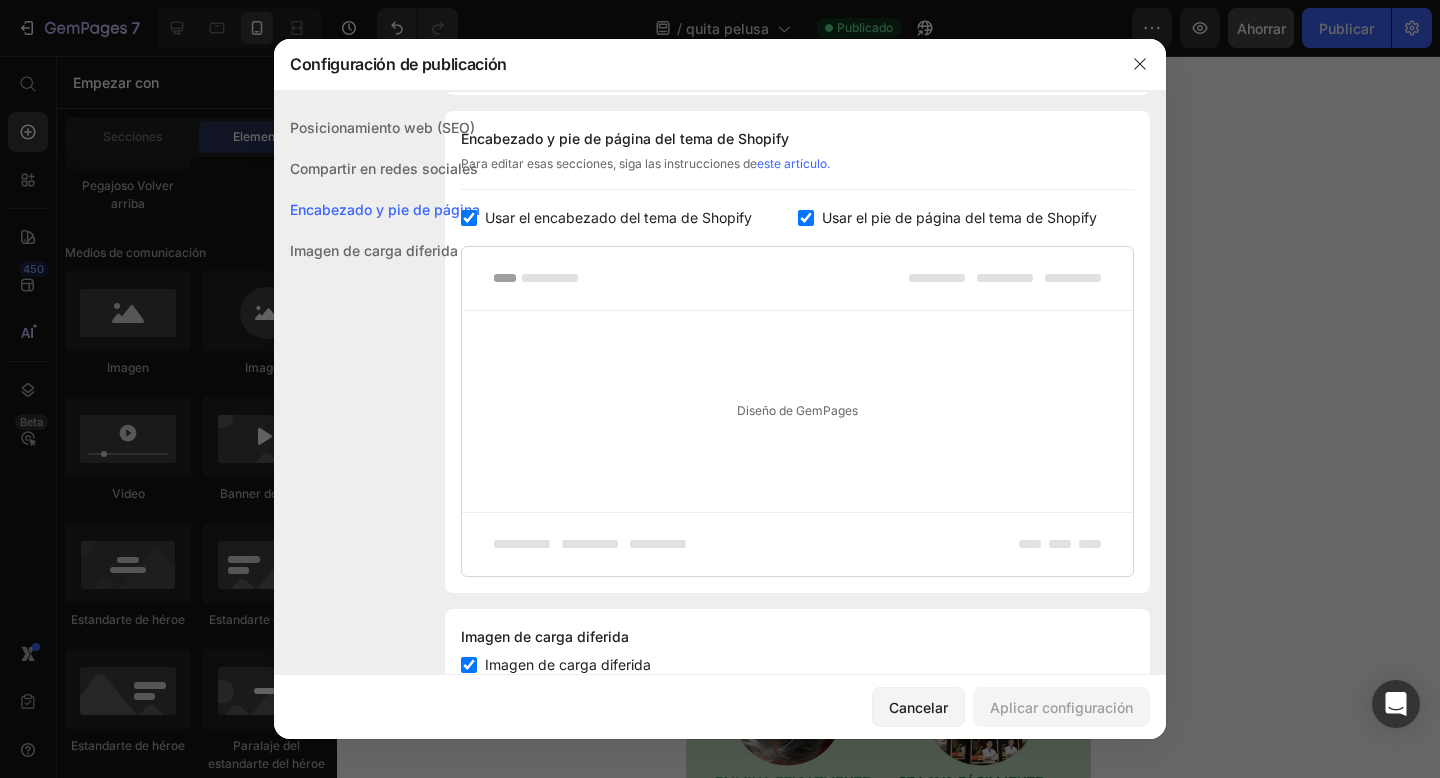 click 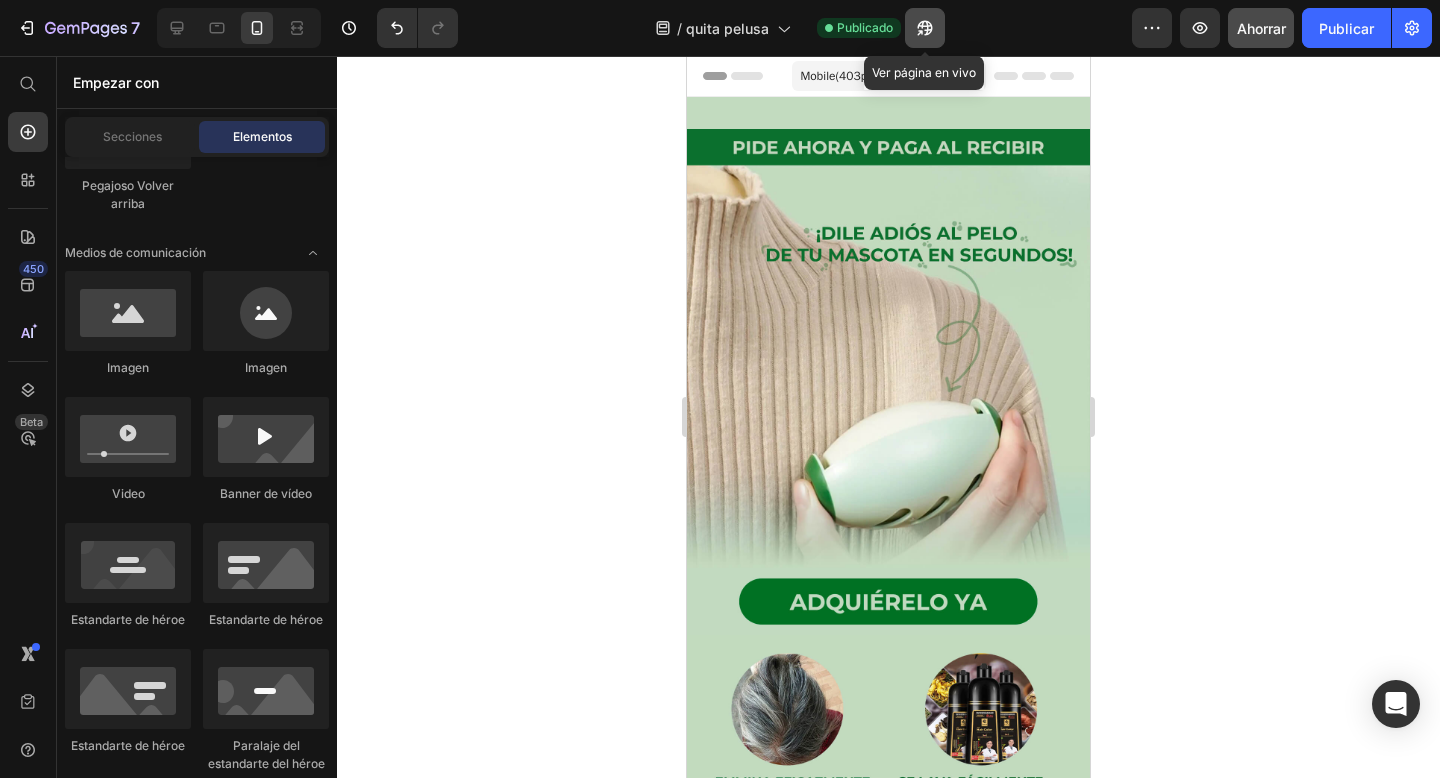 click 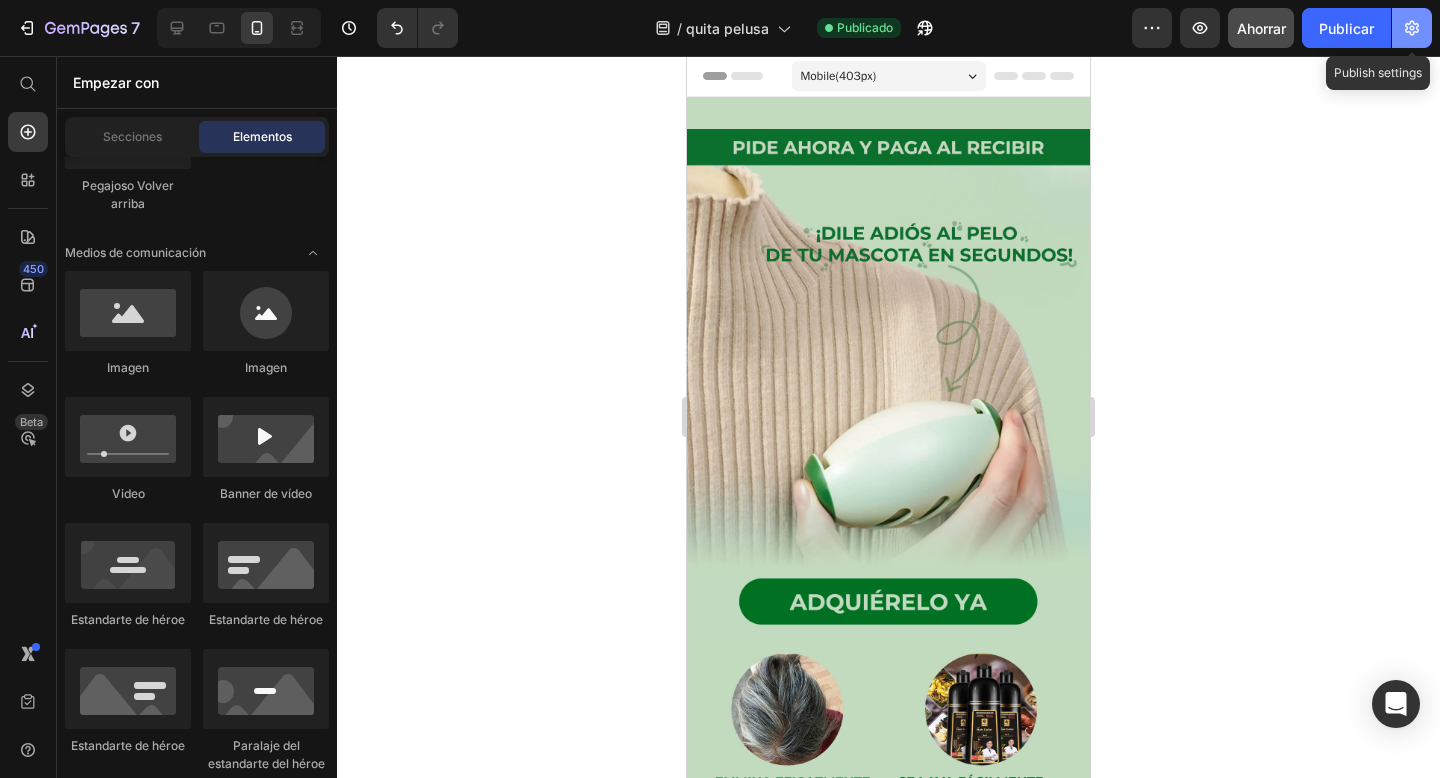 click 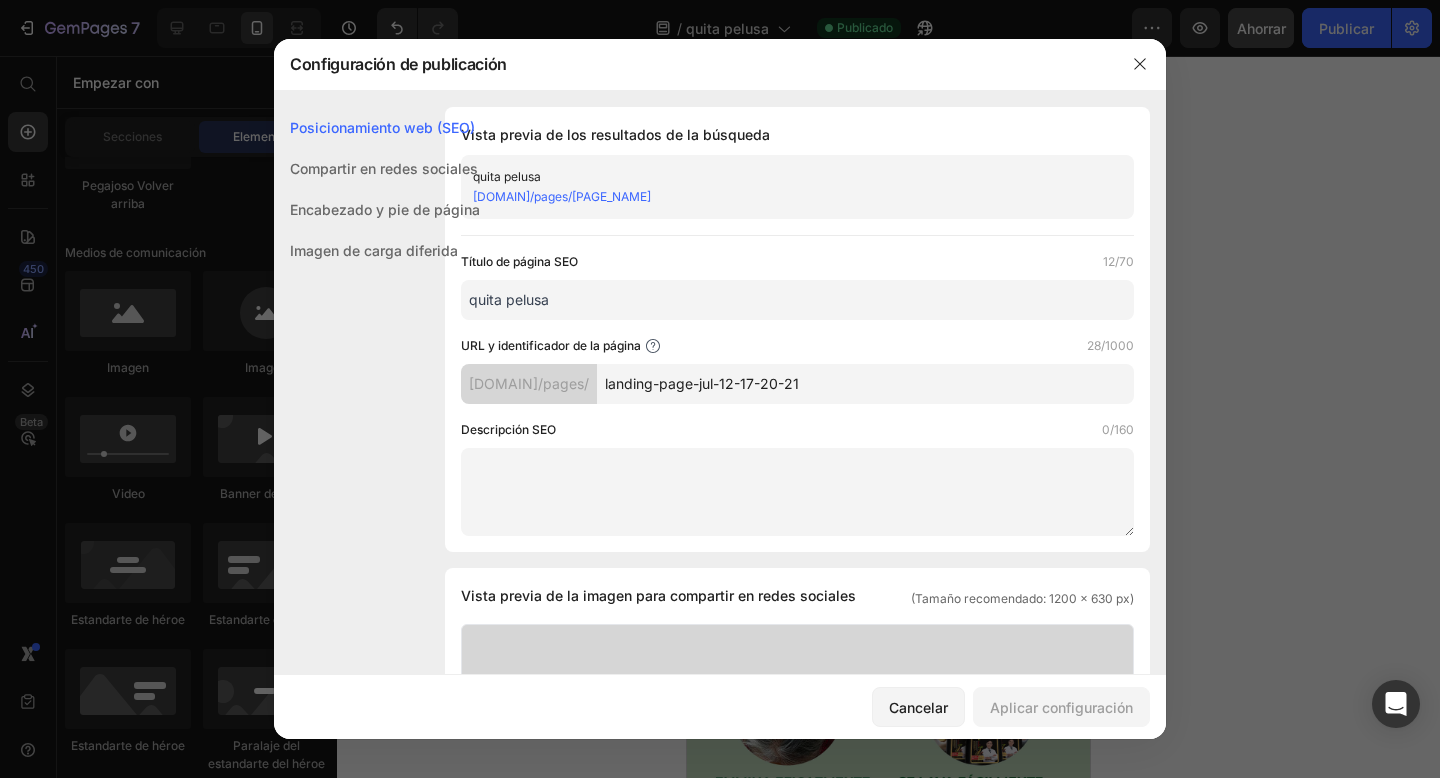 click 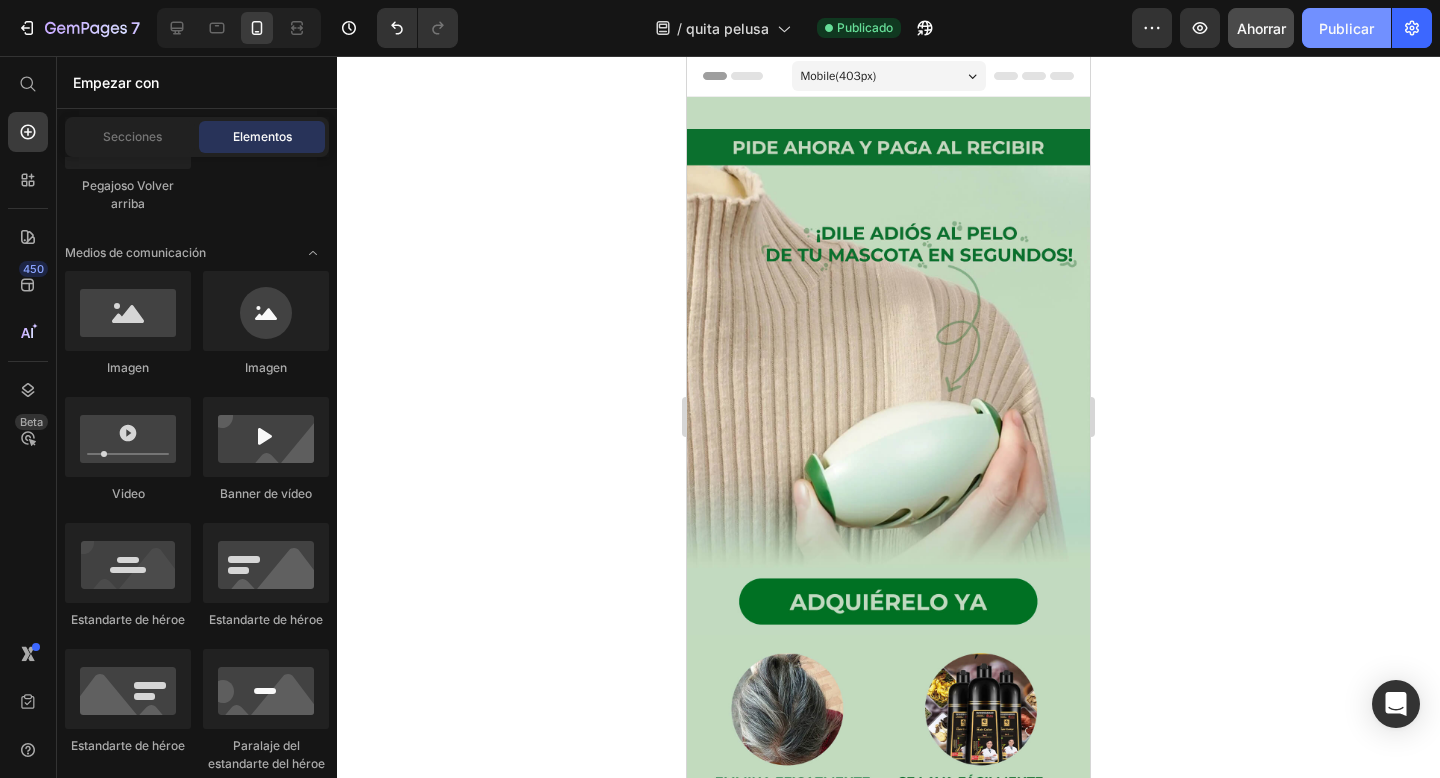 click on "Publicar" at bounding box center [1346, 28] 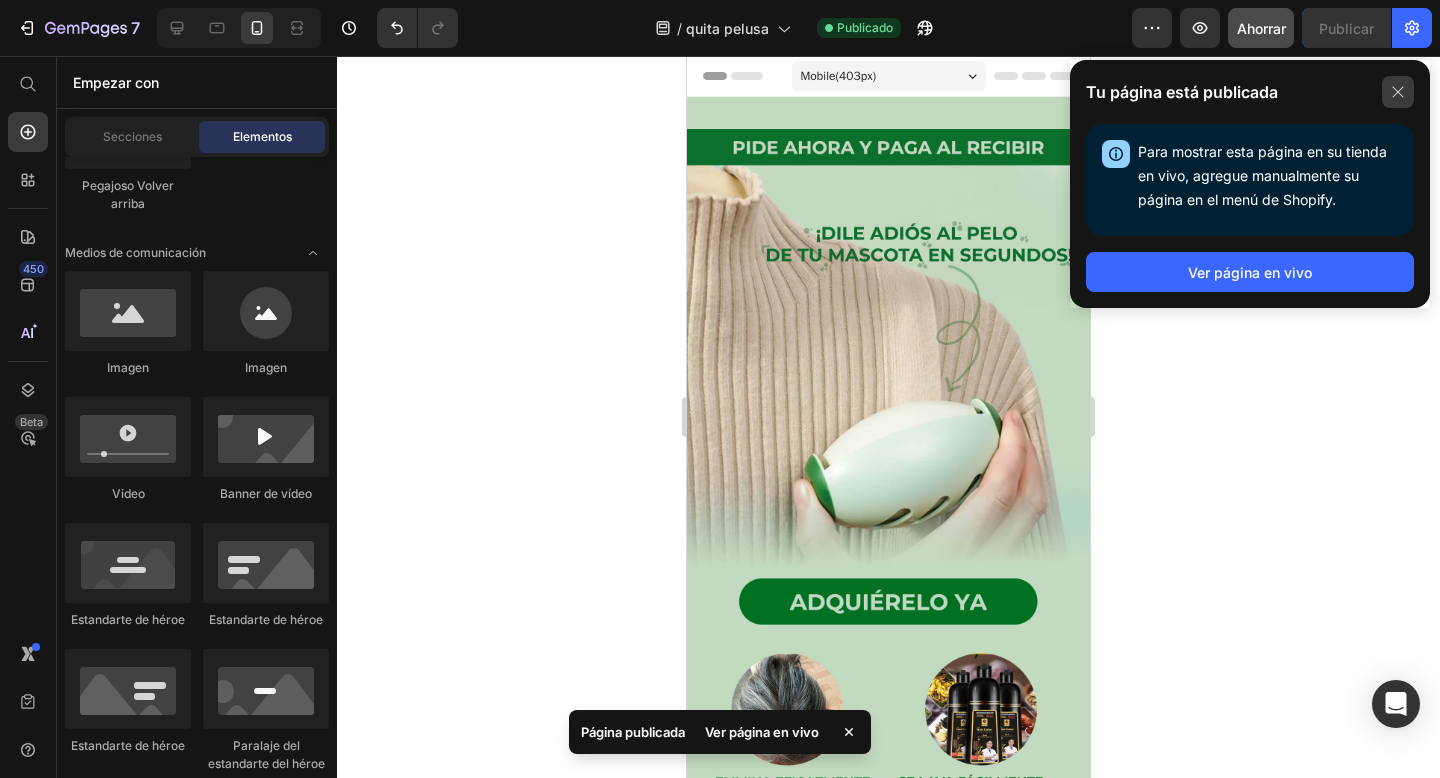 click 